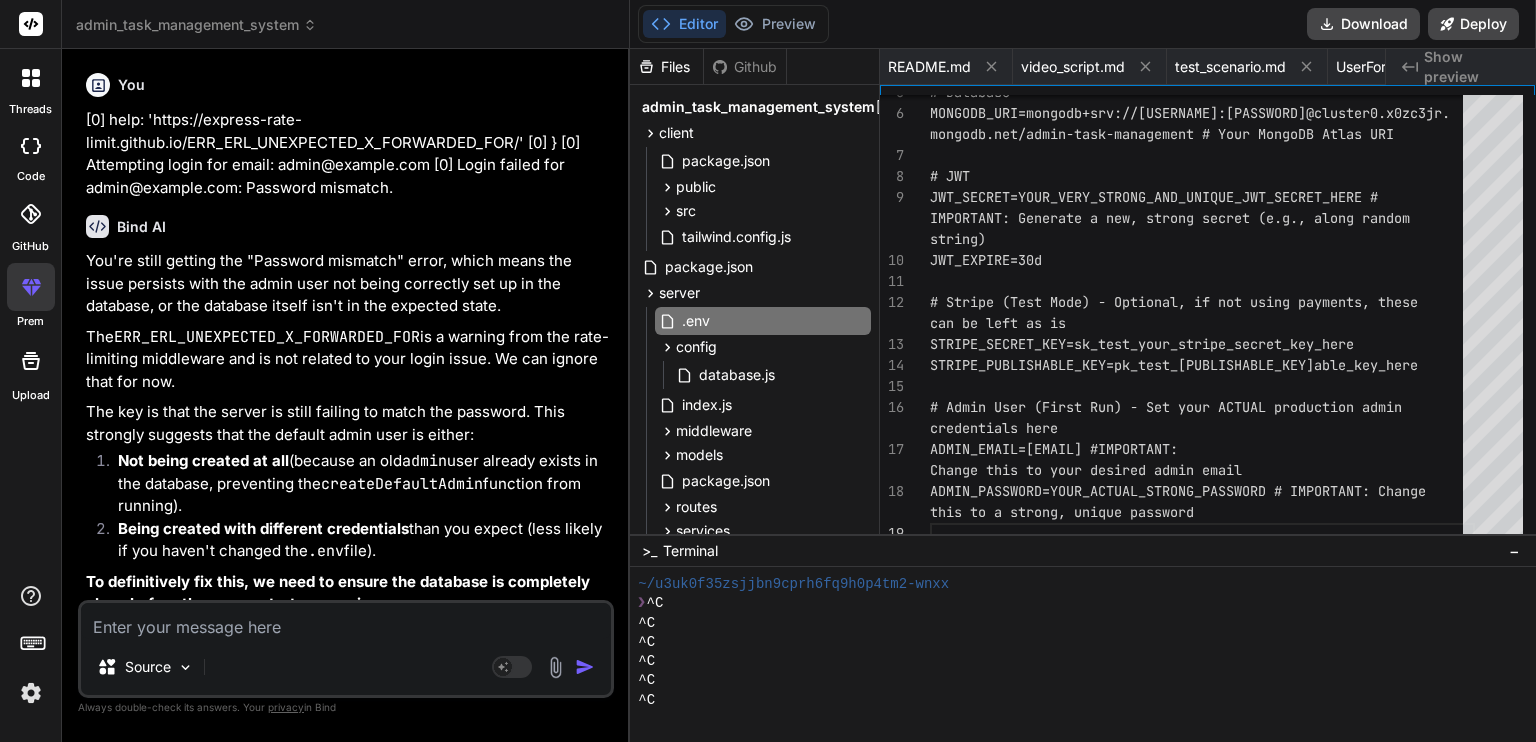 scroll, scrollTop: 0, scrollLeft: 0, axis: both 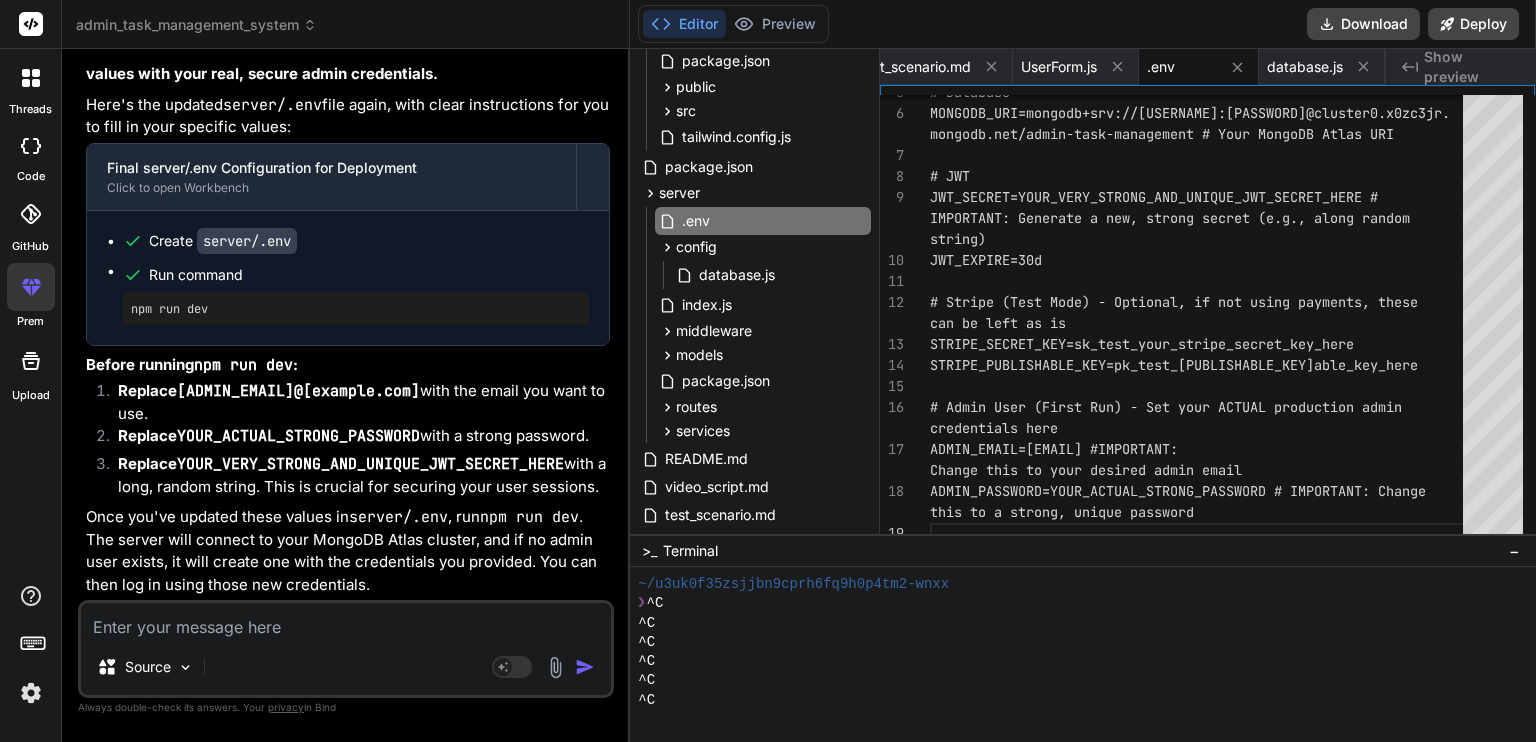 click at bounding box center [346, 621] 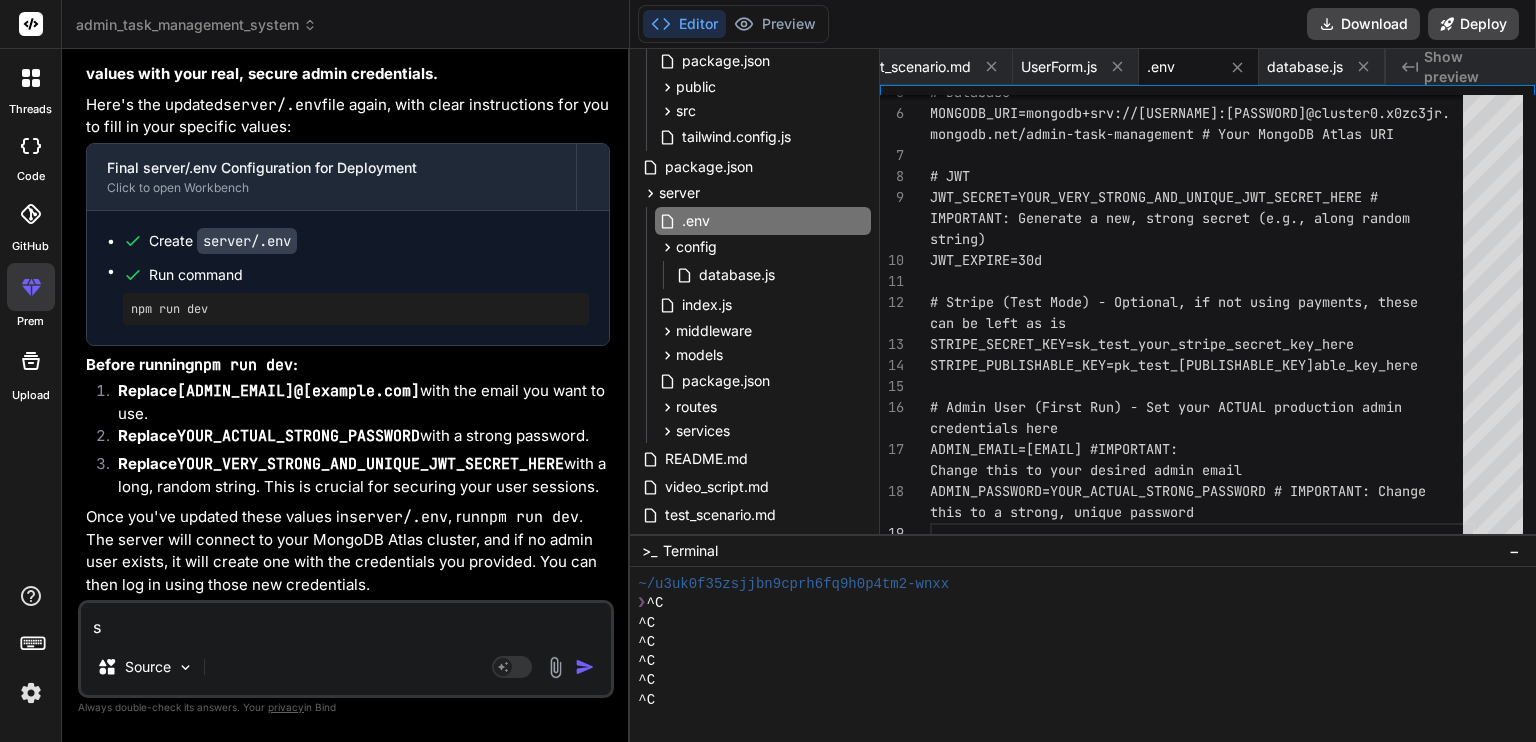 type on "so" 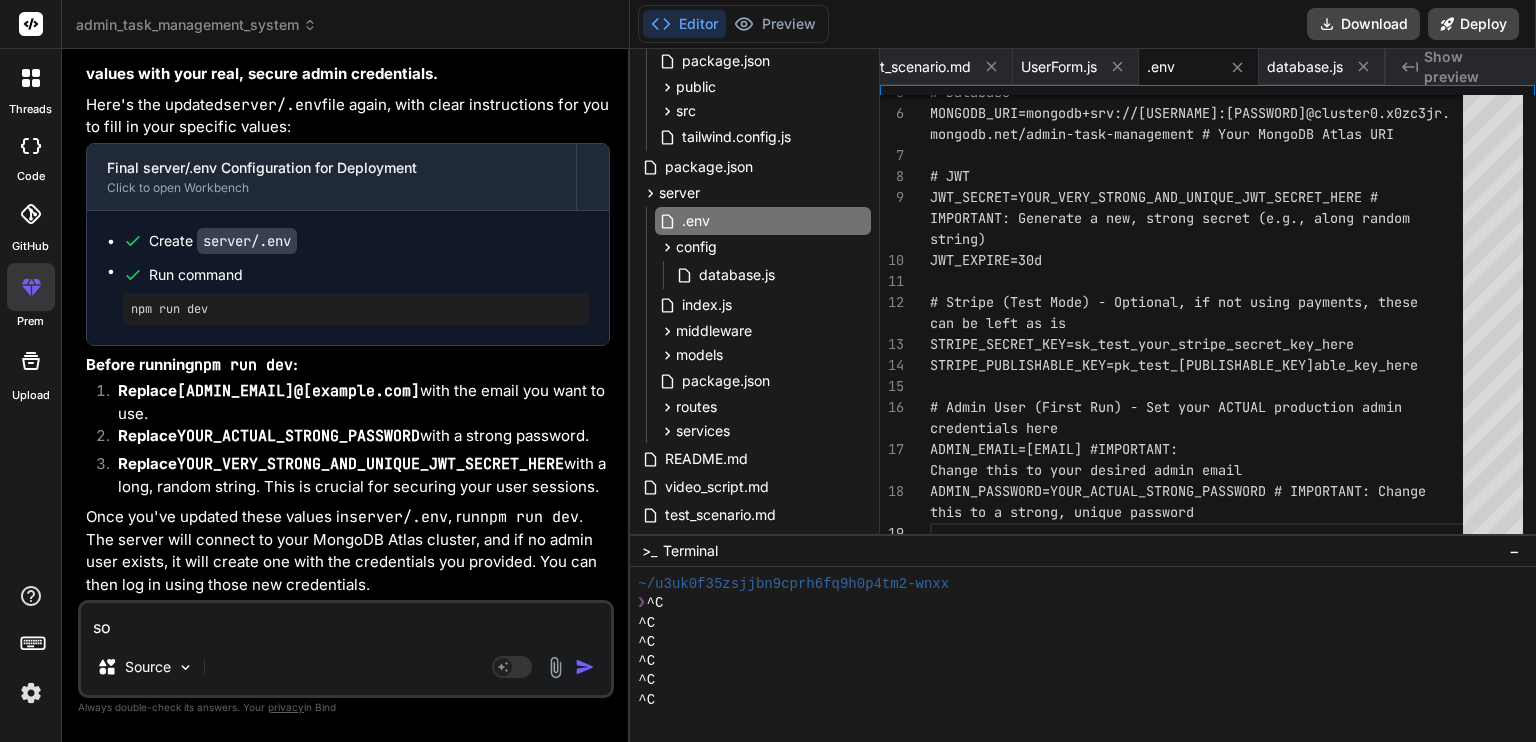type on "so" 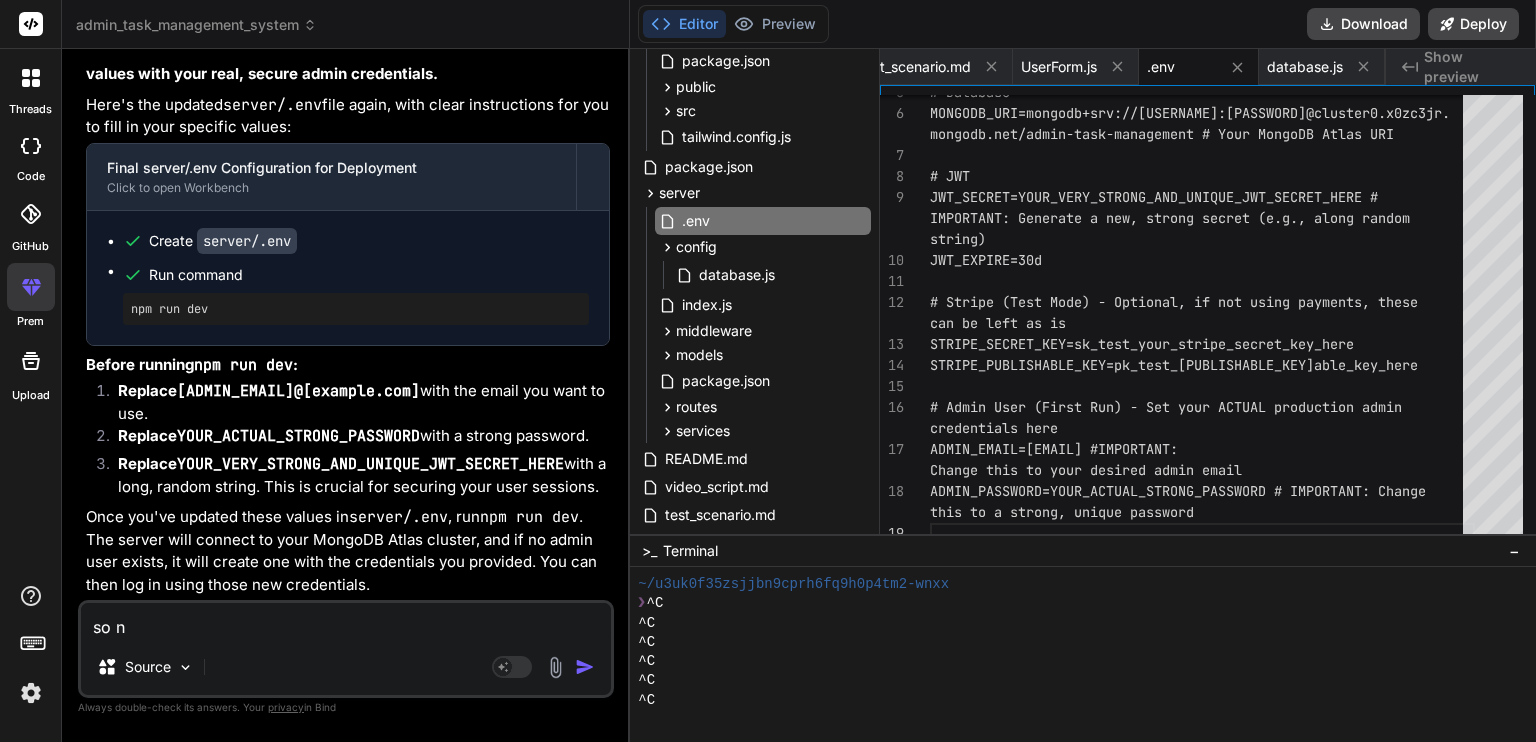 type on "so no" 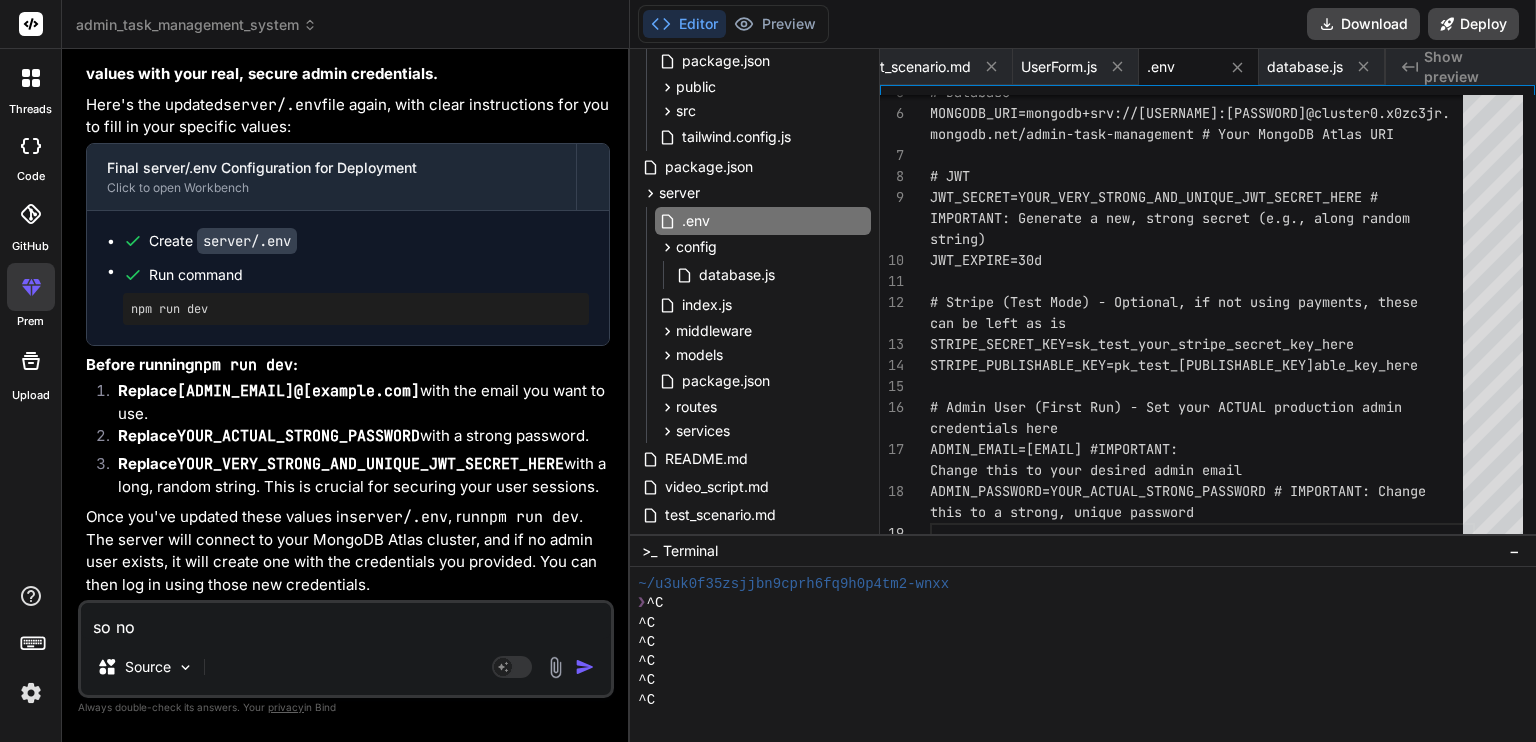 type on "so now" 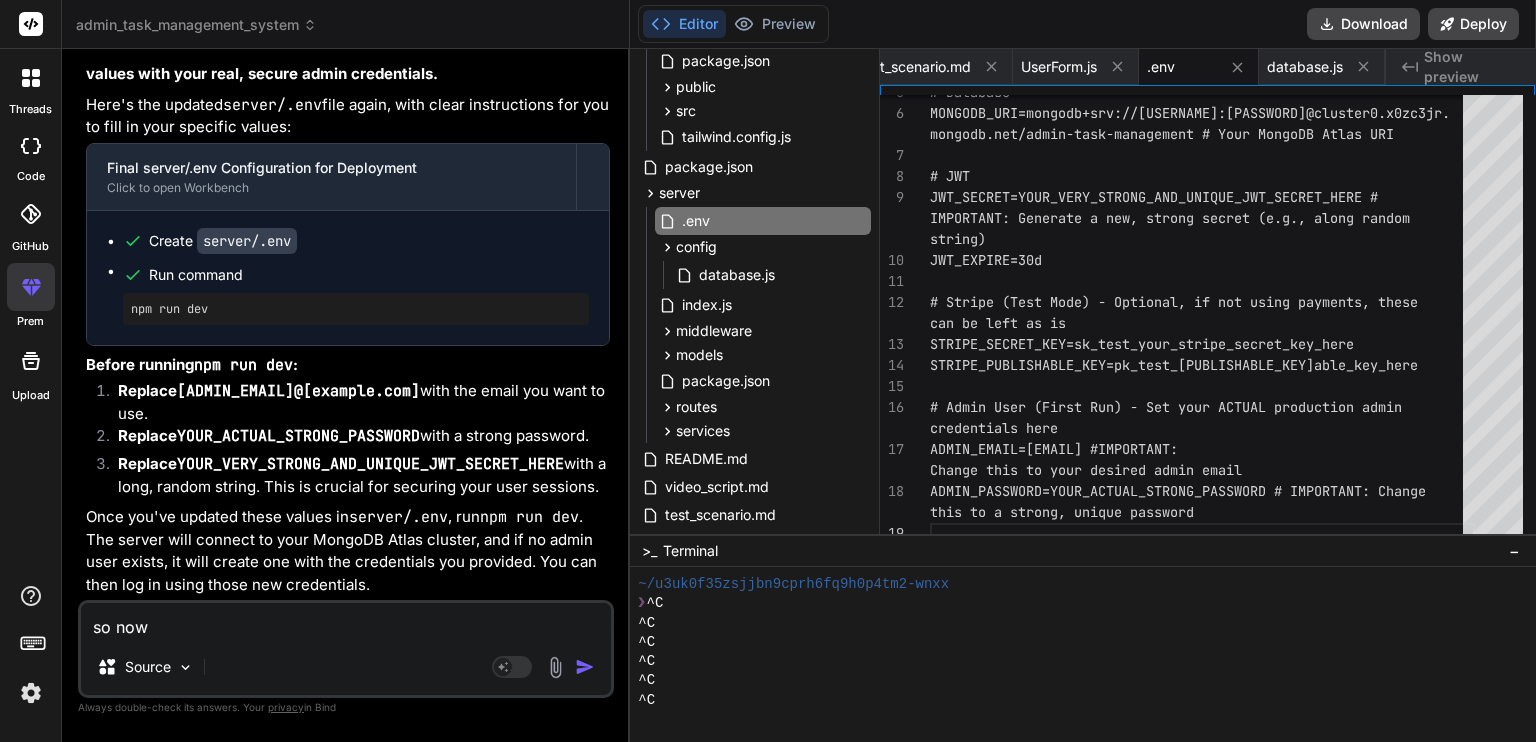 type on "so now" 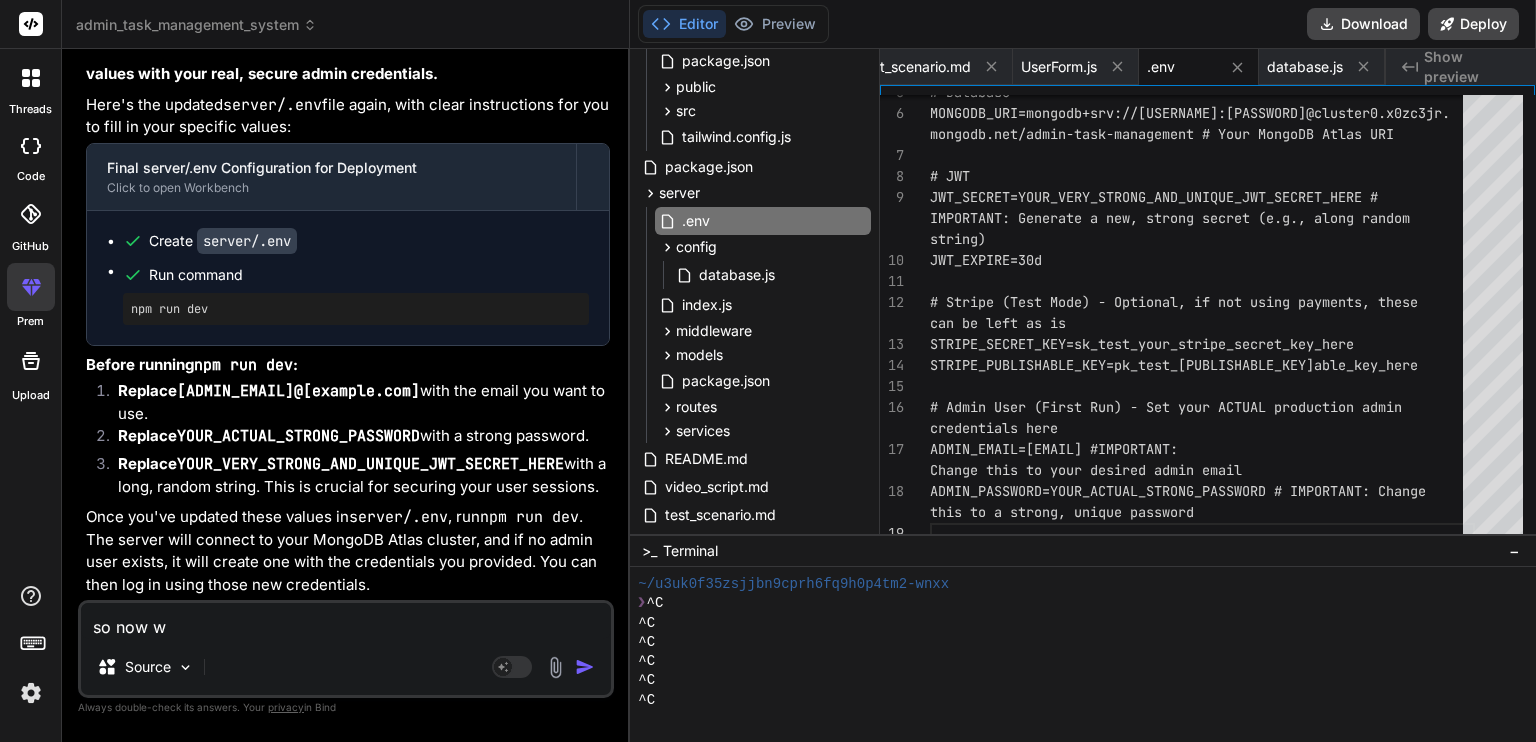 type on "so now wh" 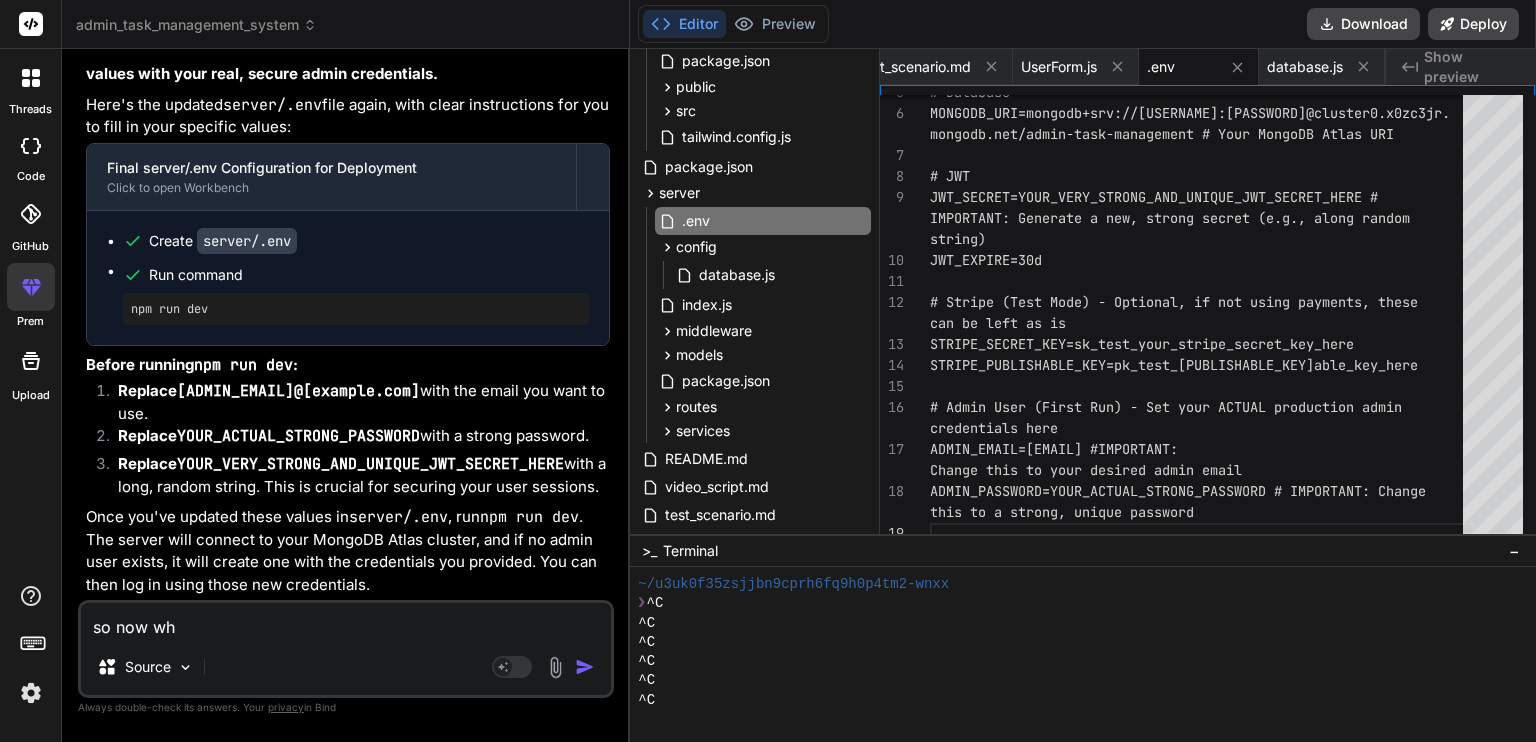 type on "so now wha" 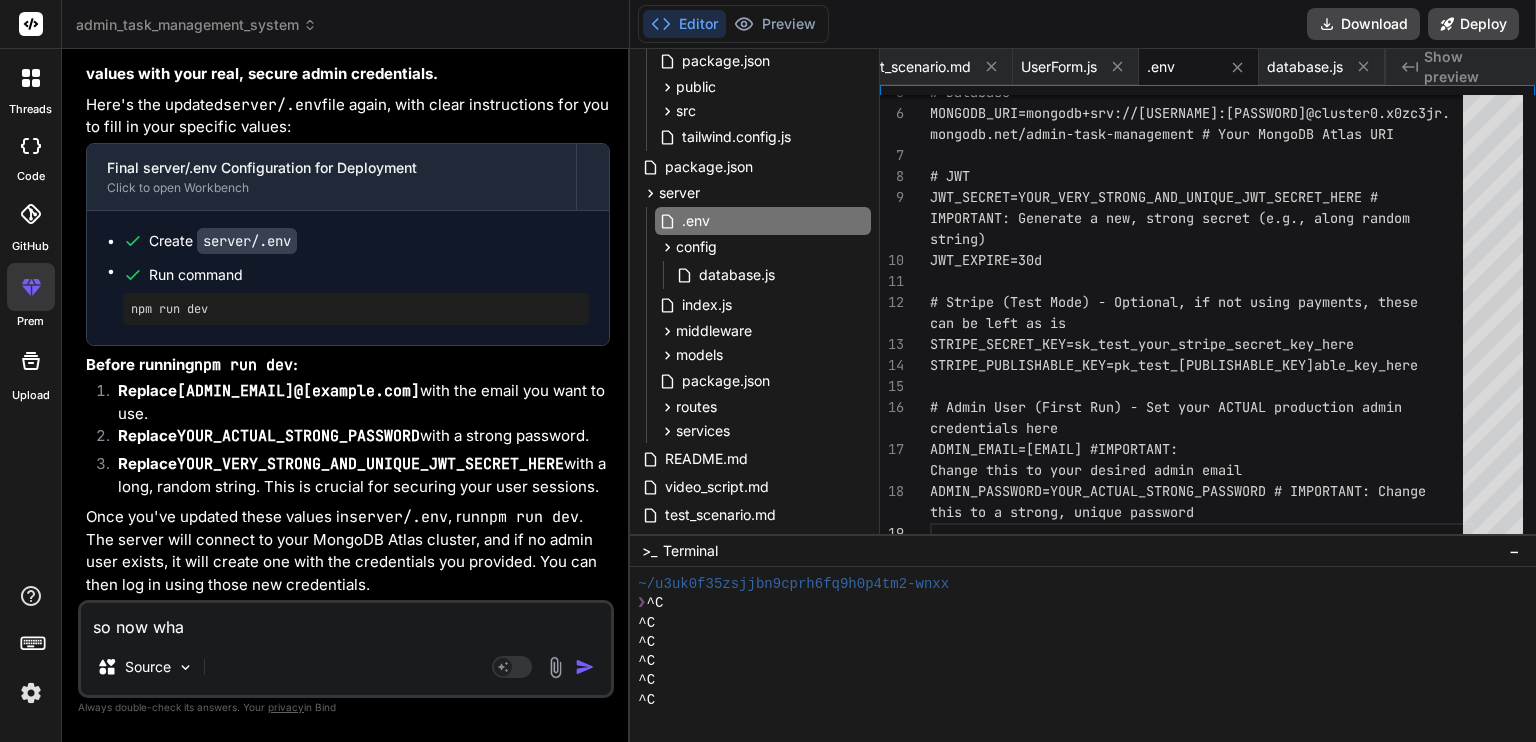 type on "so now what" 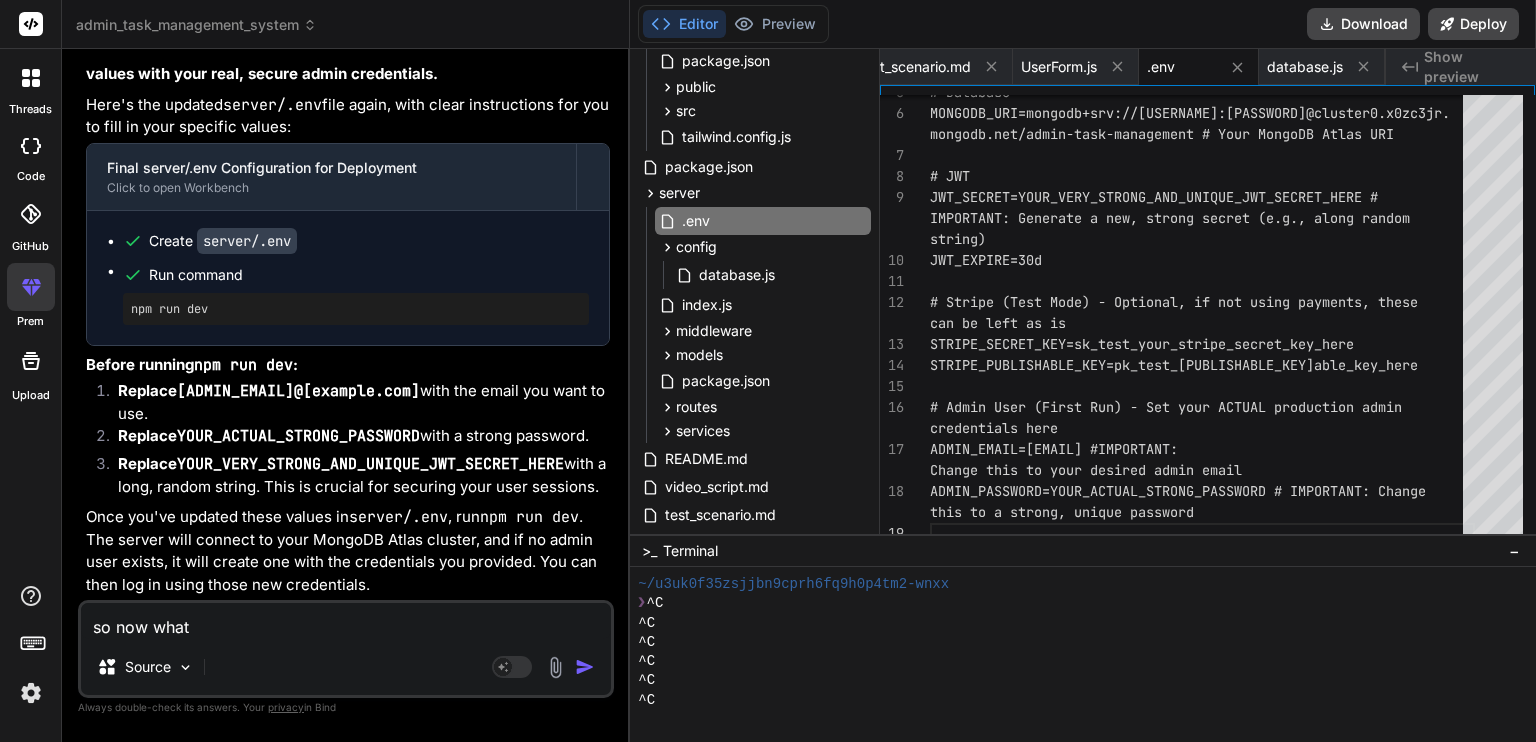 type on "so now what" 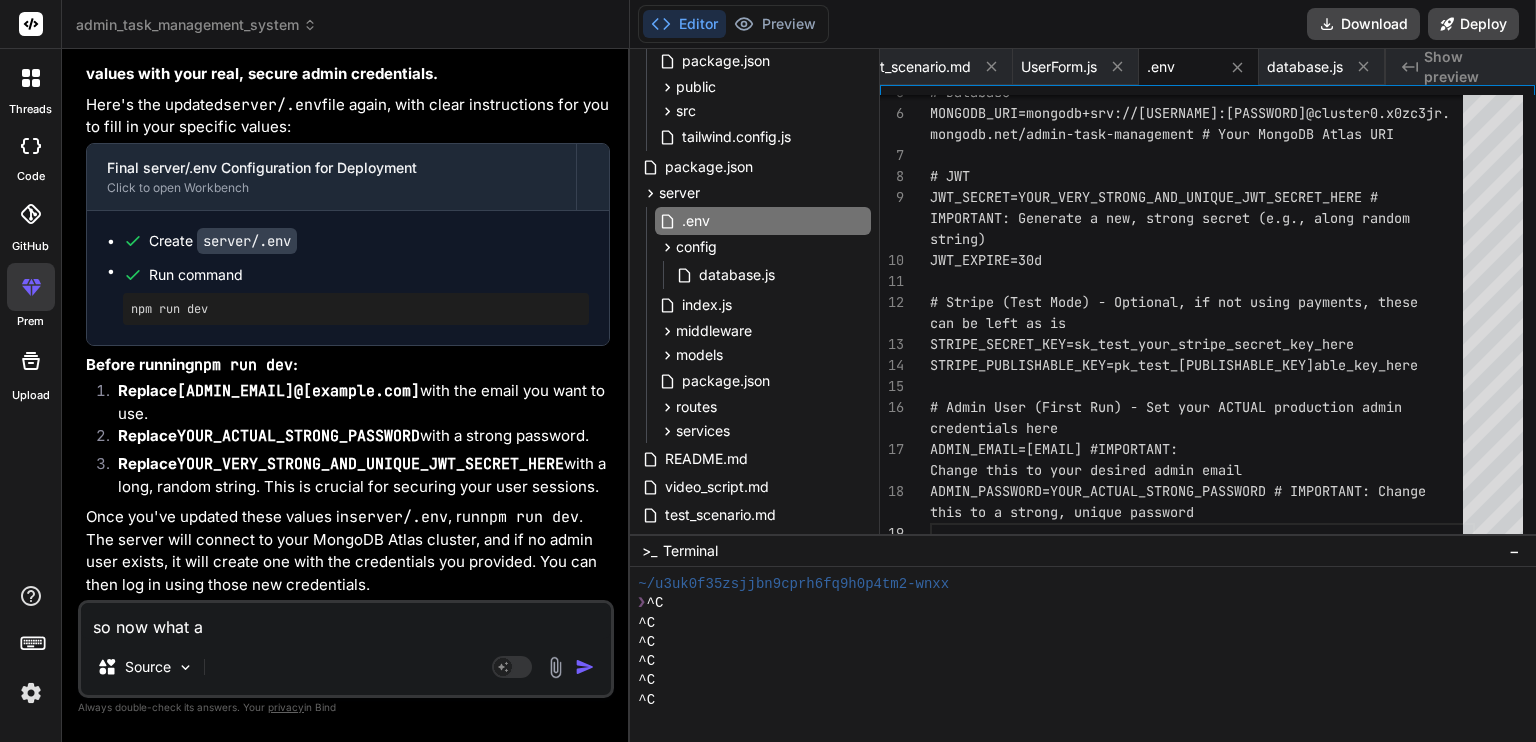 type on "so now what ae" 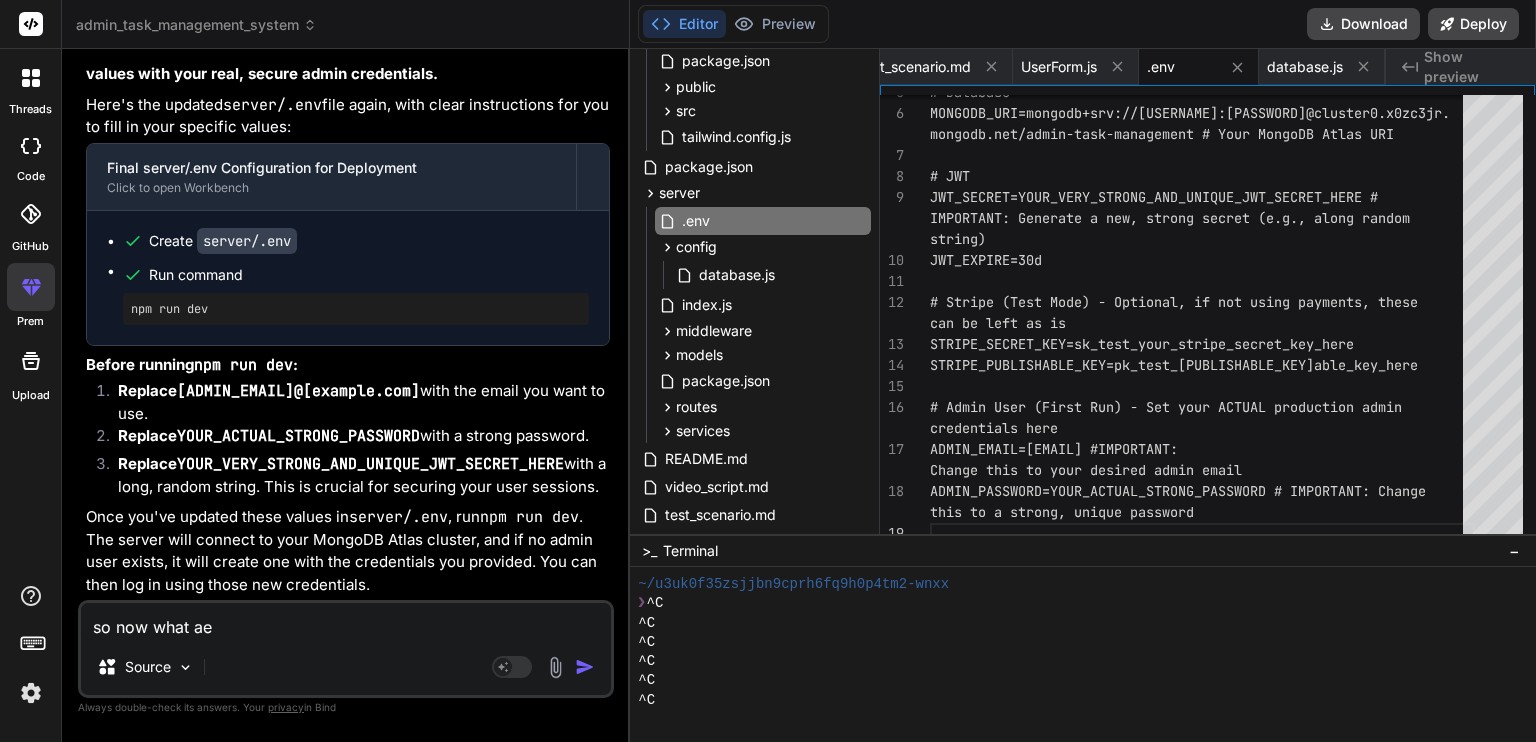 type on "so now what a" 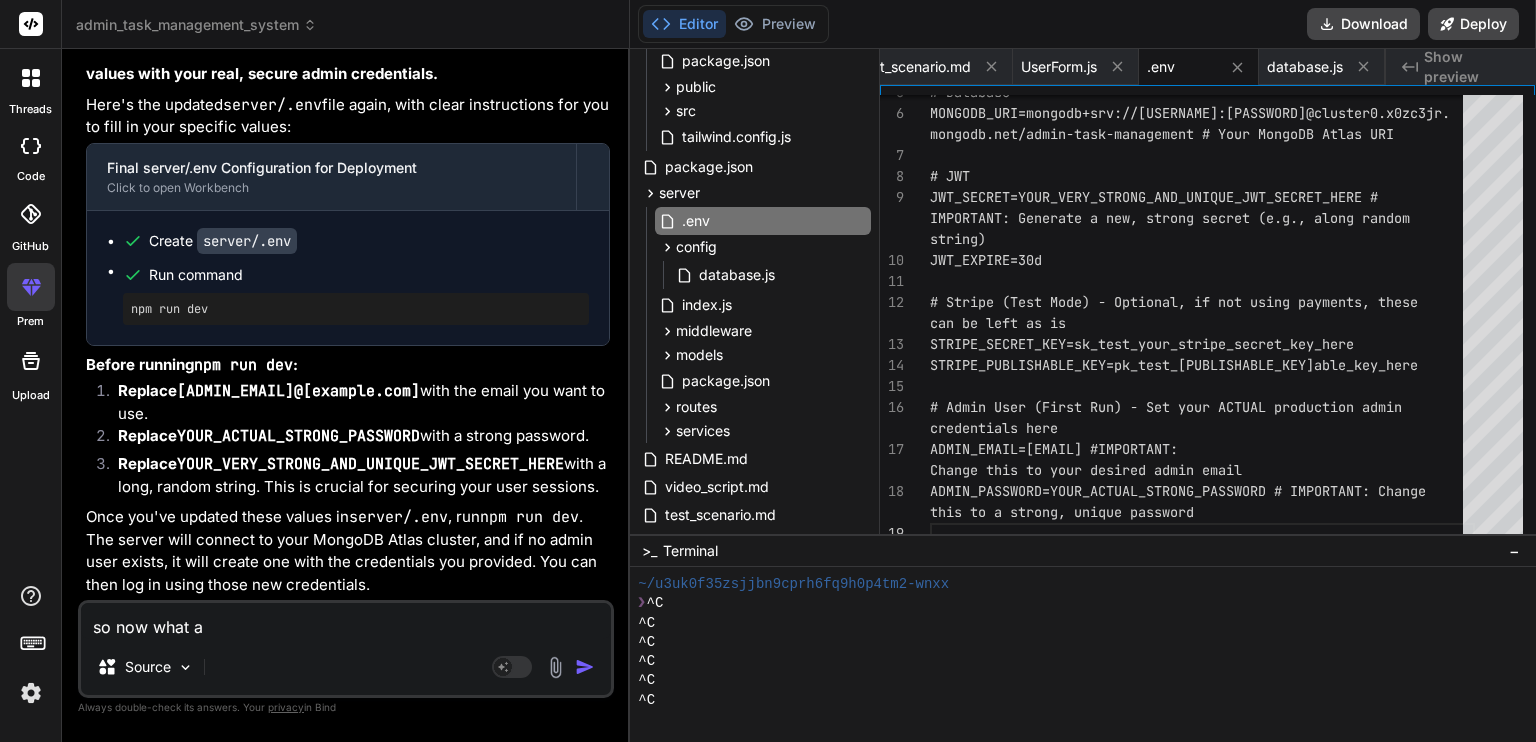type on "so now what ar" 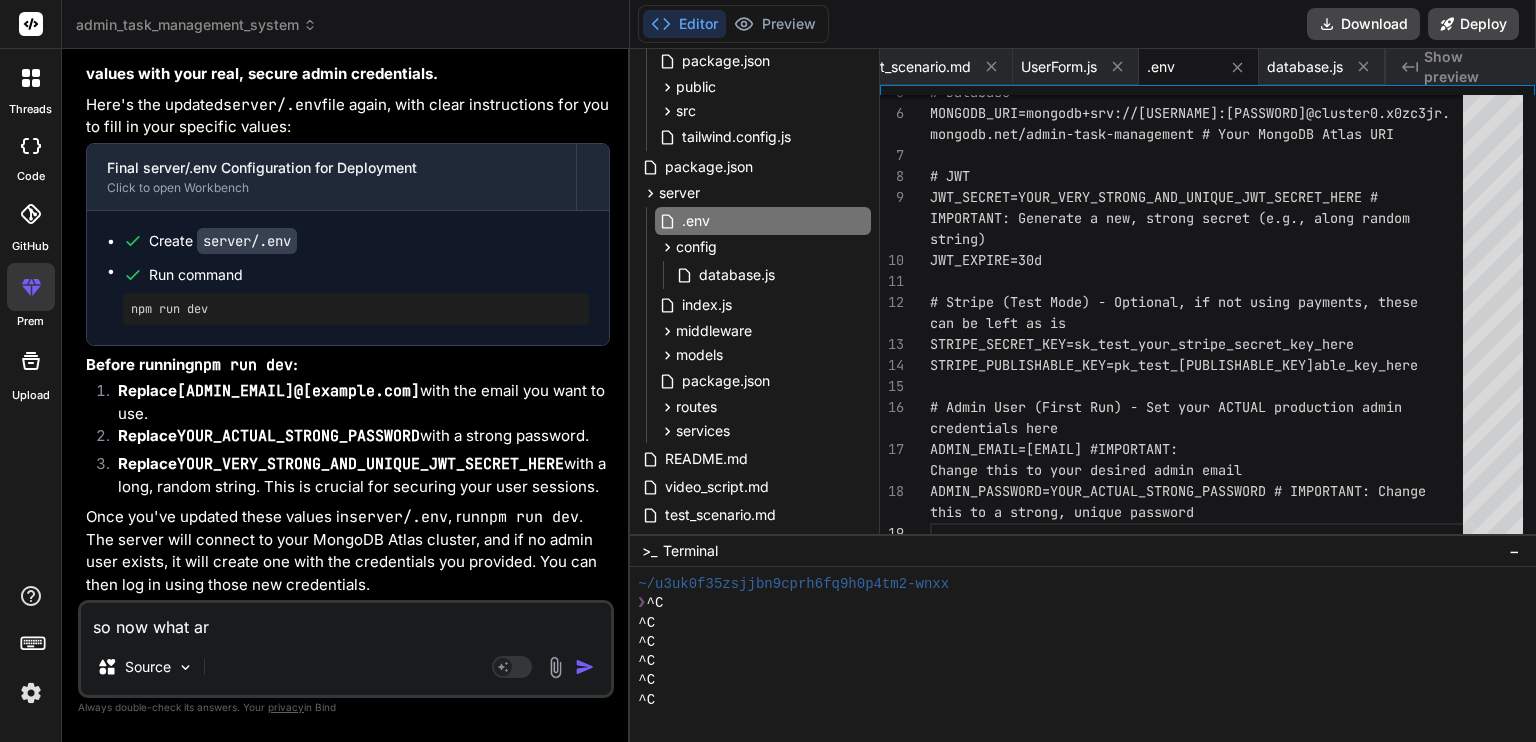type on "so now what are" 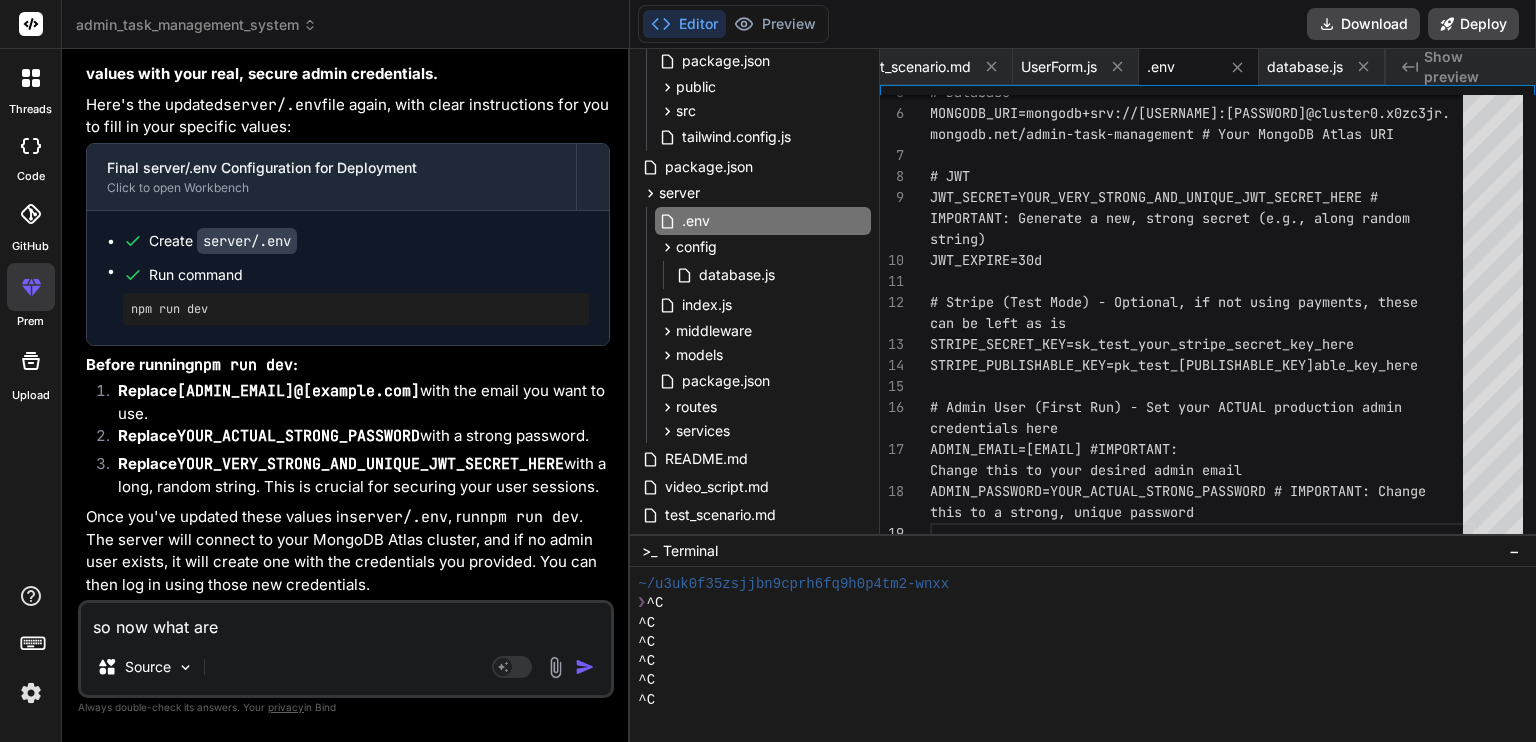 type on "so now what are" 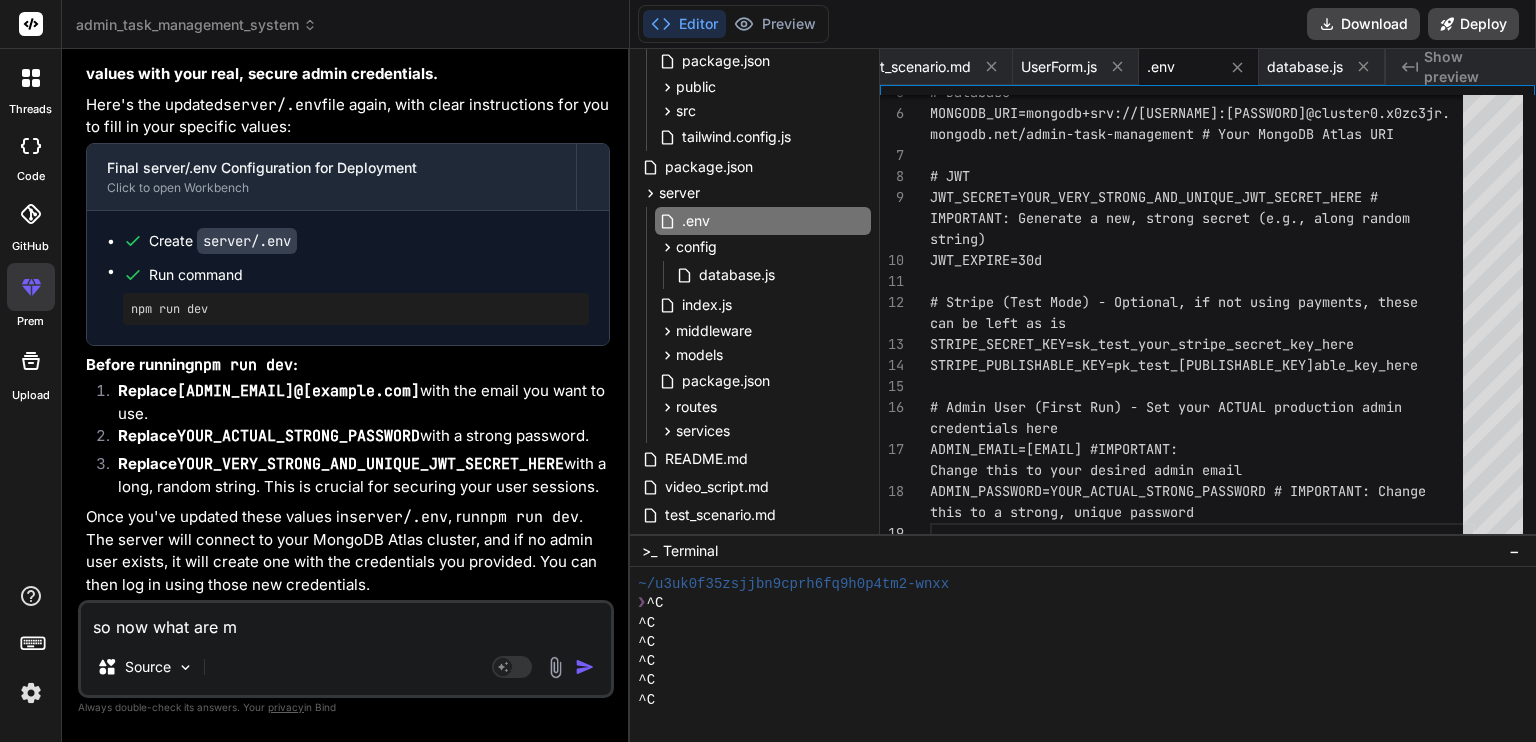 type on "x" 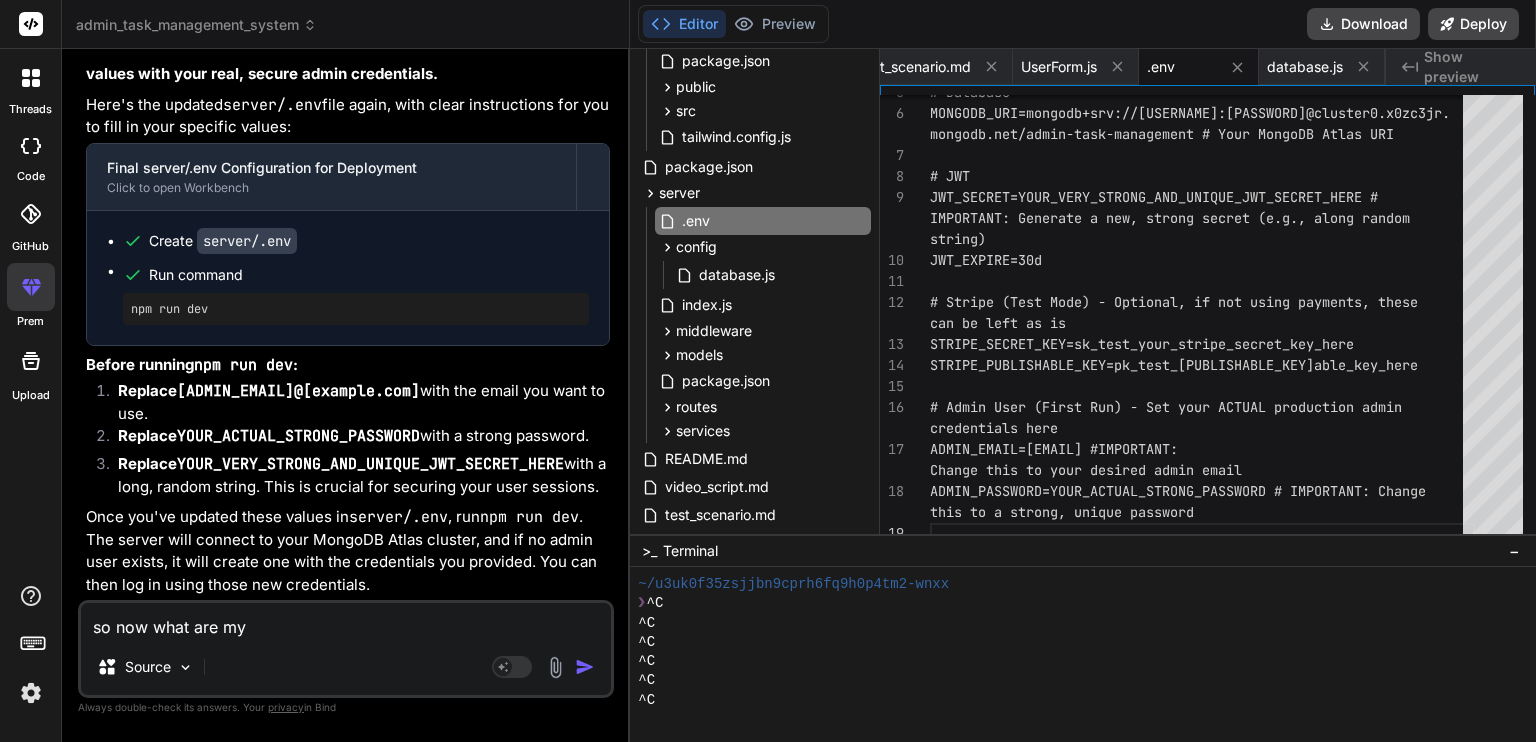 type on "so now what are my" 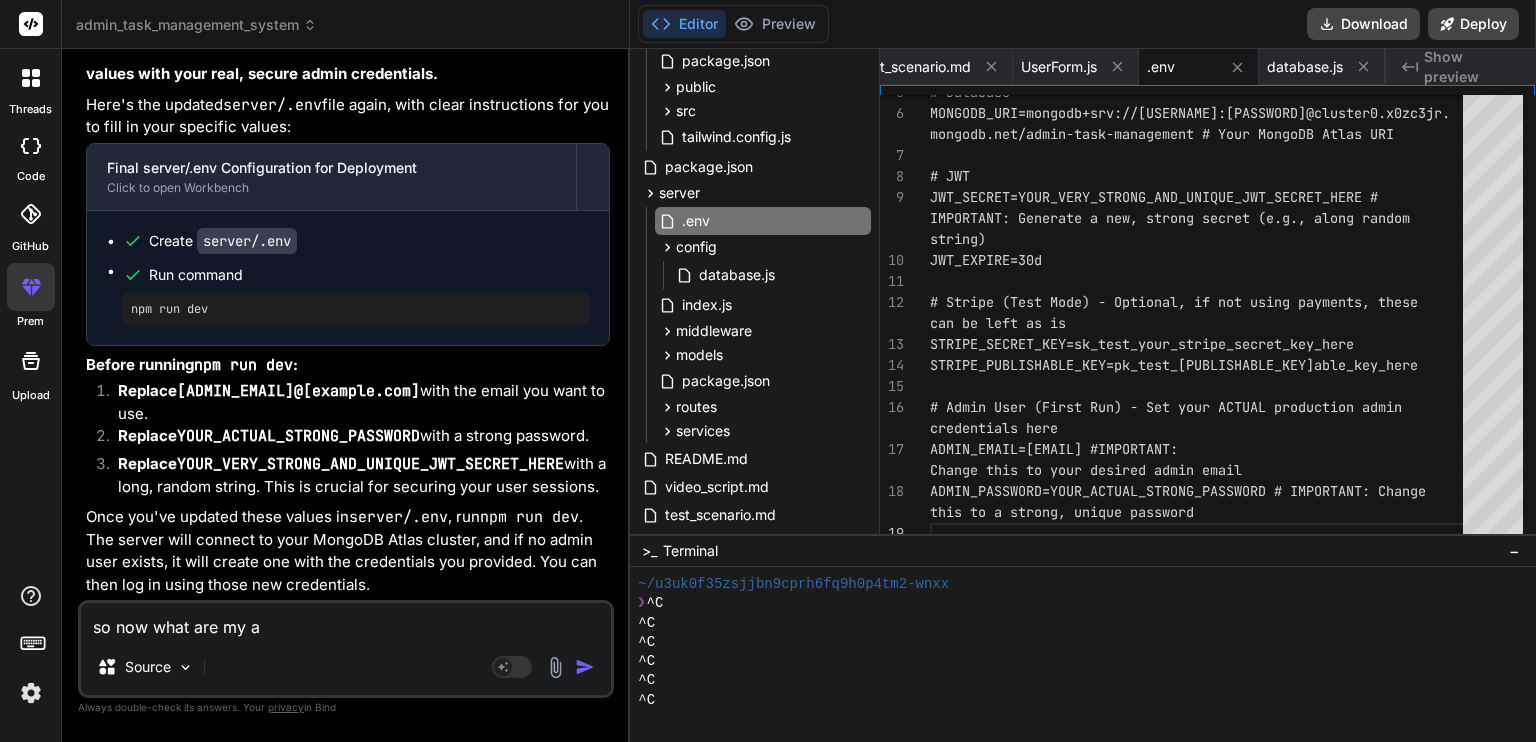 type on "so now what are my ad" 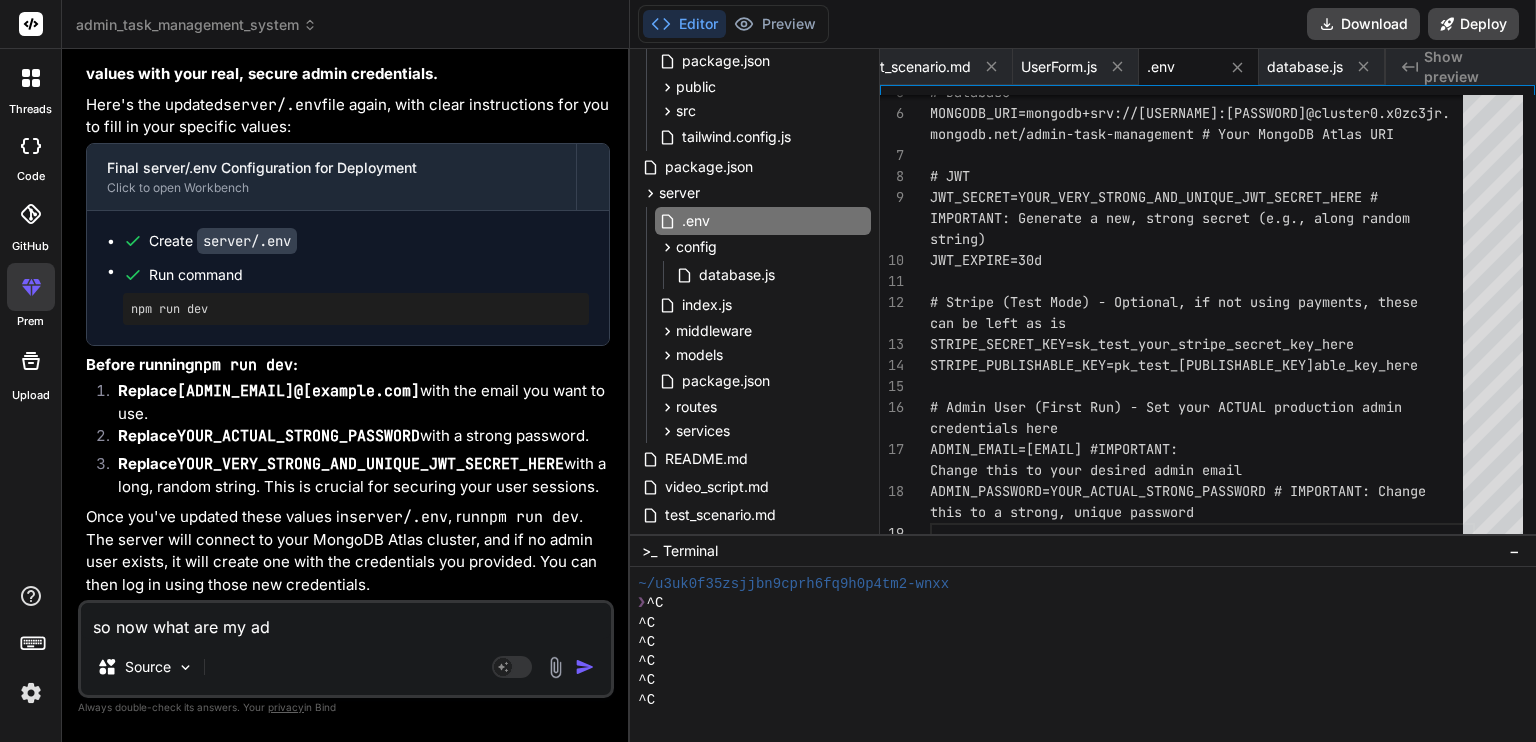 type on "so now what are my adm" 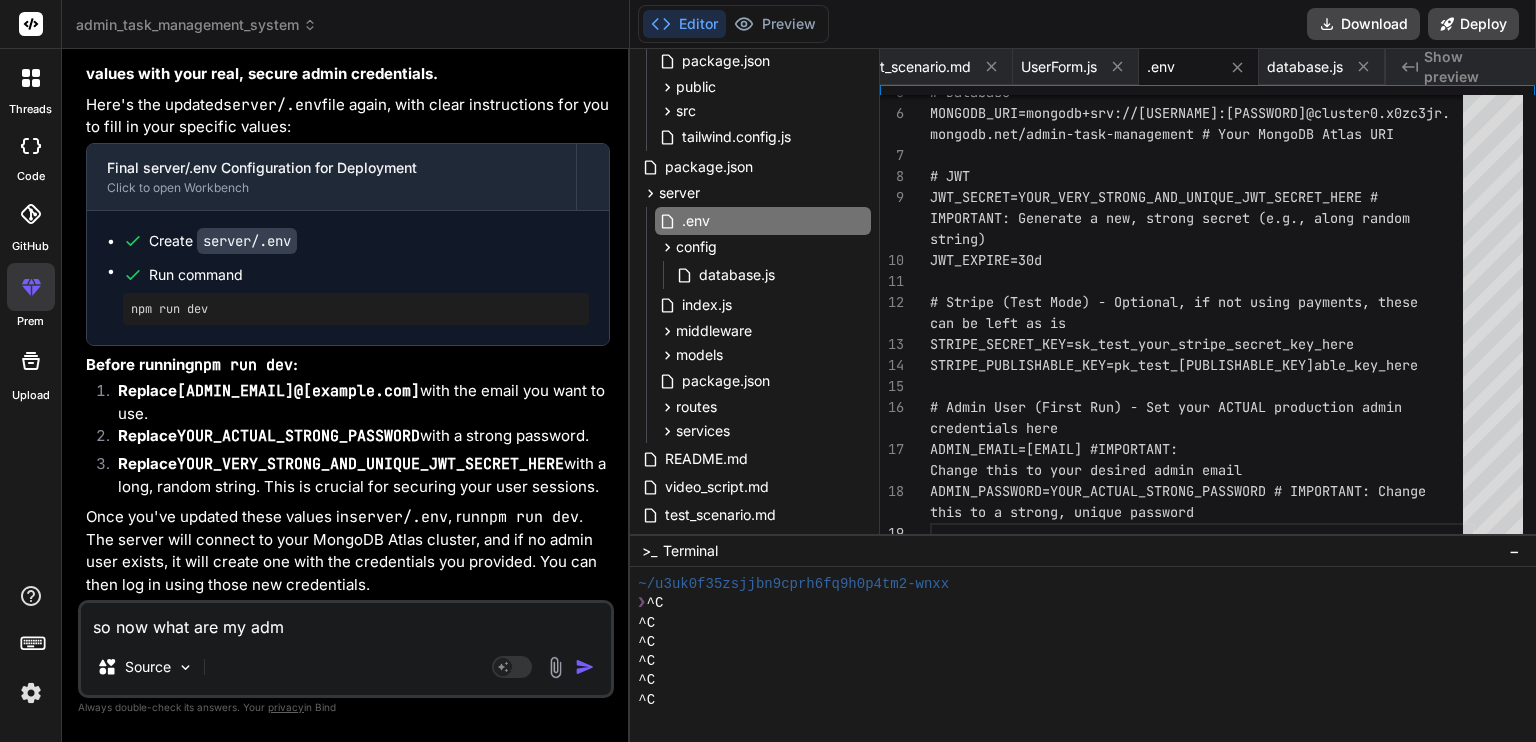 type on "so now what are my admi" 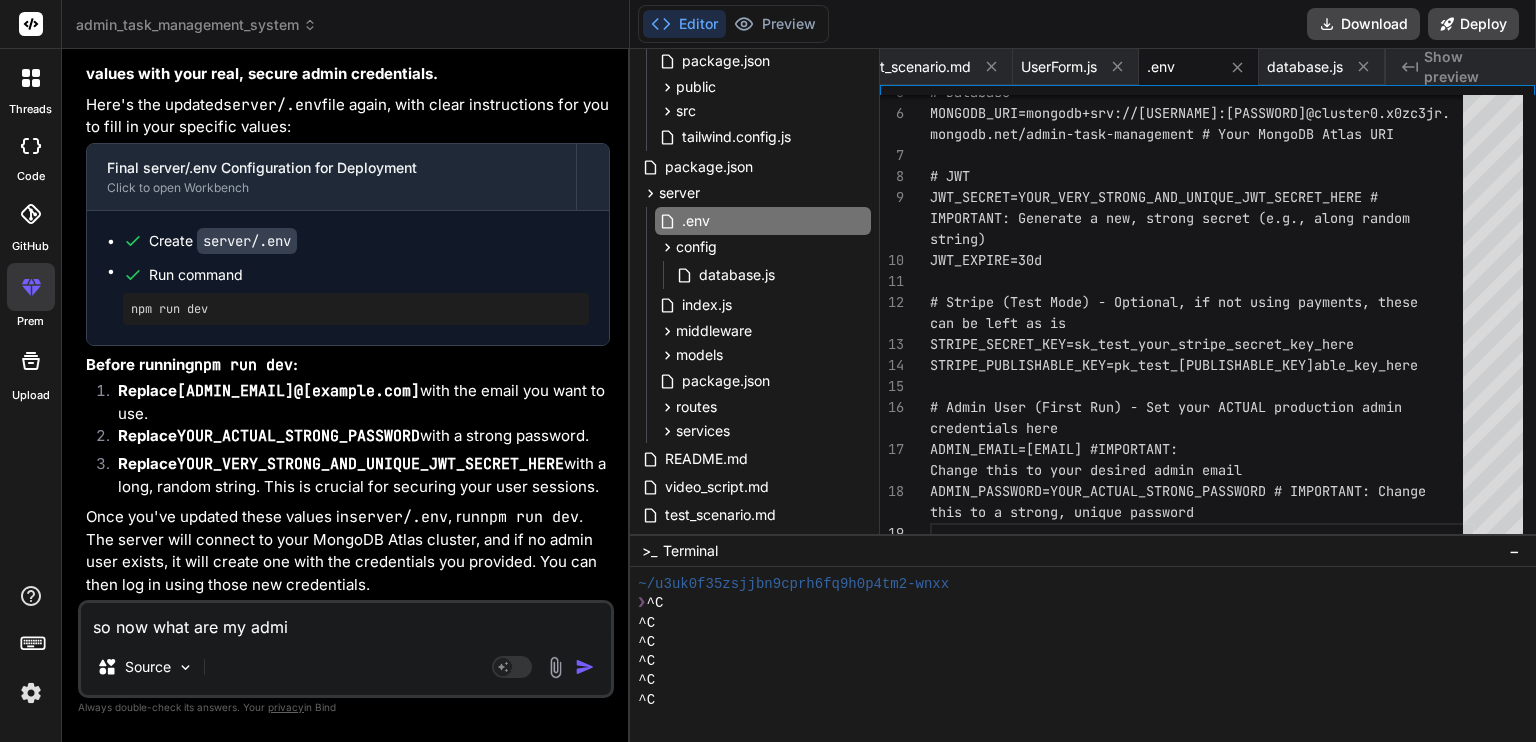 type on "x" 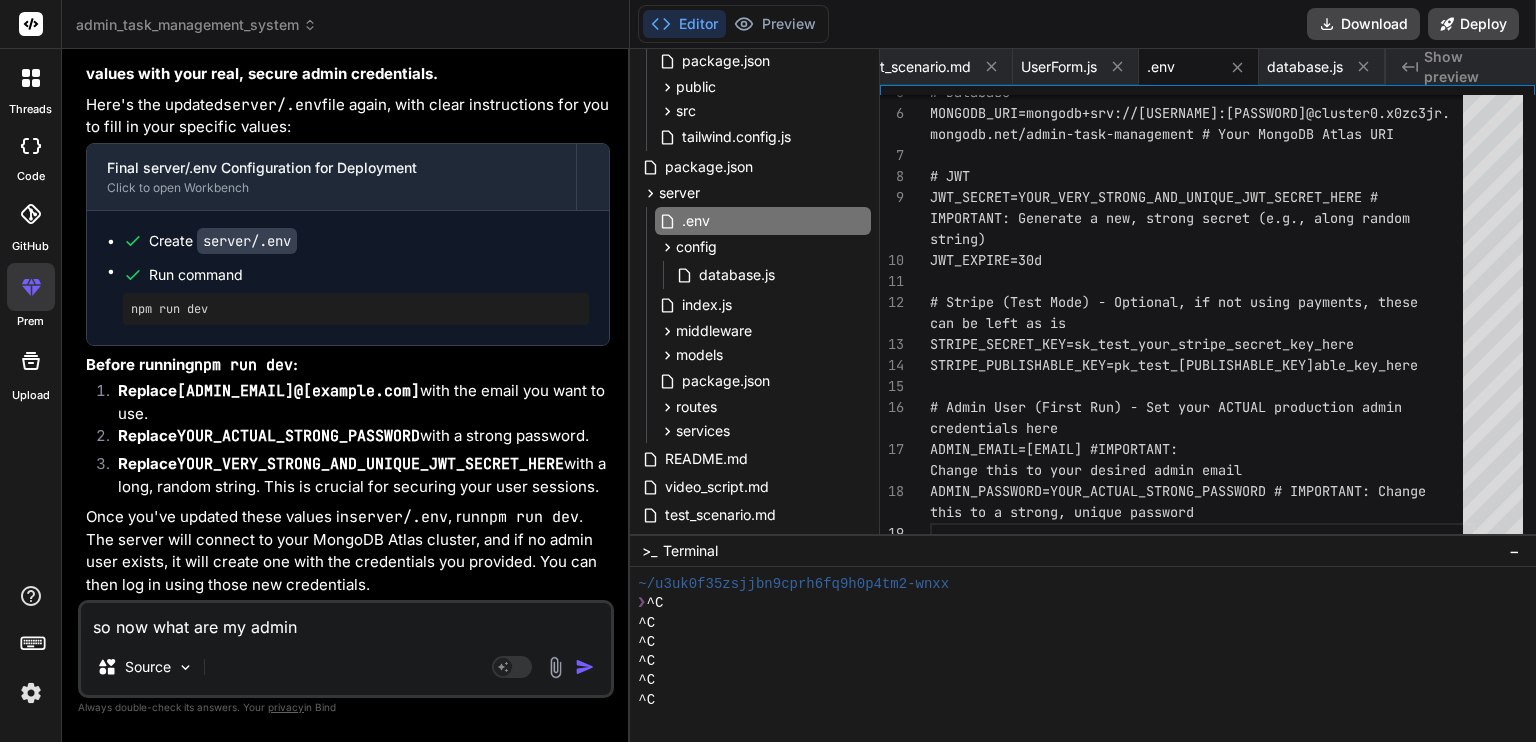 type on "so now what are my admin" 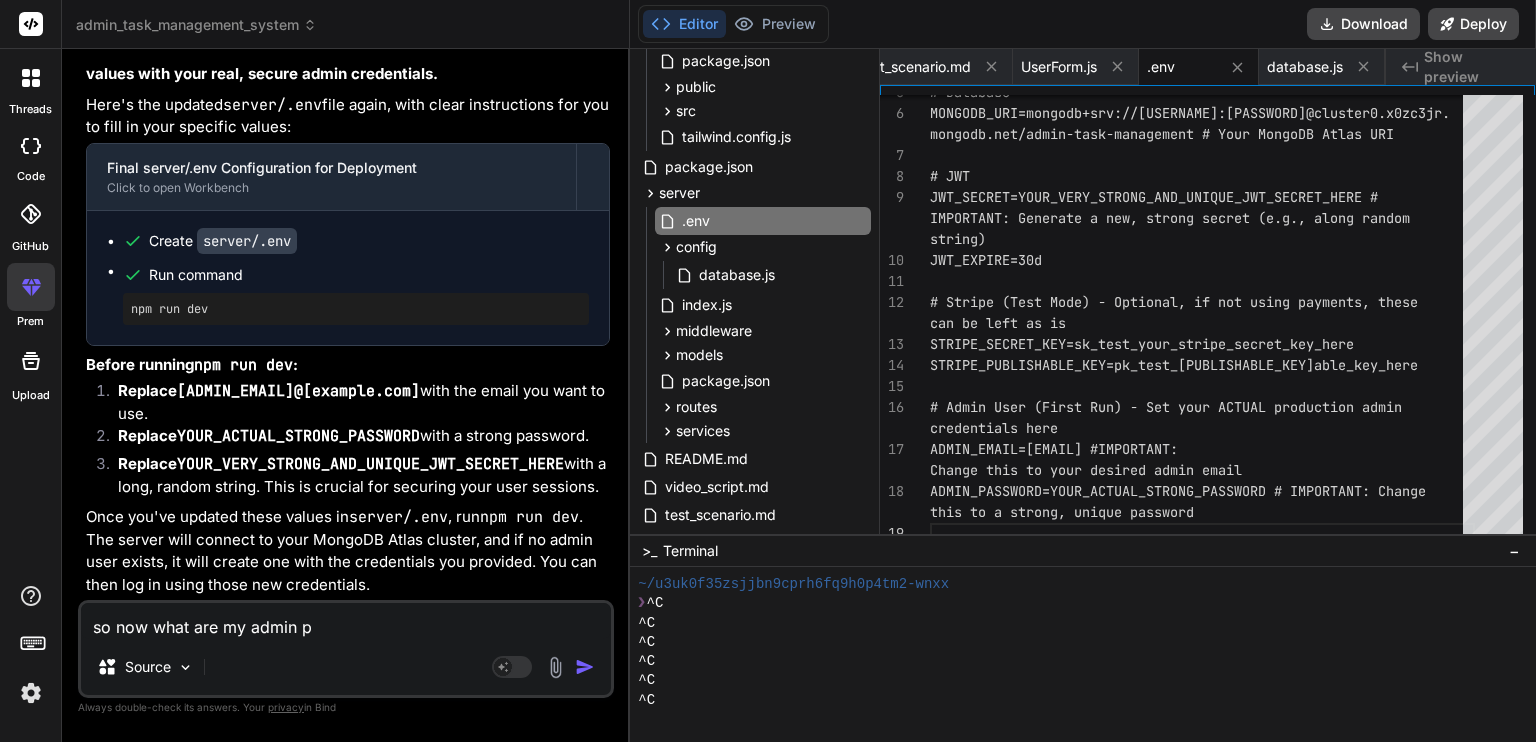 type on "so now what are my admin" 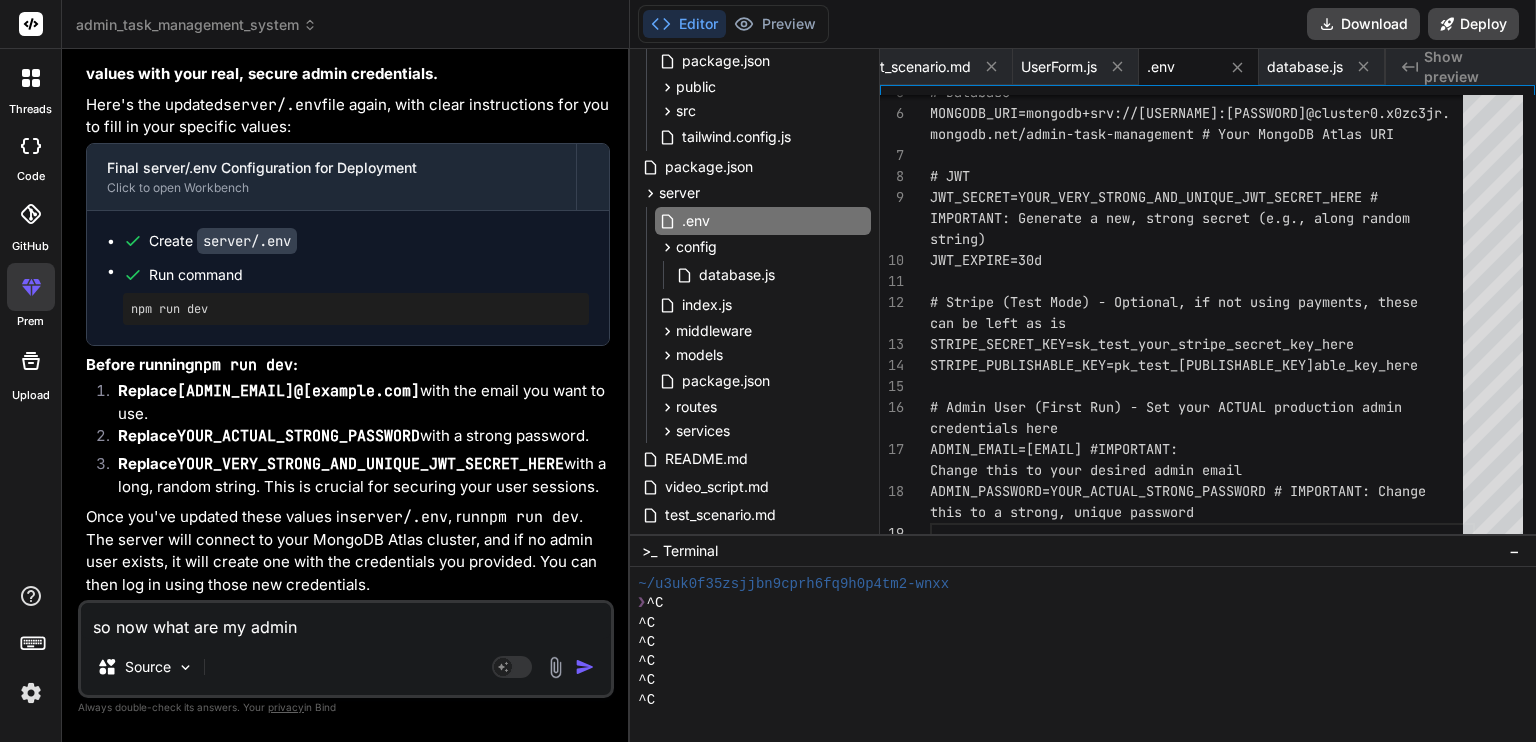 type on "so now what are my admin i" 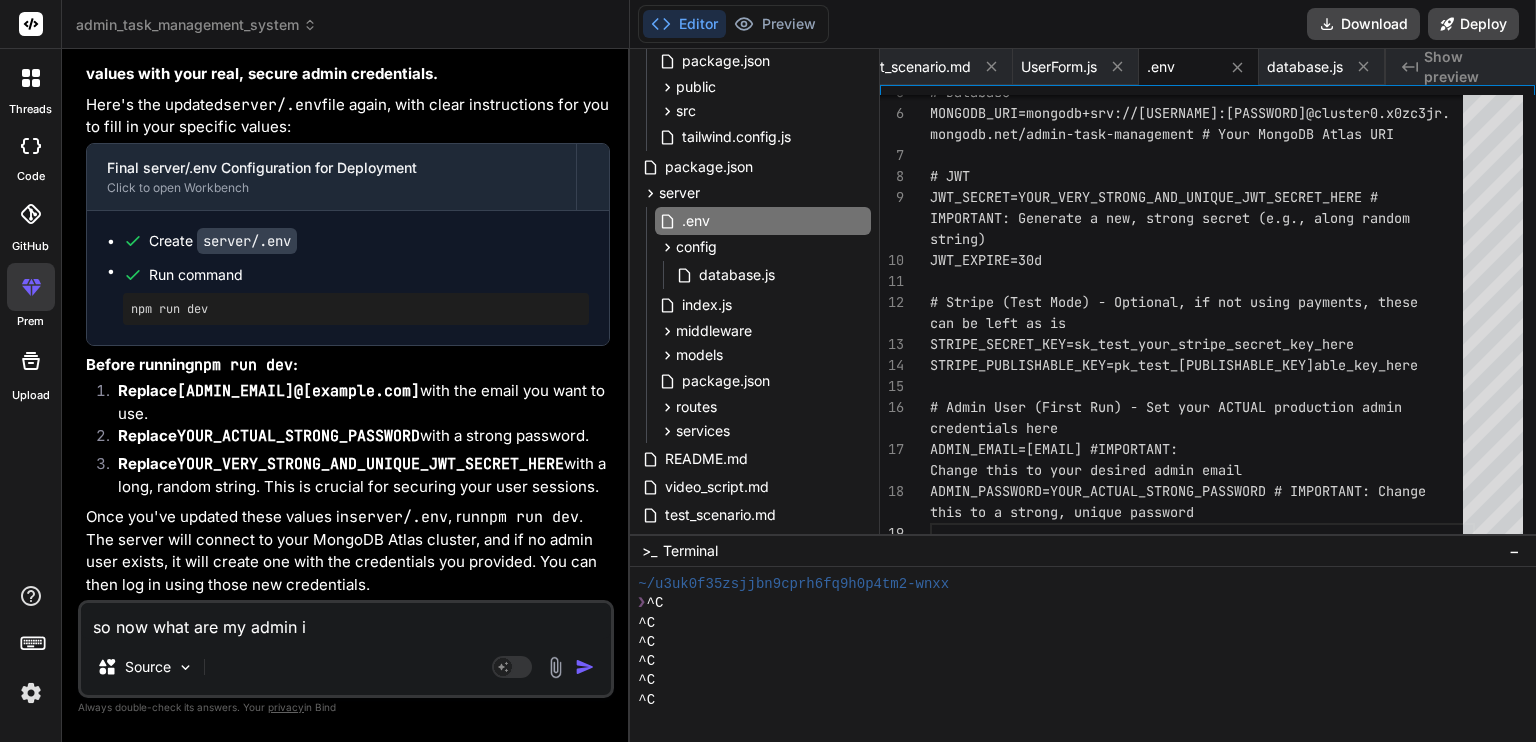 type on "so now what are my admin id" 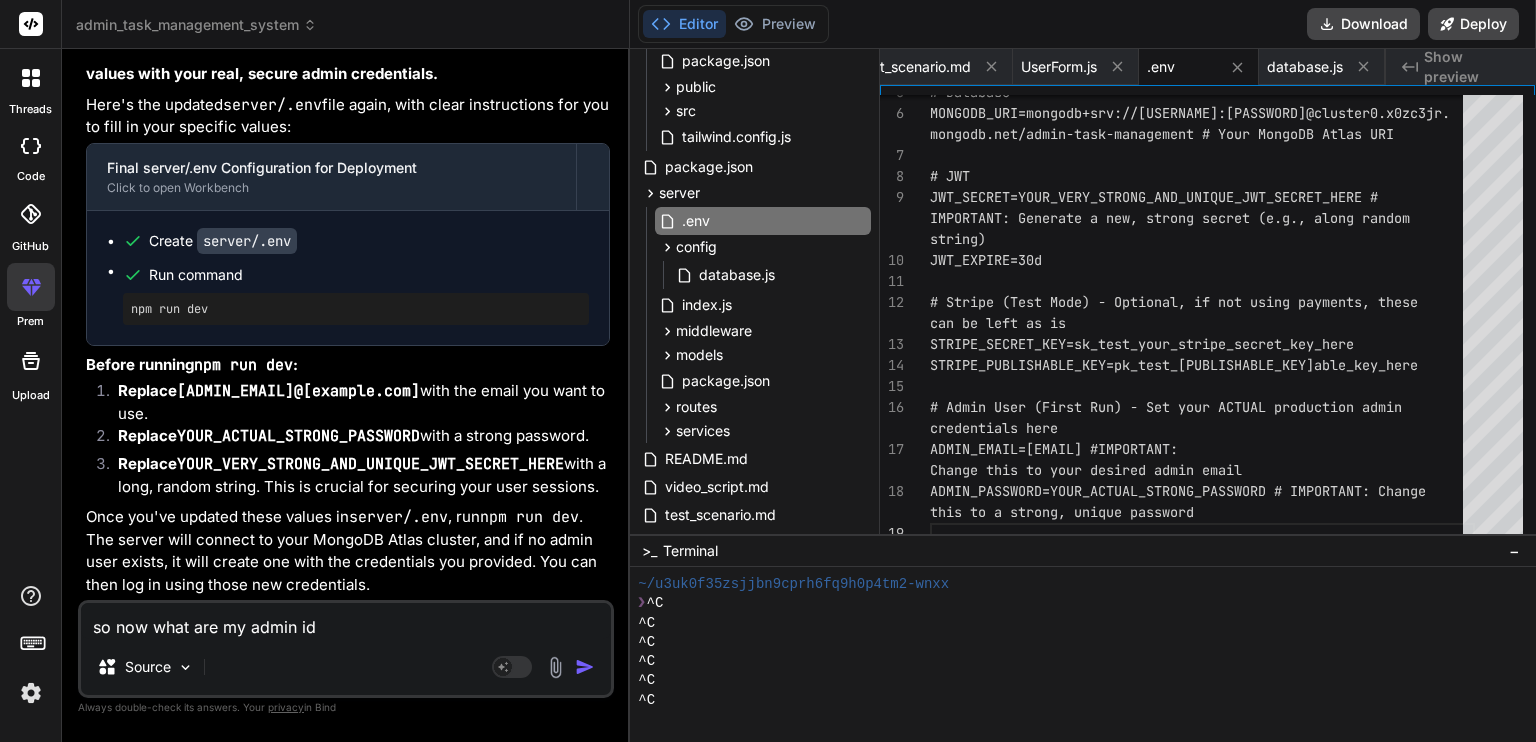 type on "so now what are my admin id" 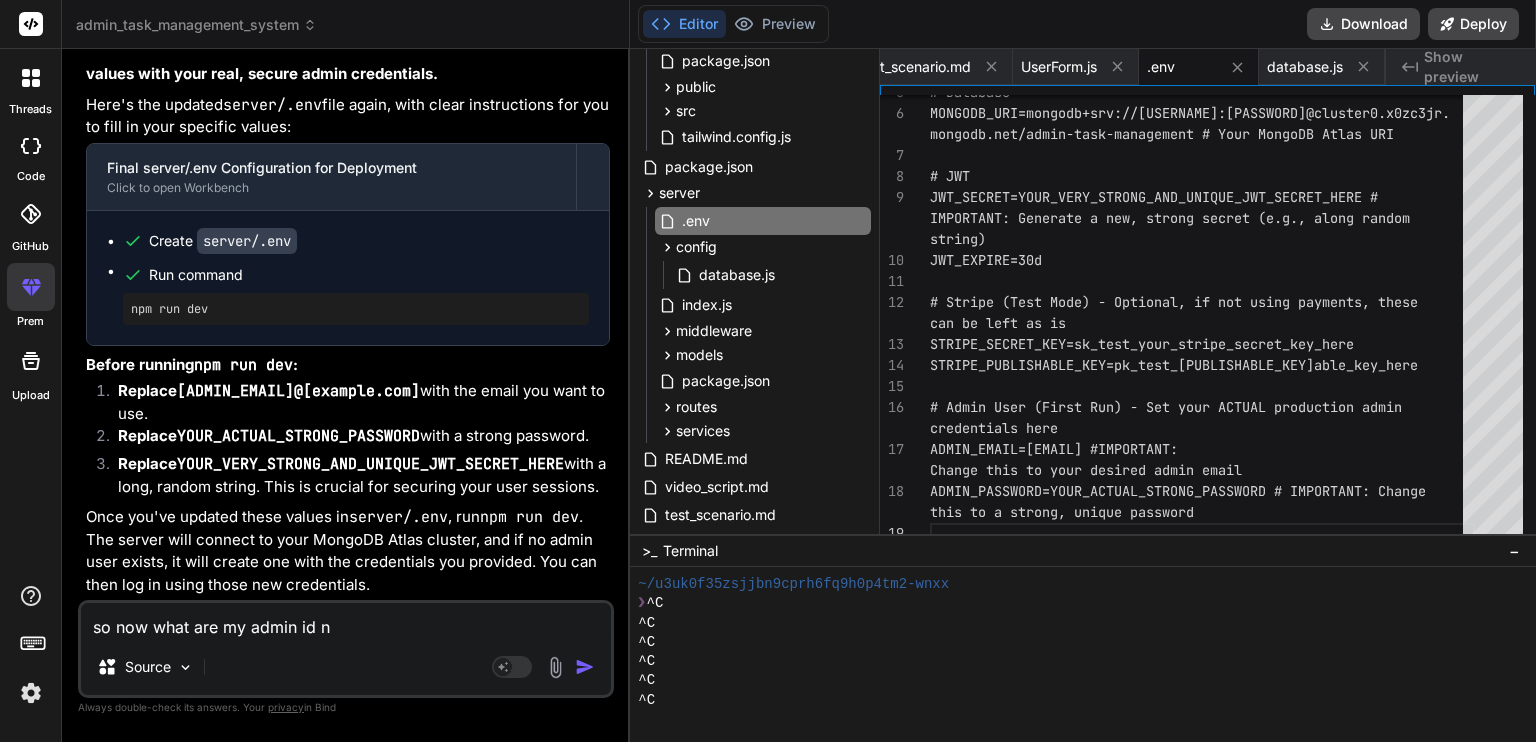 type on "so now what are my admin id nf" 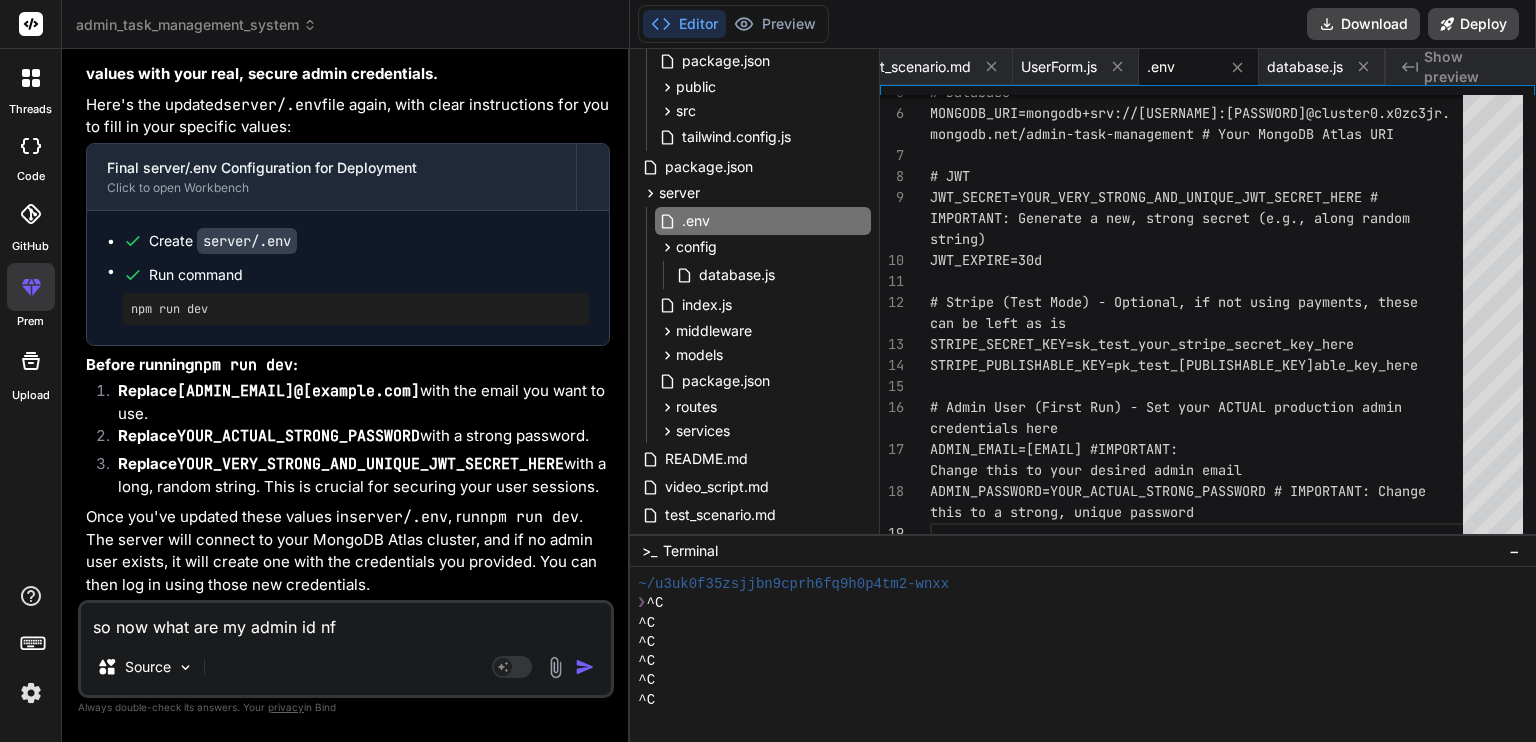 type on "so now what are my admin id nfd" 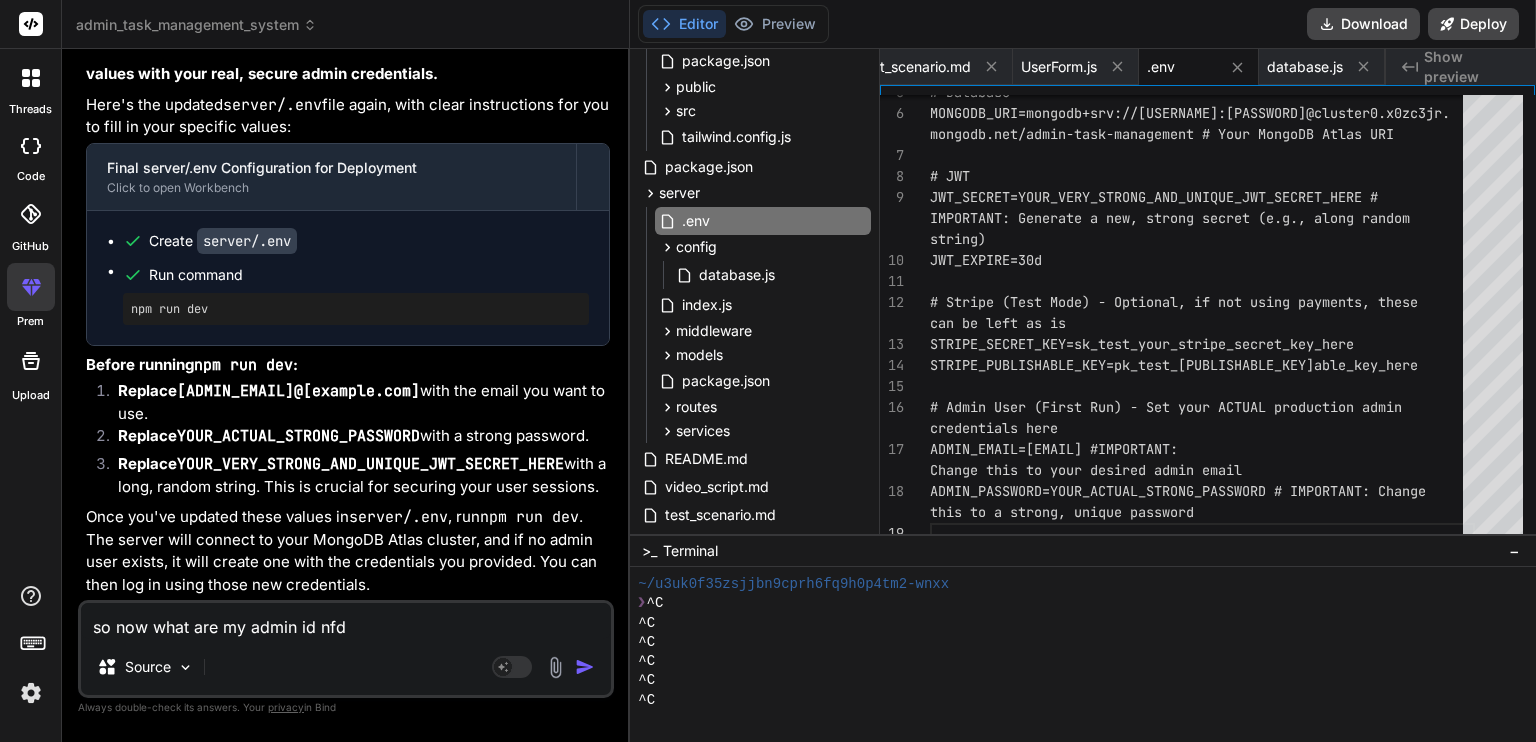 type on "so now what are my admin id nf" 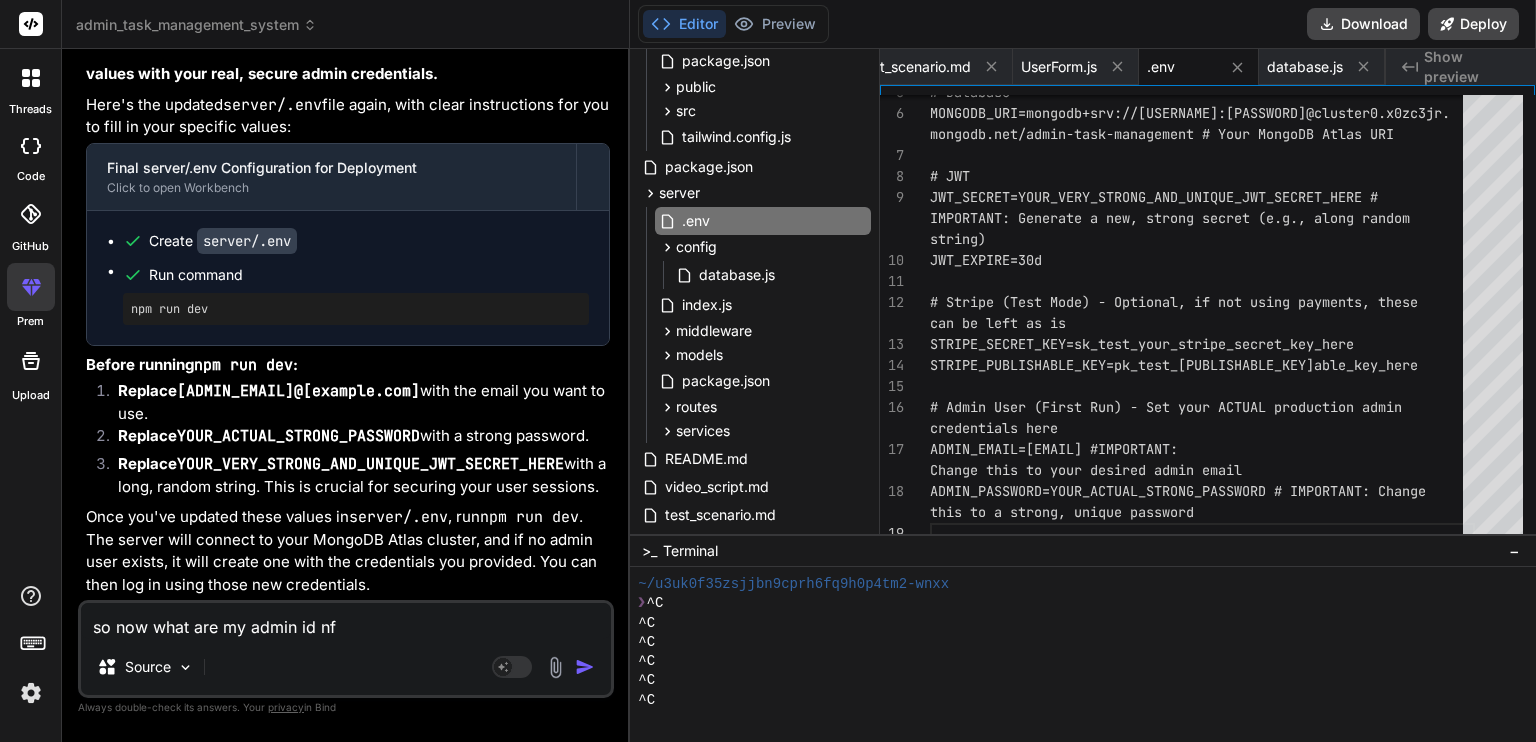 type on "so now what are my admin id n" 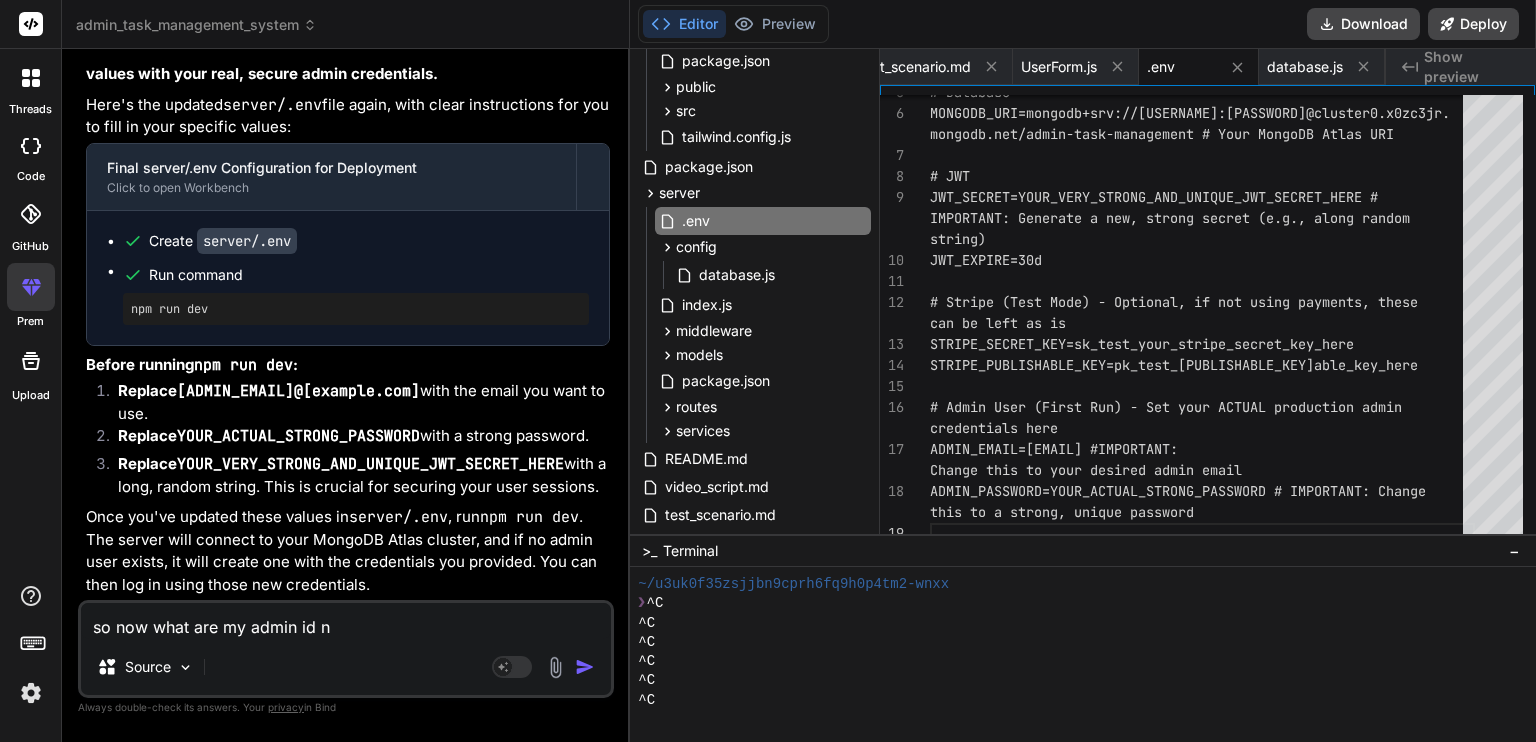 type on "x" 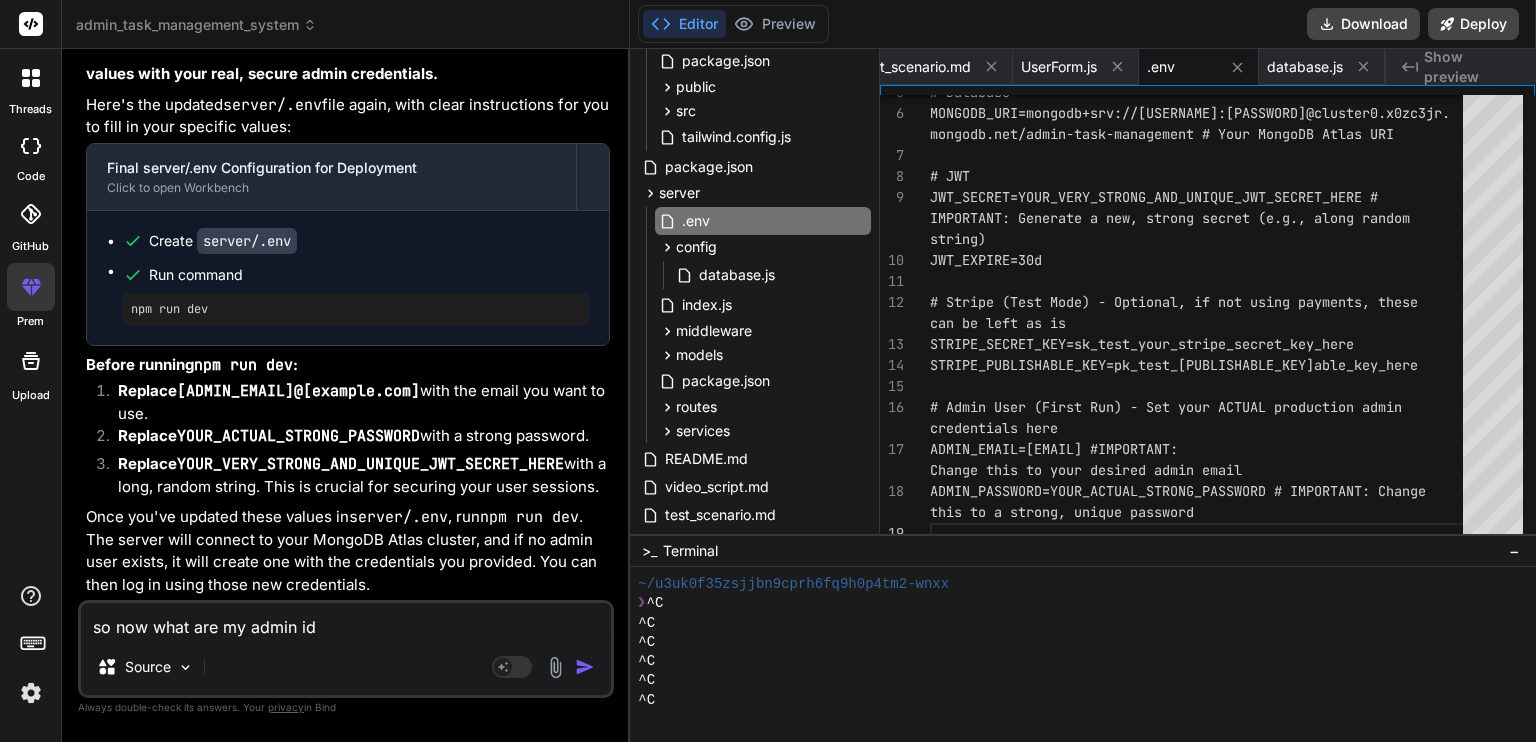 type on "so now what are my admin id a" 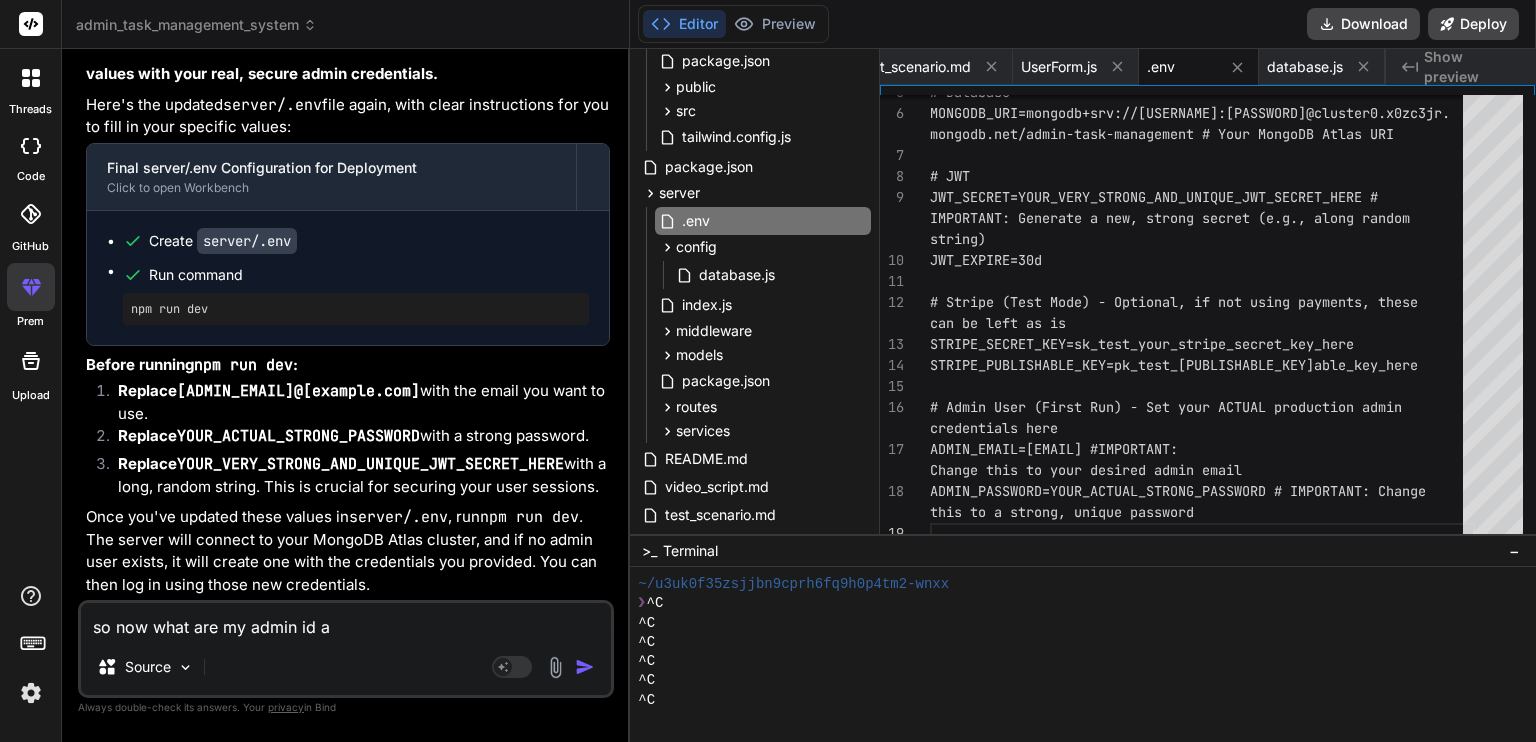type on "so now what are my admin id an" 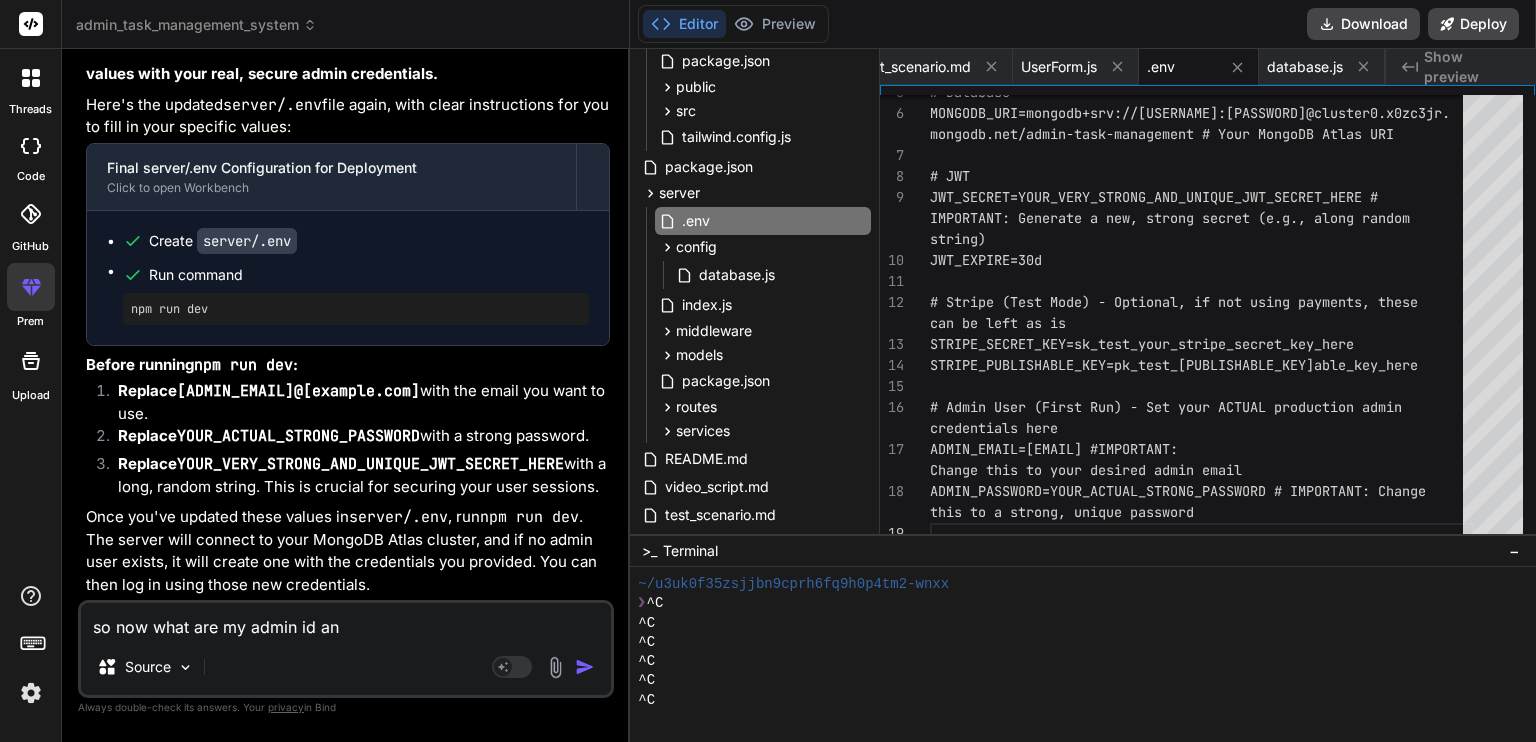 type on "so now what are my admin id and" 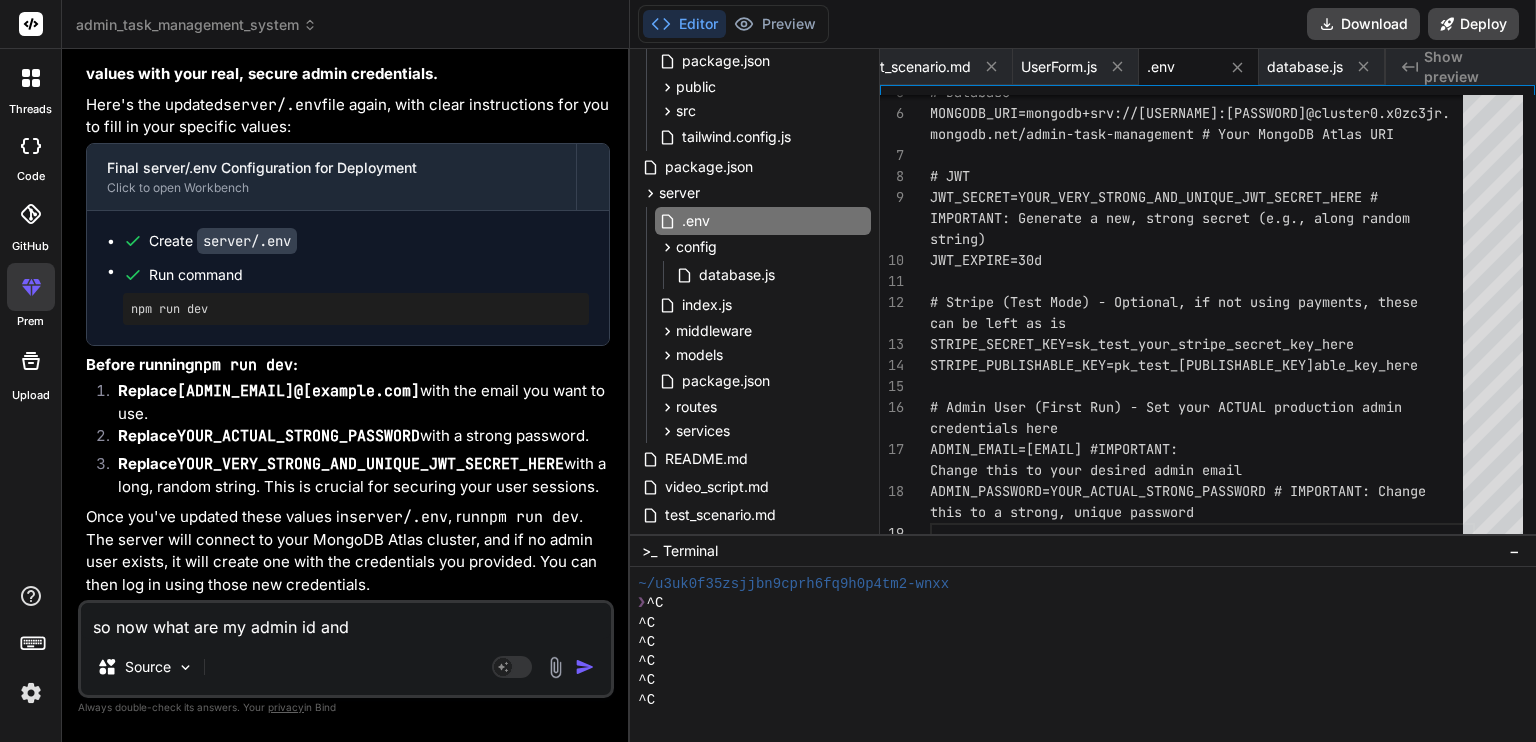 type on "so now what are my admin id and" 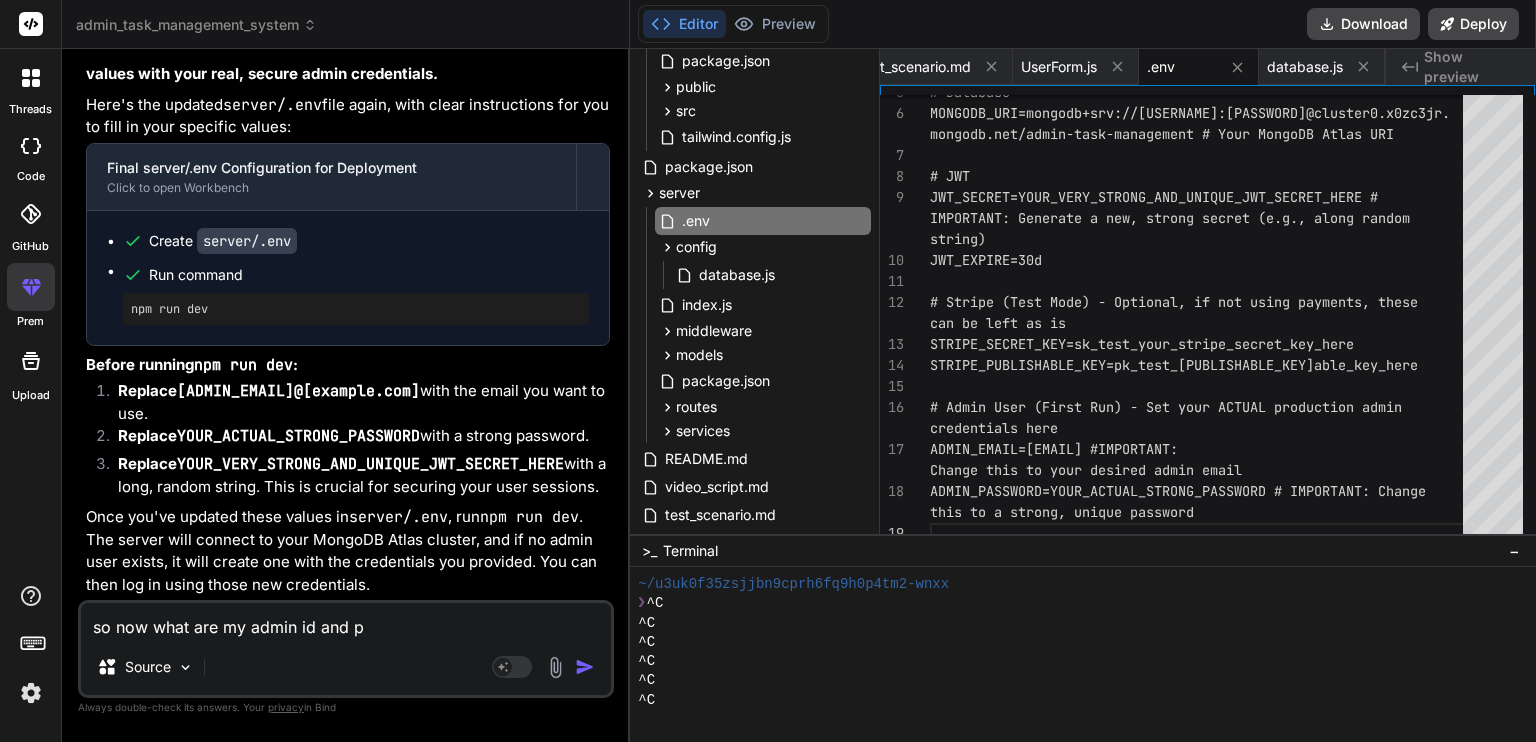 type on "so now what are my admin id and ps" 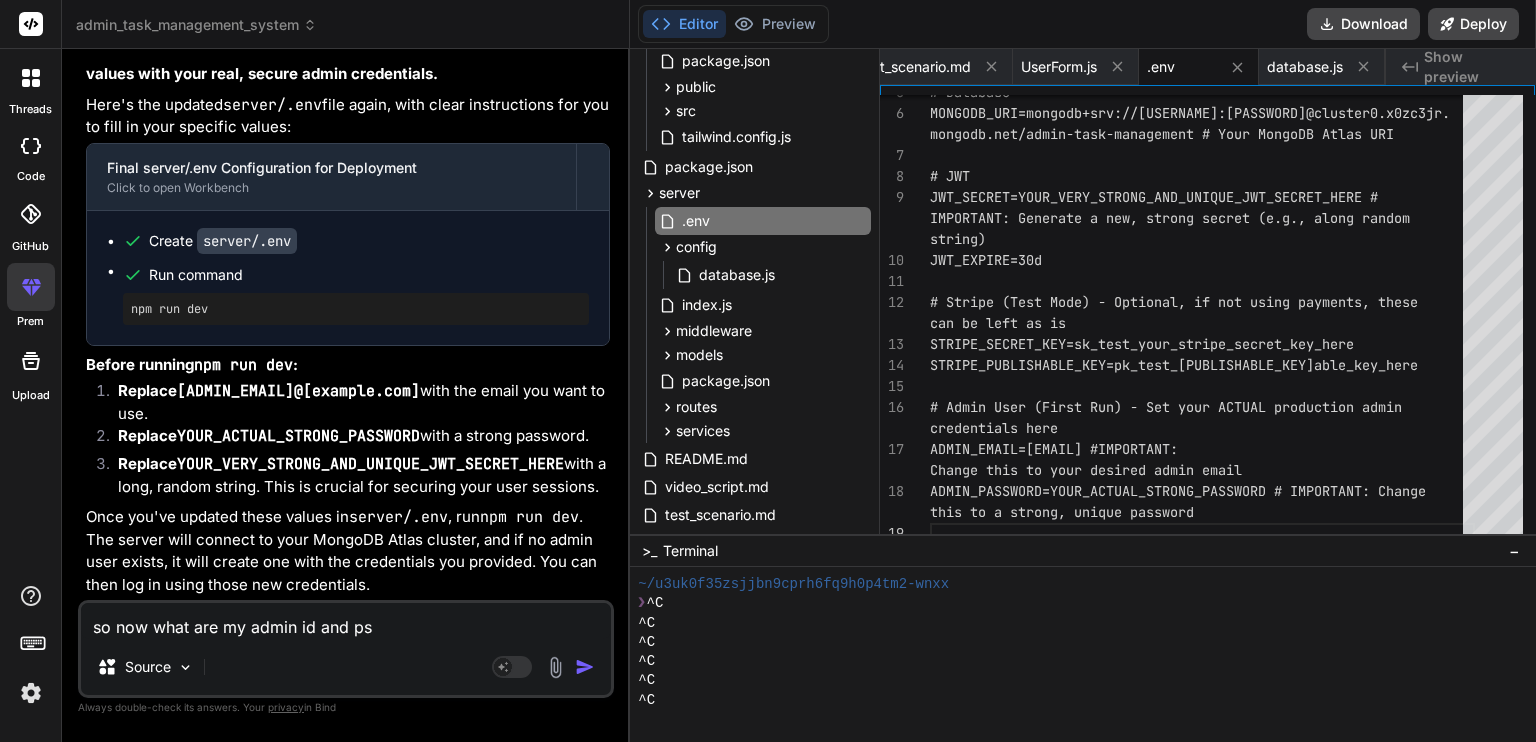 type on "so now what are my admin id and pss" 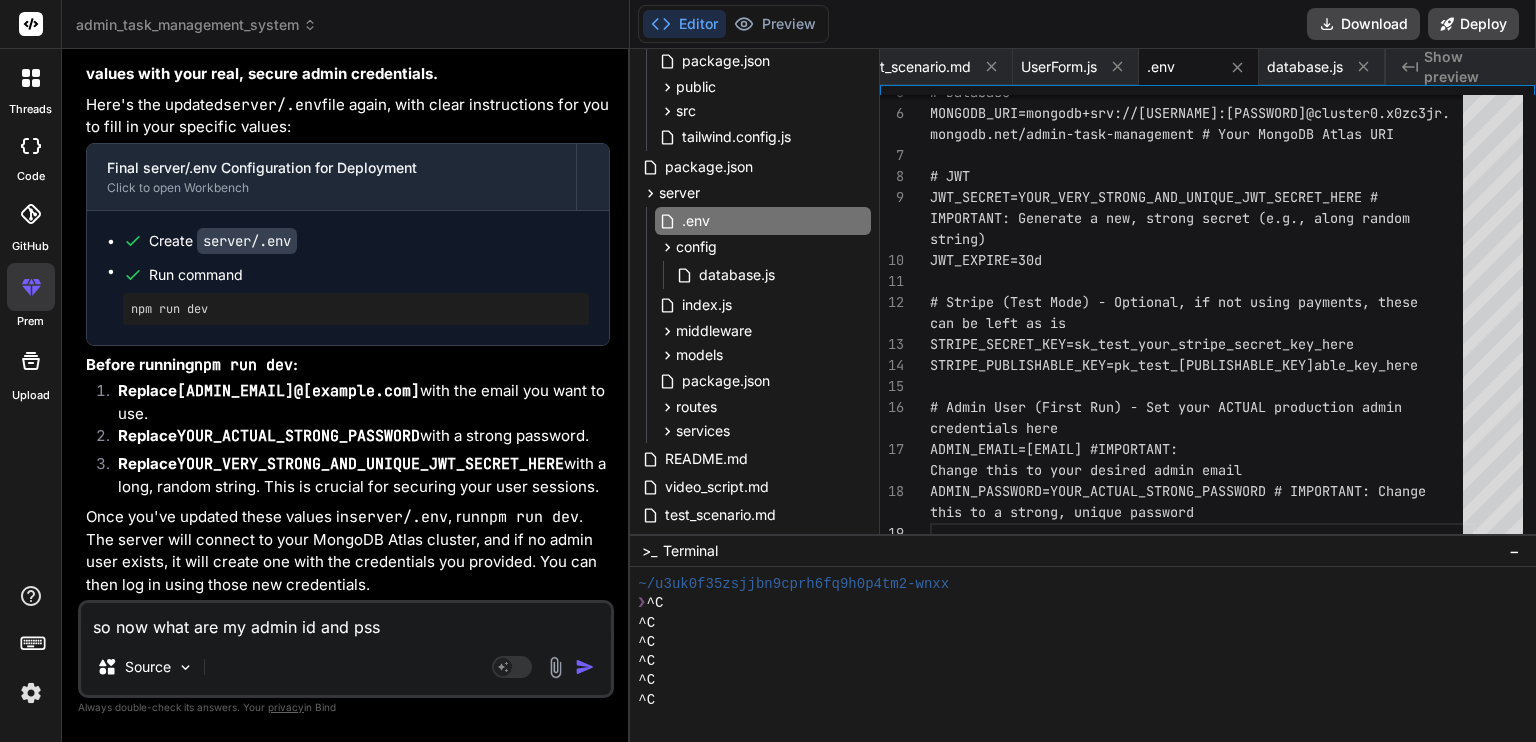 type on "so now what are my admin id and pss" 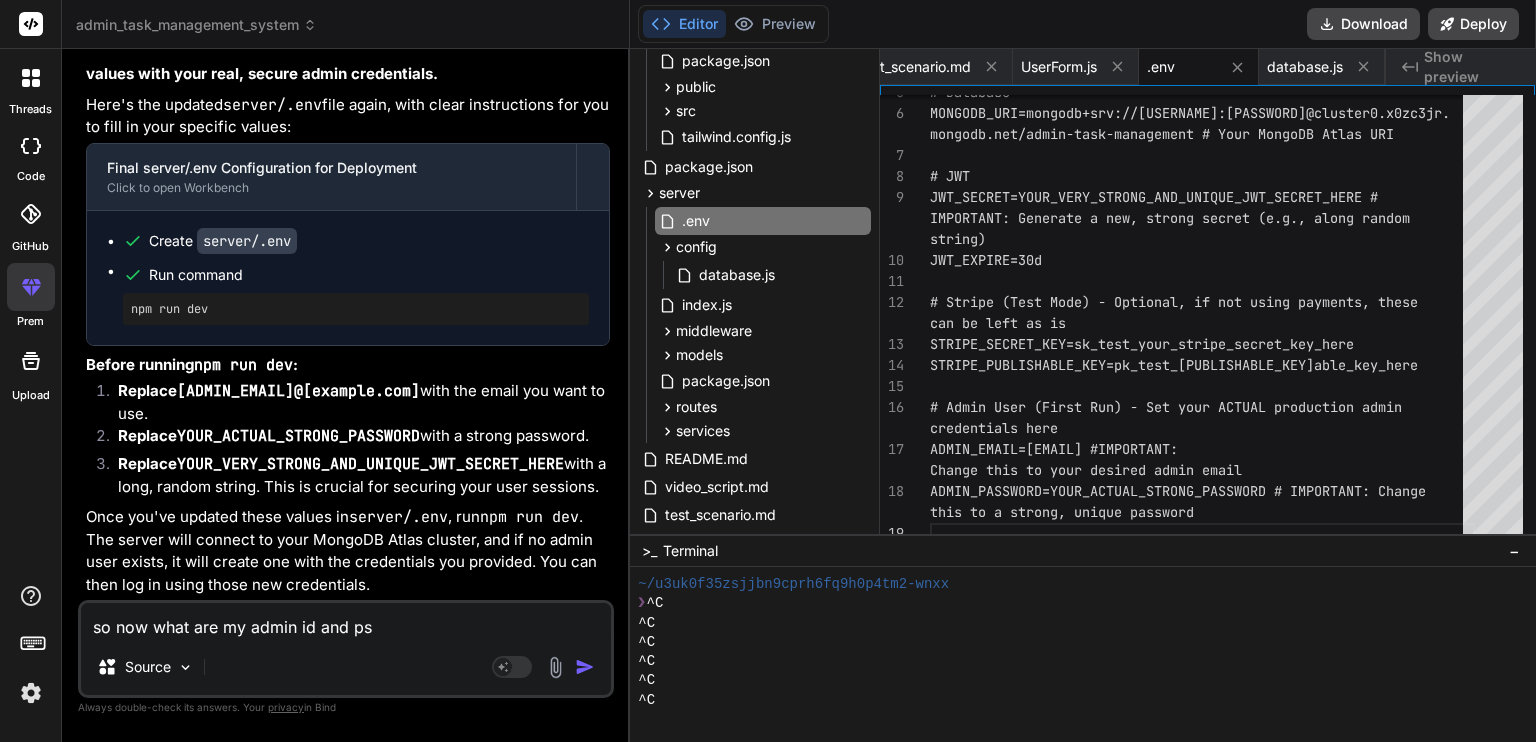 type on "so now what are my admin id and p" 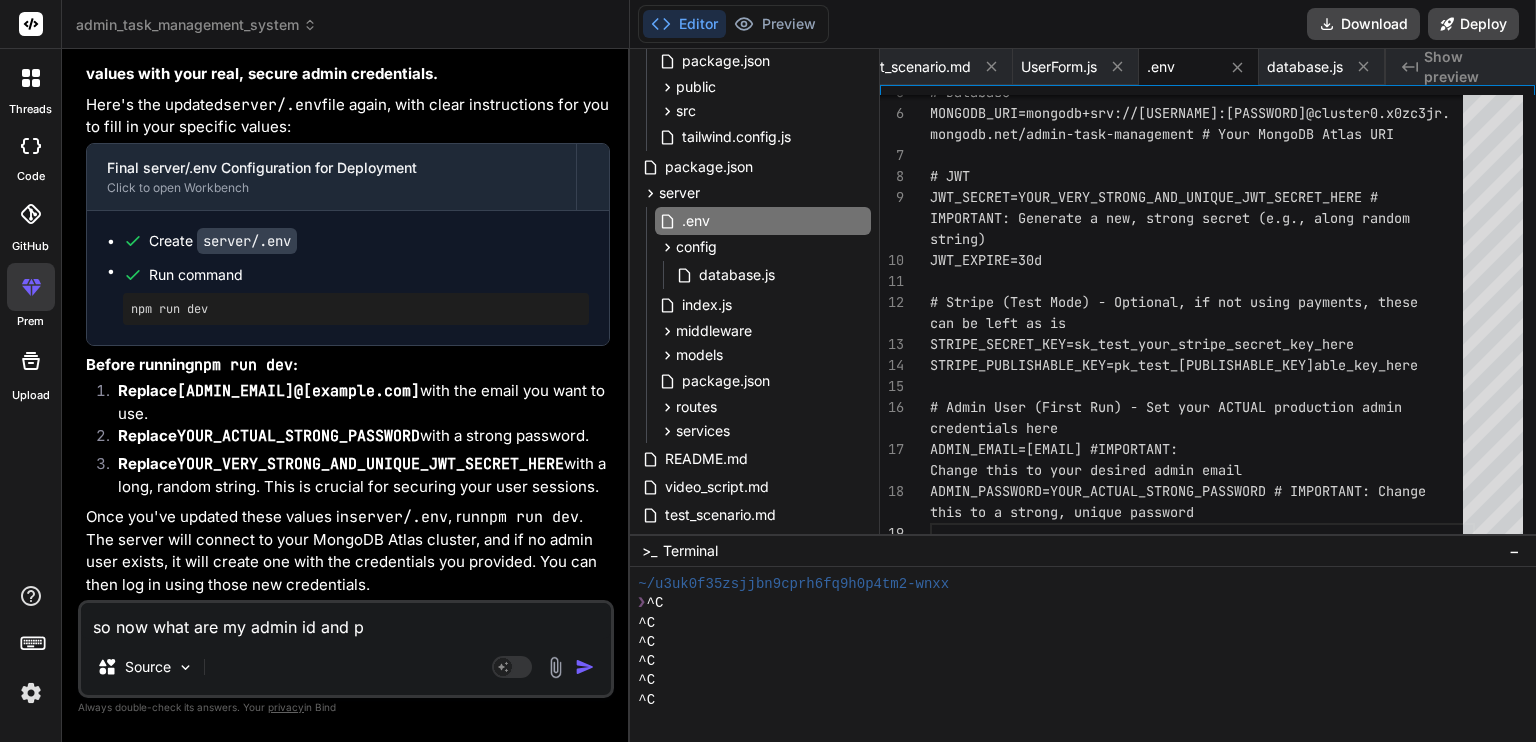 type on "so now what are my admin id and pa" 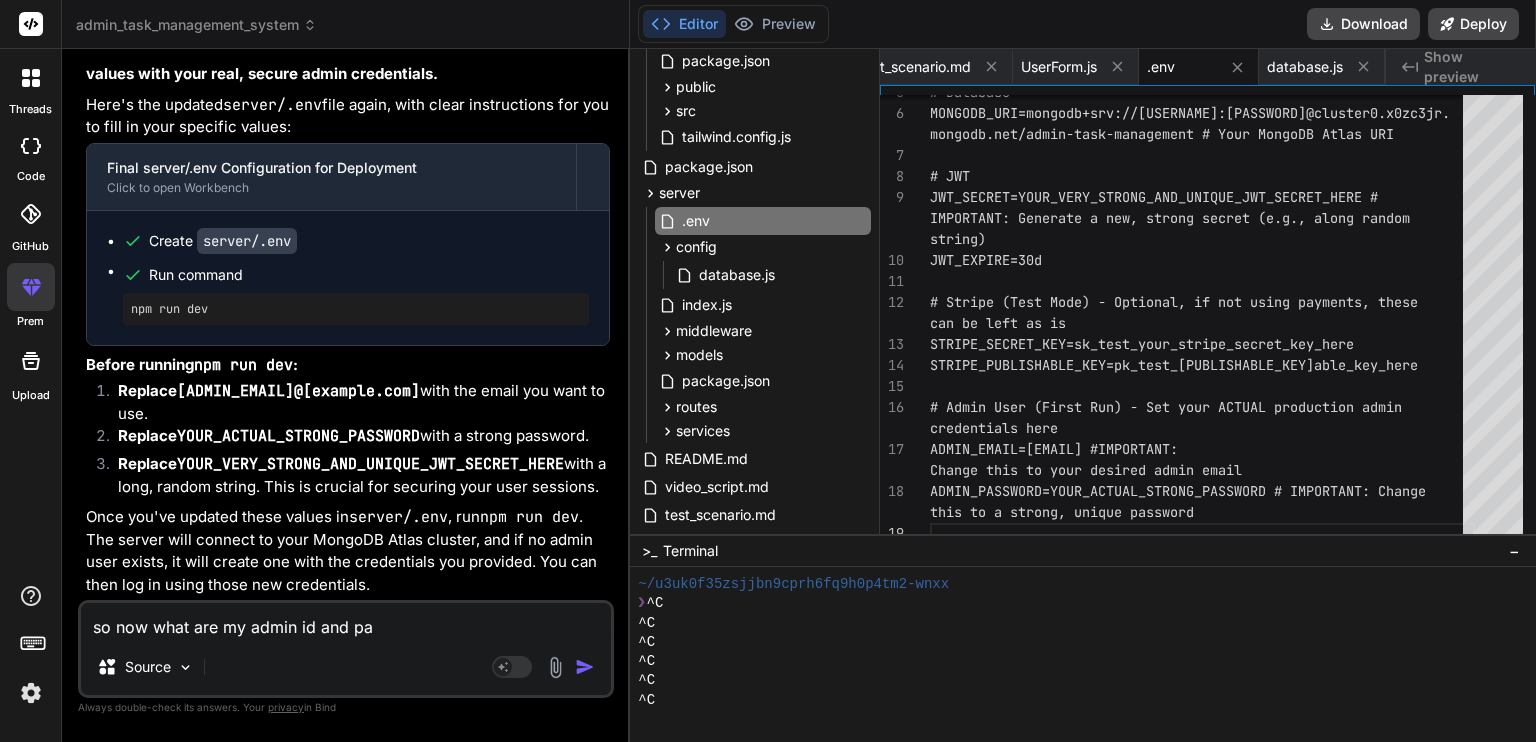 type on "so now what are my admin id and pas" 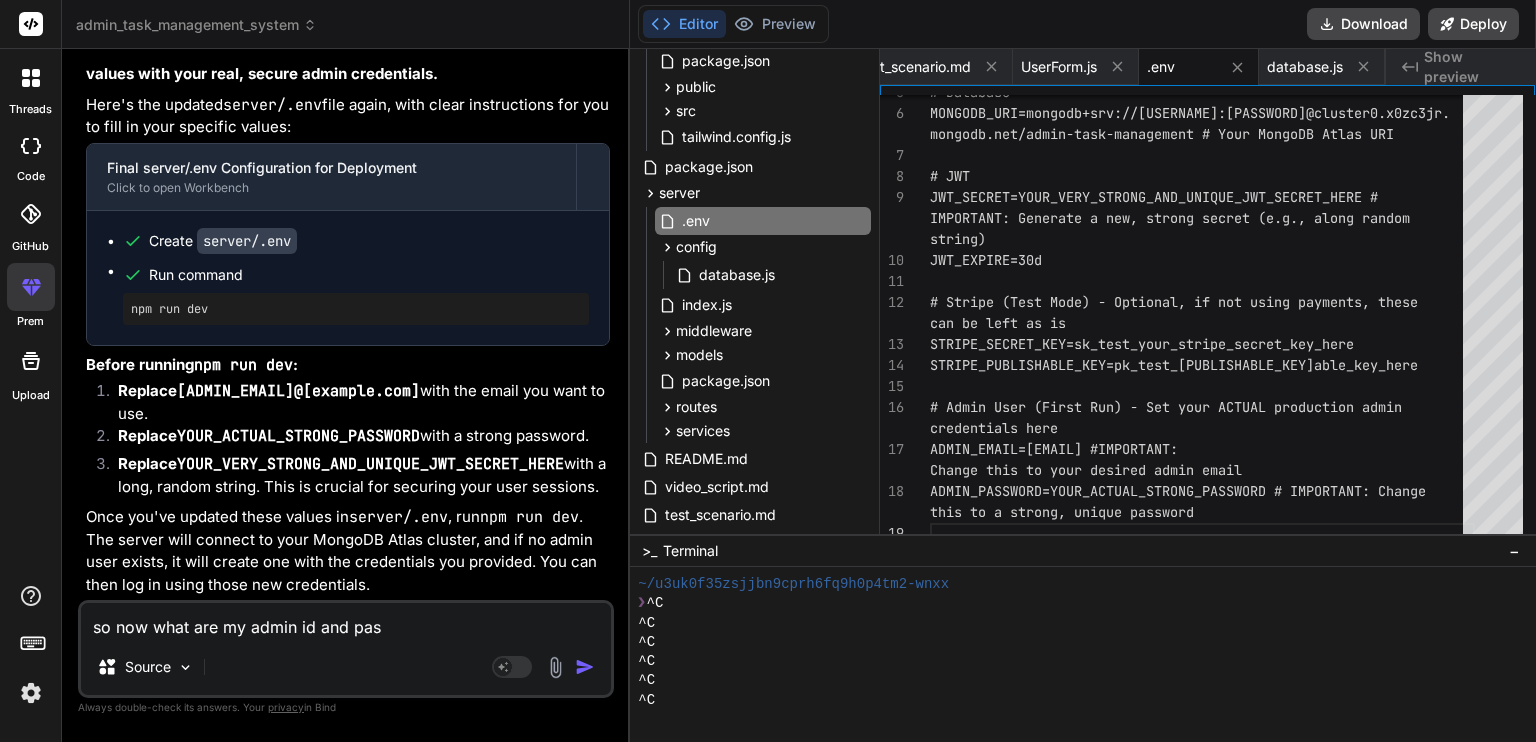 type on "so now what are my admin id and pass" 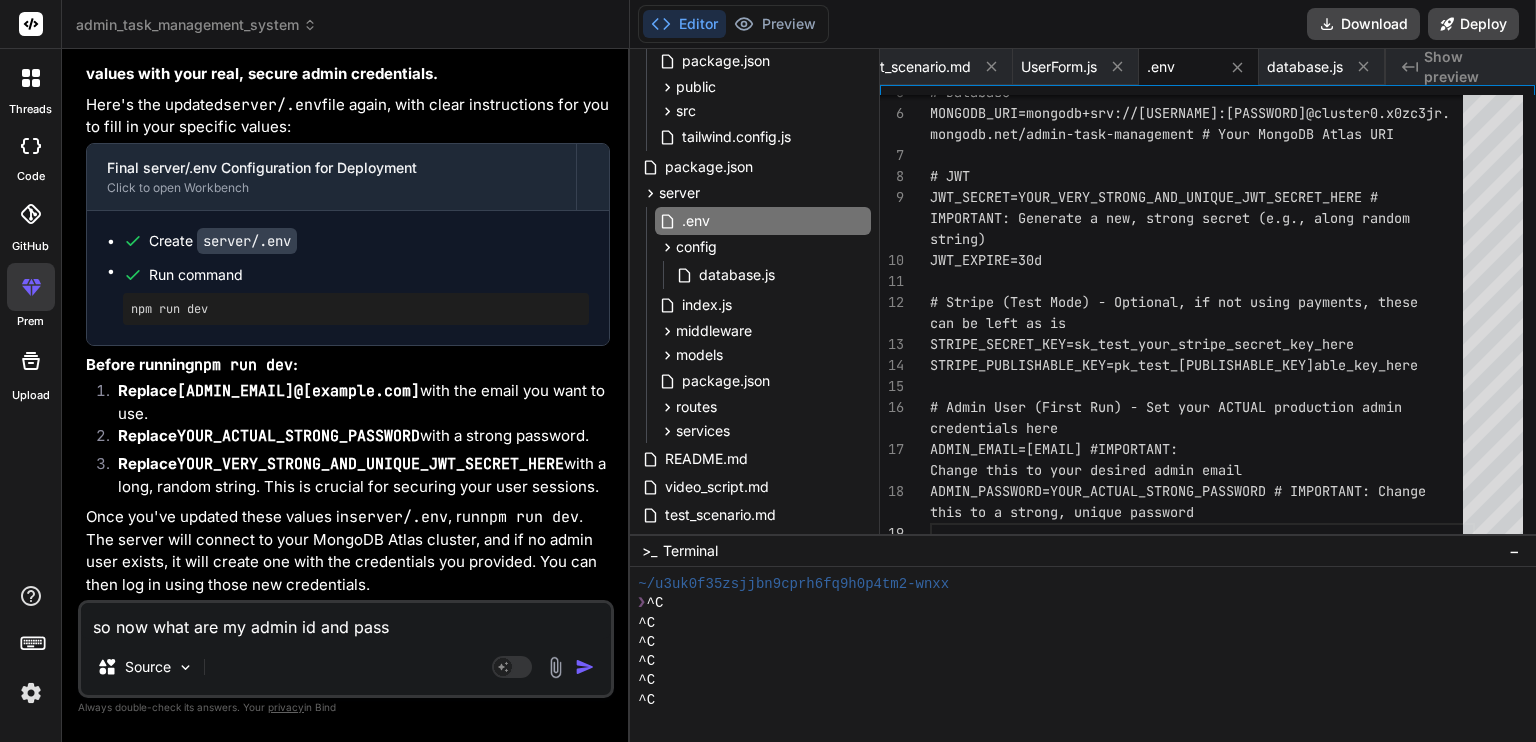 type on "so now what are my admin id and pass" 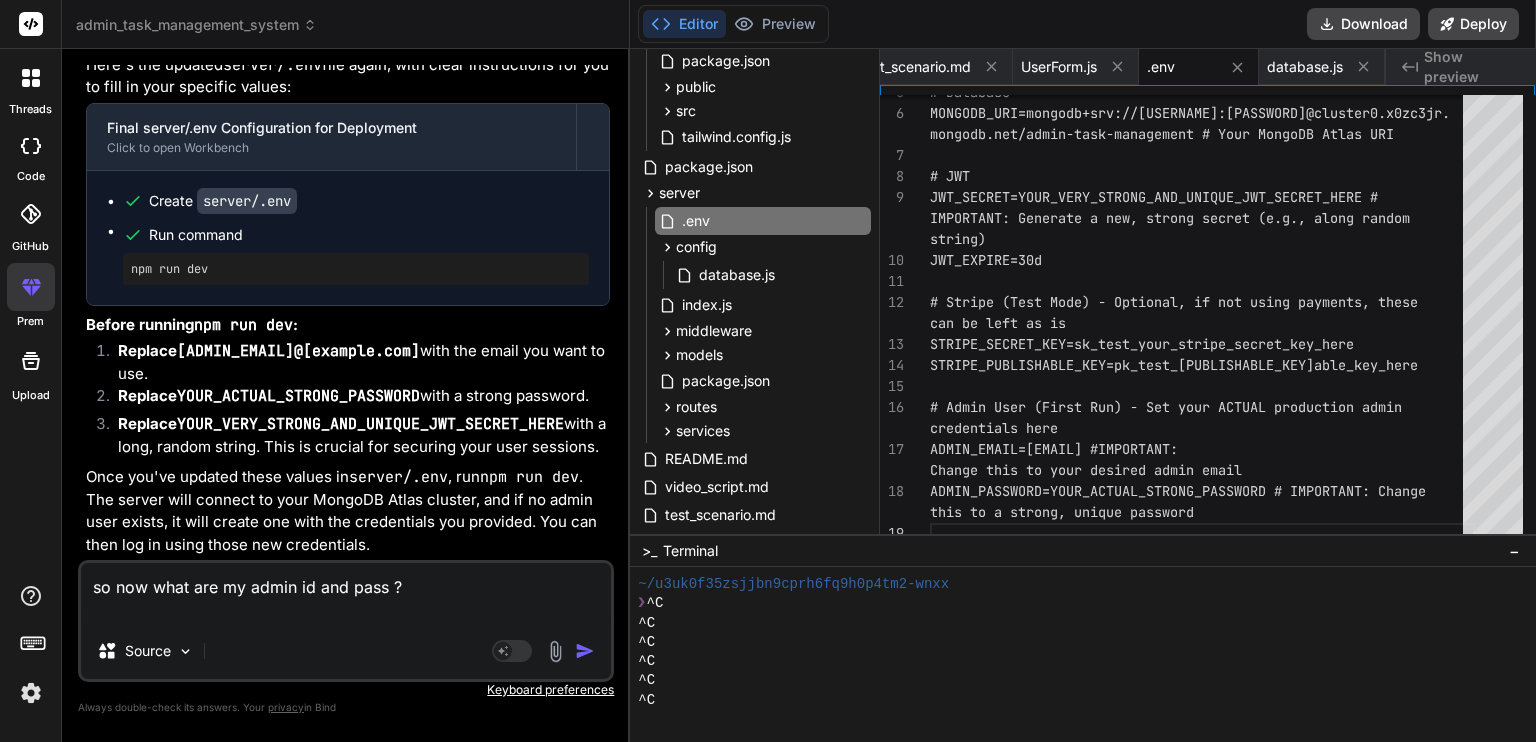 type on "x" 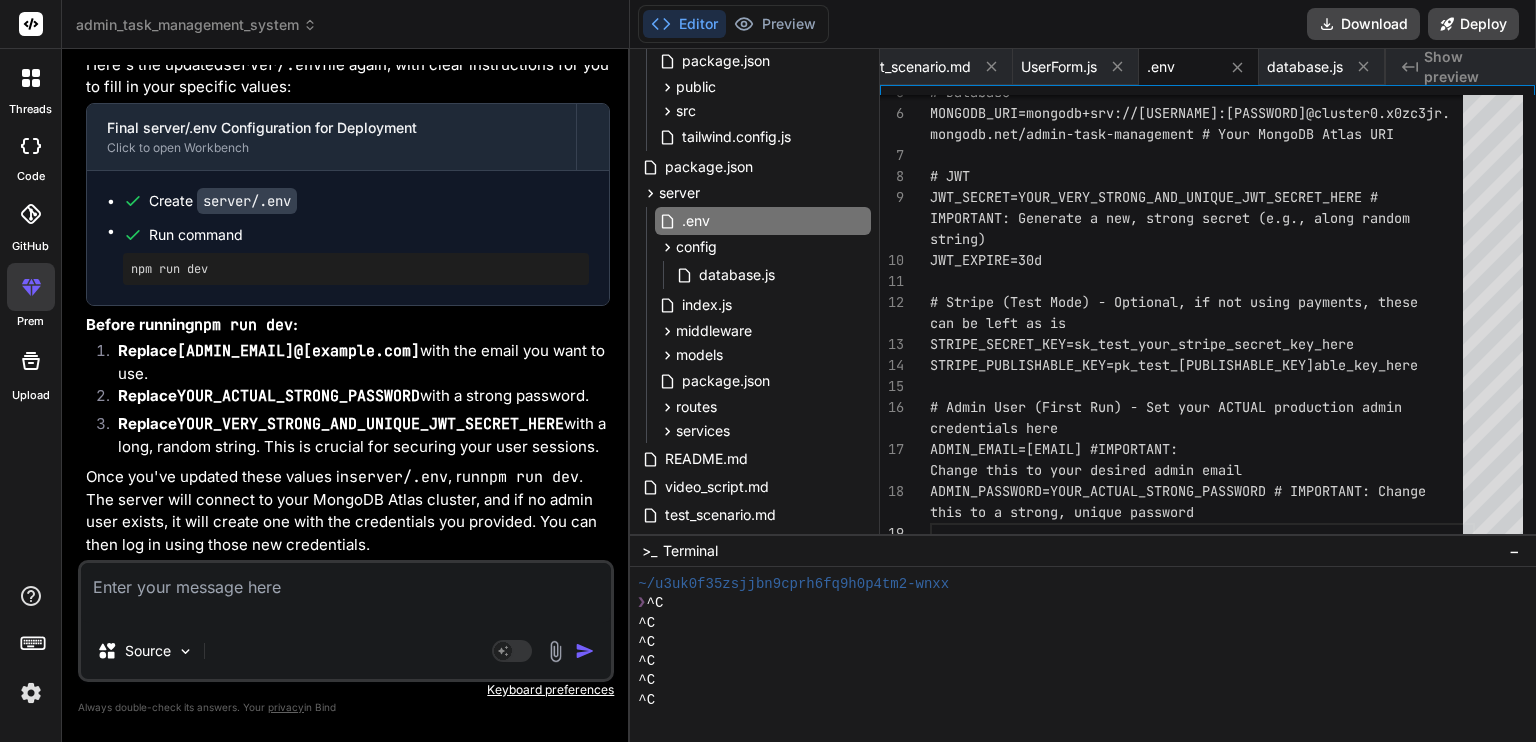 scroll, scrollTop: 14410, scrollLeft: 0, axis: vertical 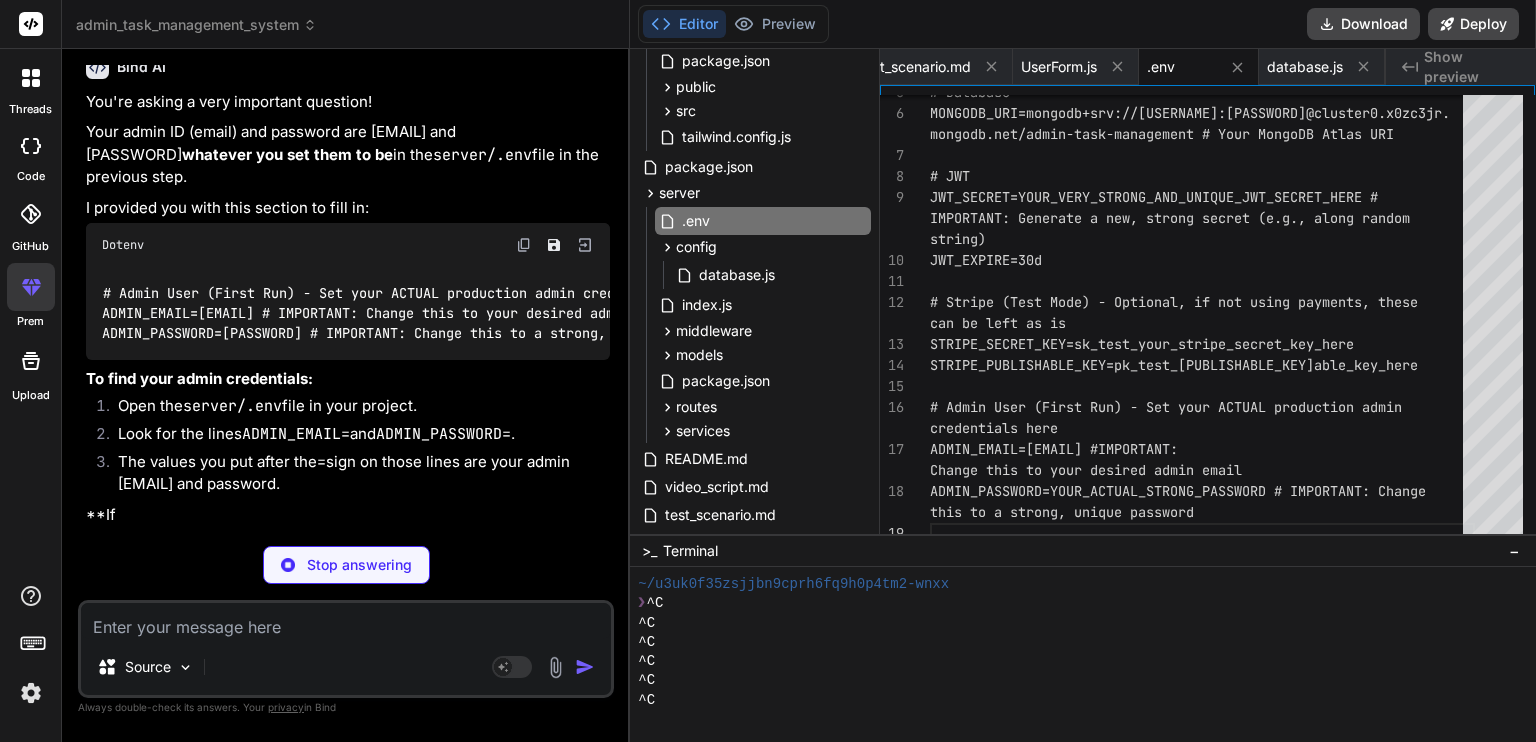 type on "x" 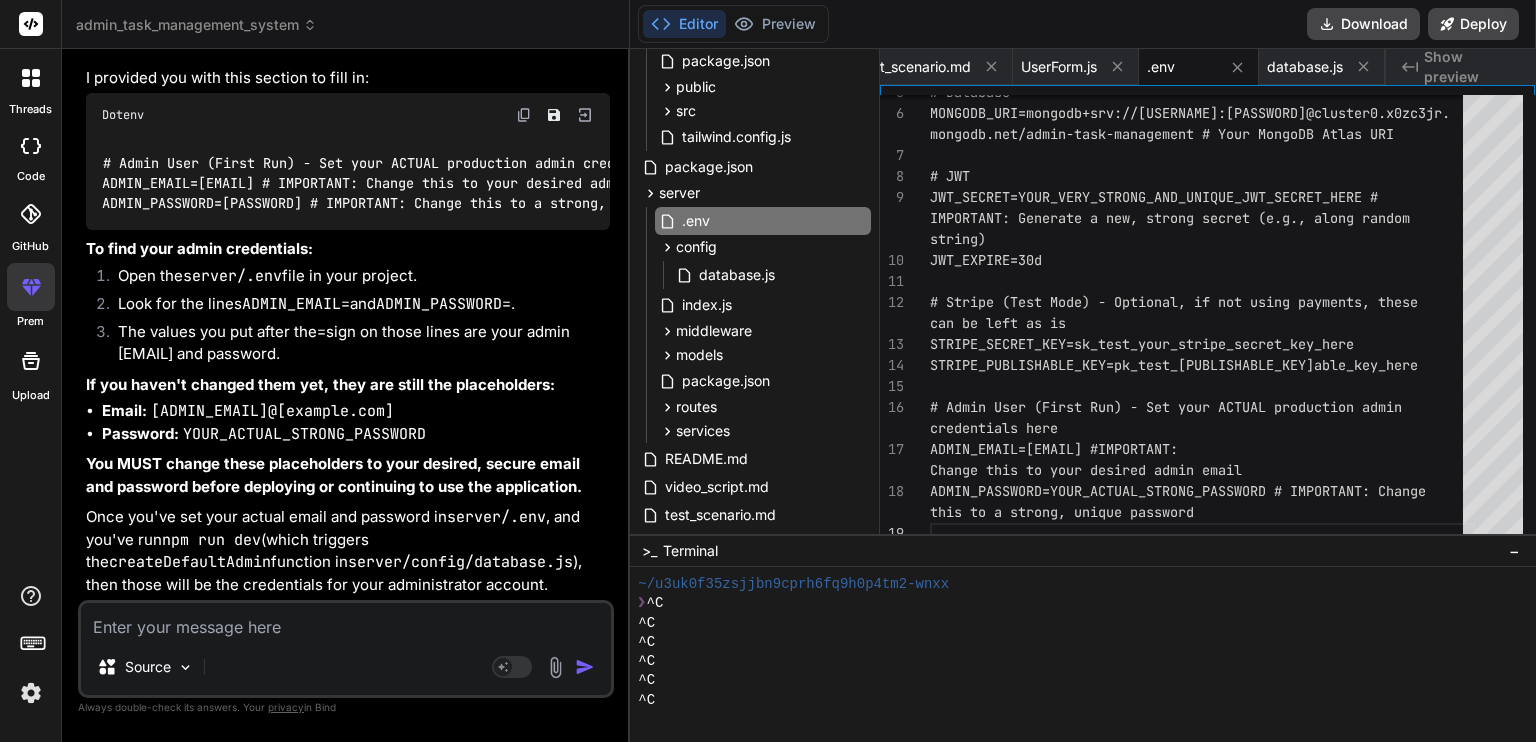 scroll, scrollTop: 14610, scrollLeft: 0, axis: vertical 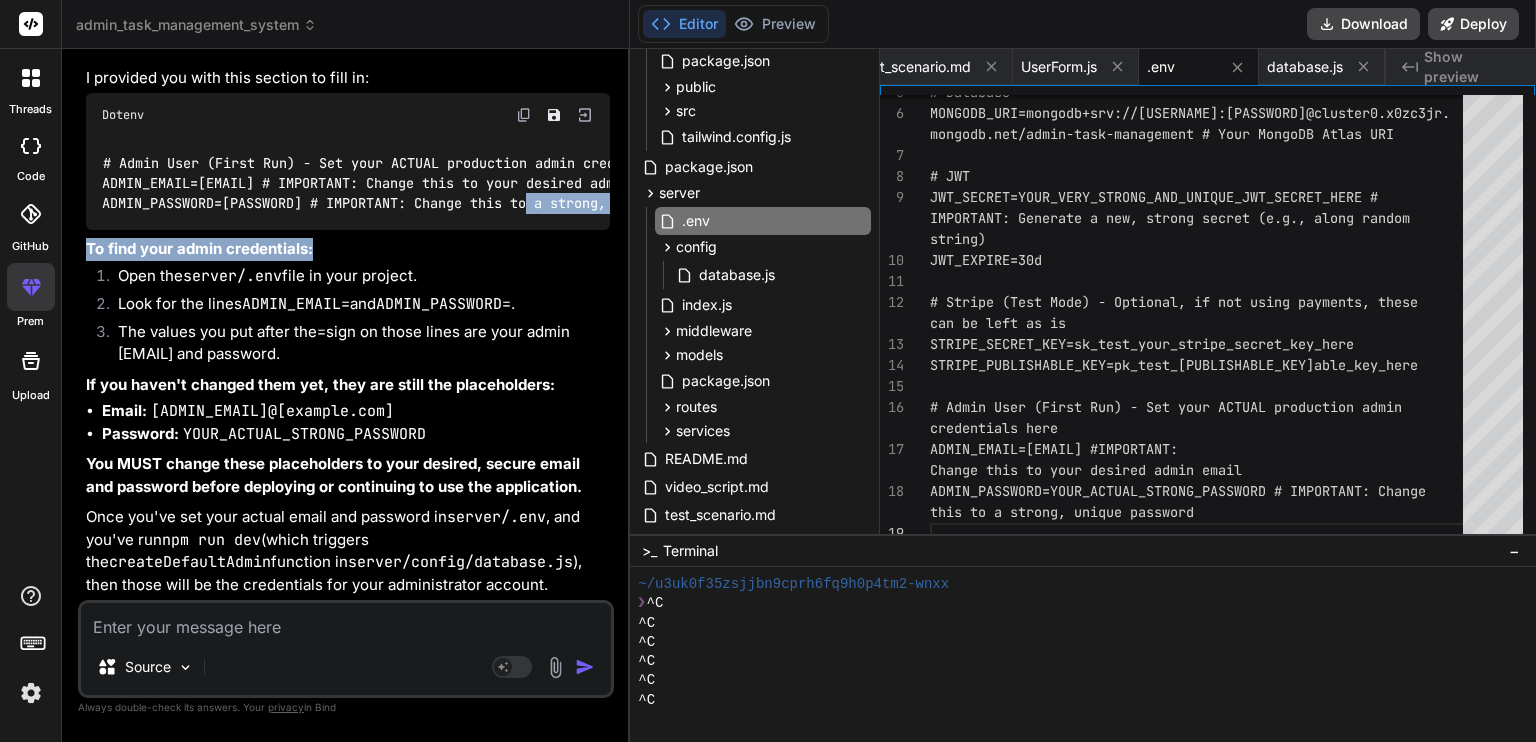 drag, startPoint x: 305, startPoint y: 556, endPoint x: 388, endPoint y: 566, distance: 83.60024 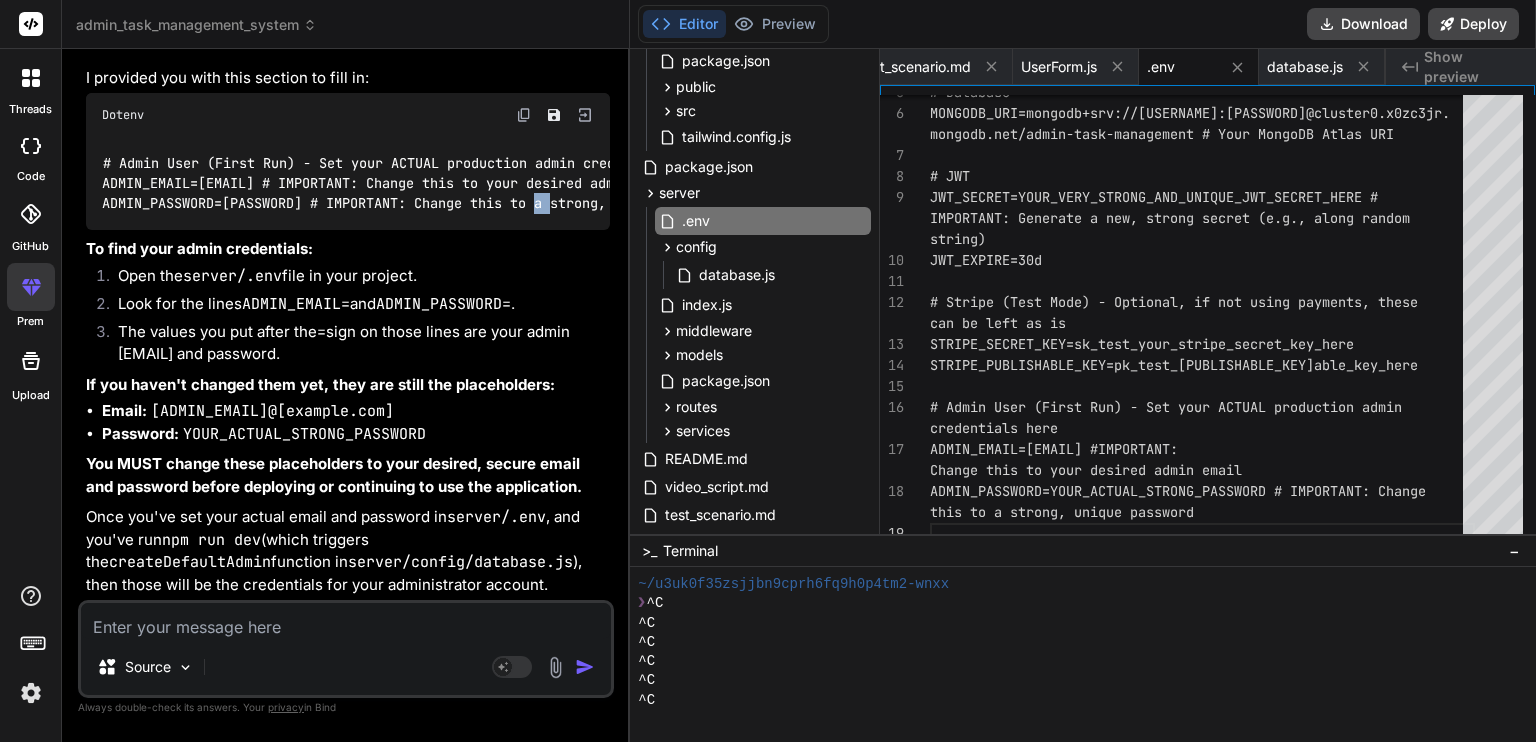 drag, startPoint x: 316, startPoint y: 554, endPoint x: 334, endPoint y: 554, distance: 18 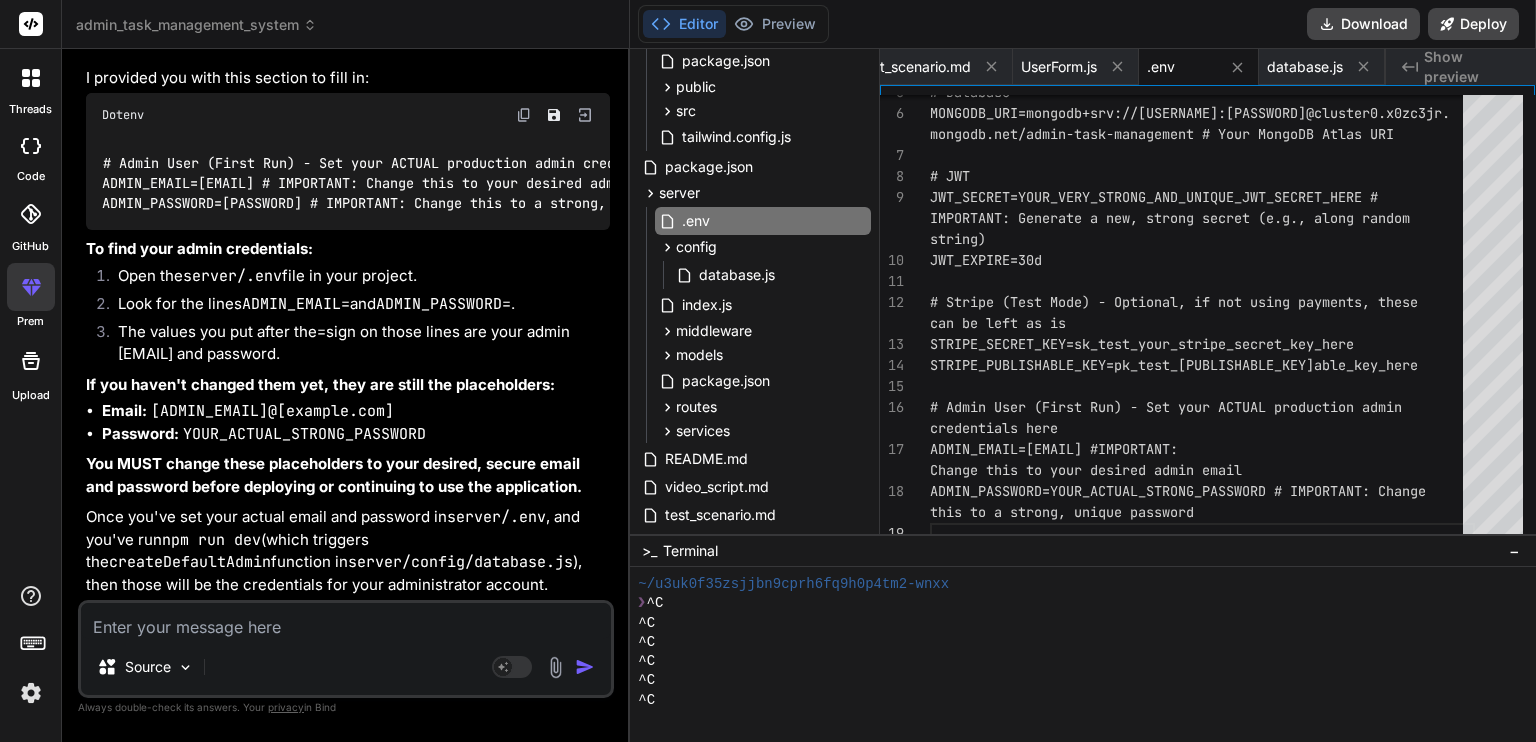 click on "# Admin User (First Run) - Set your ACTUAL production admin credentials here
ADMIN_EMAIL=[EMAIL] # IMPORTANT: Change this to your desired admin email
ADMIN_PASSWORD=[PASSWORD] # IMPORTANT: Change this to a strong, unique password" at bounding box center (348, 183) 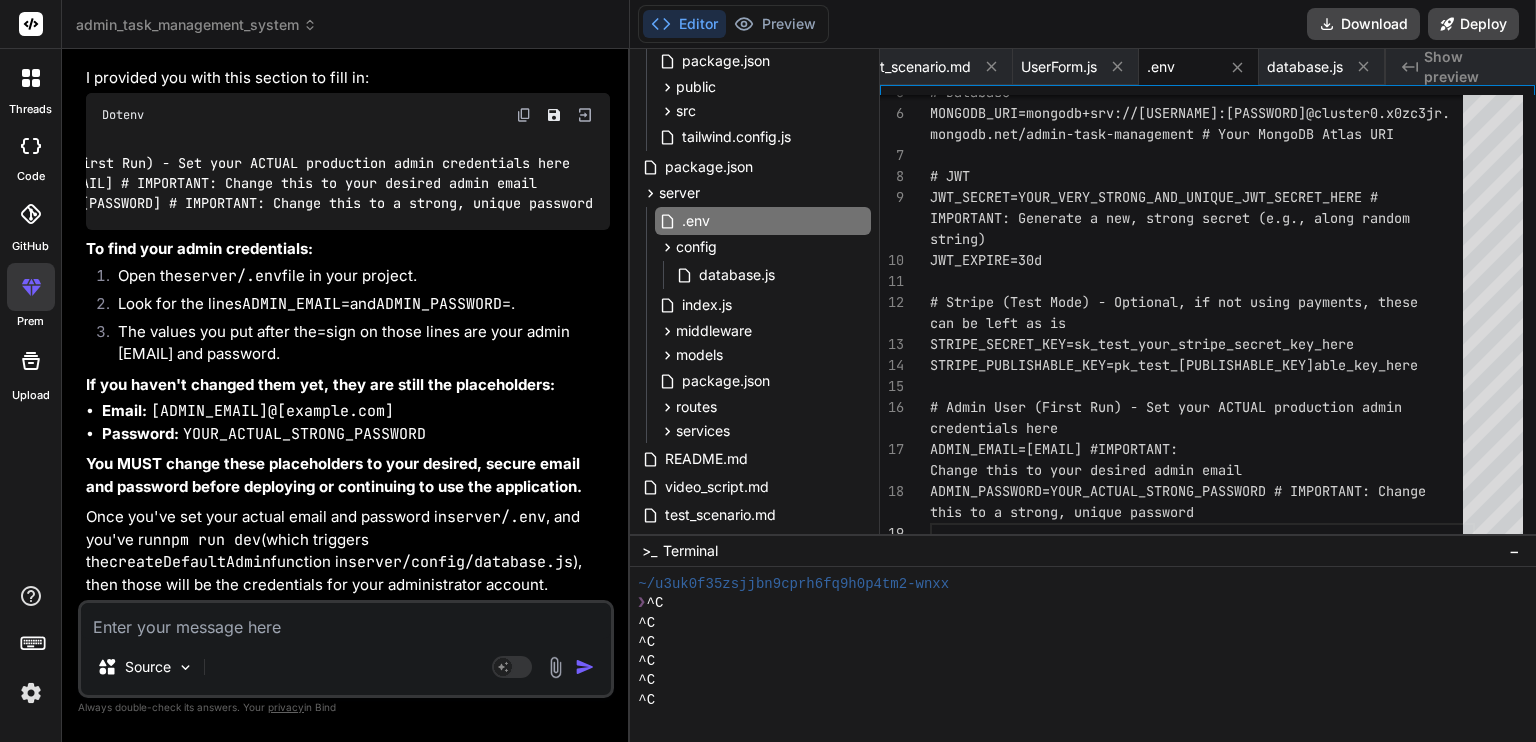 scroll, scrollTop: 0, scrollLeft: 0, axis: both 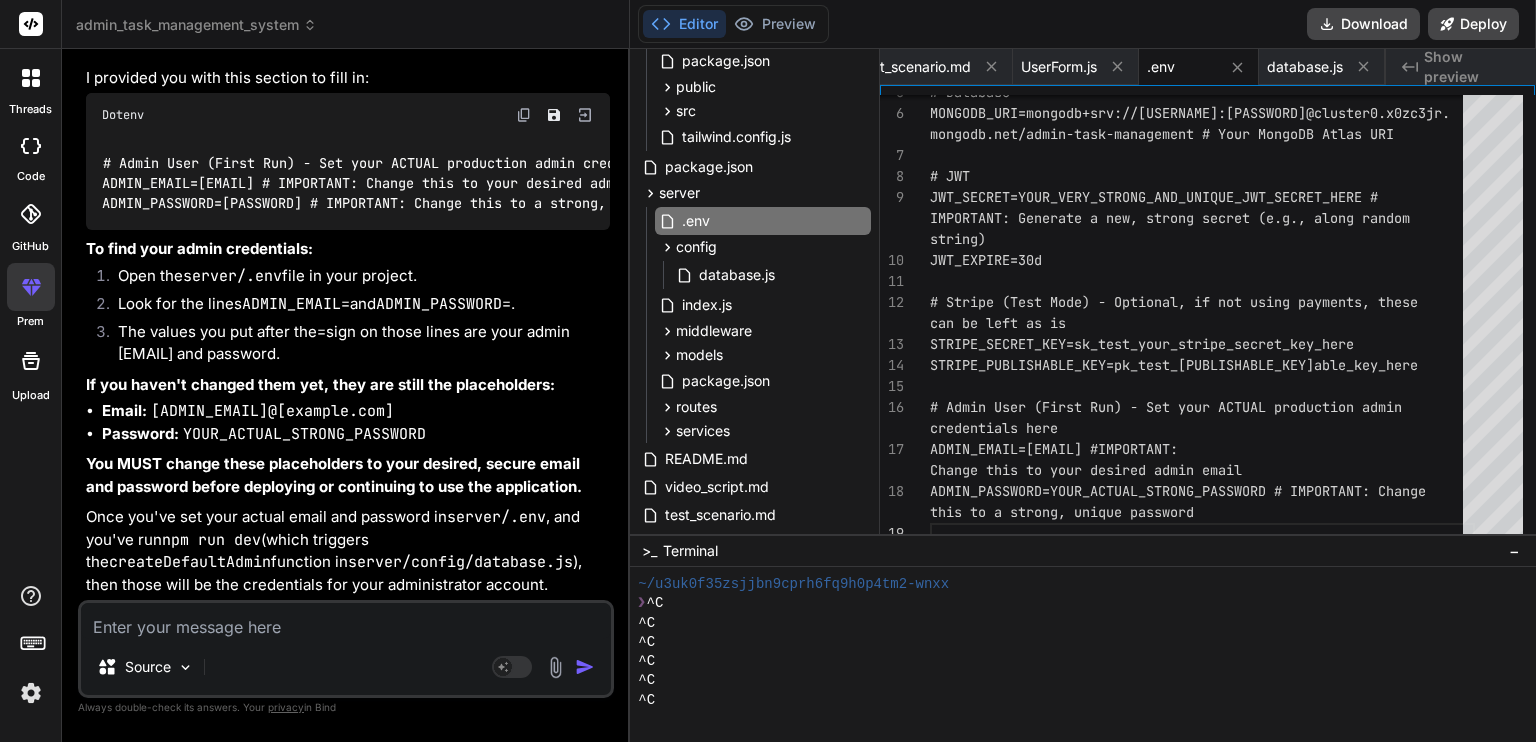 click at bounding box center [346, 621] 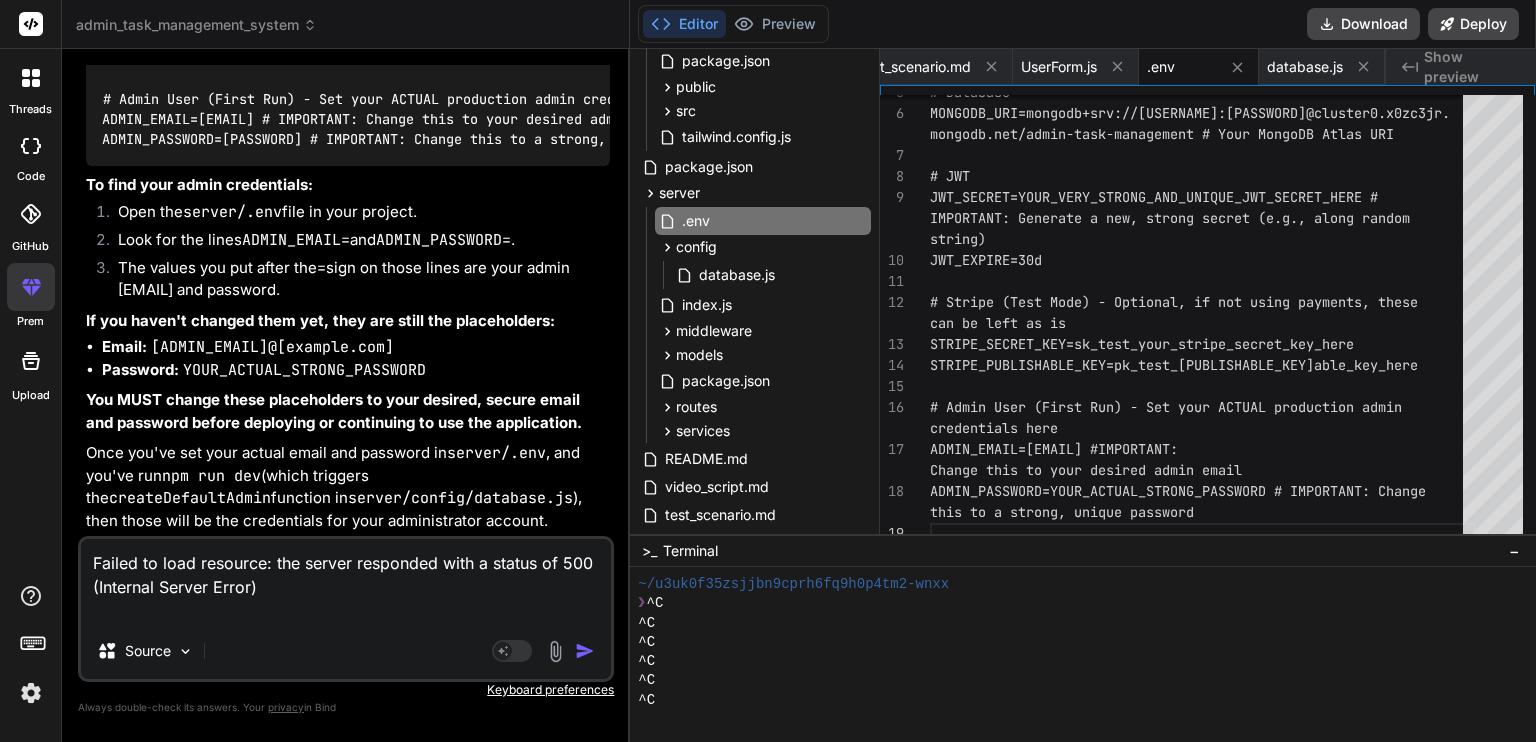 type on "x" 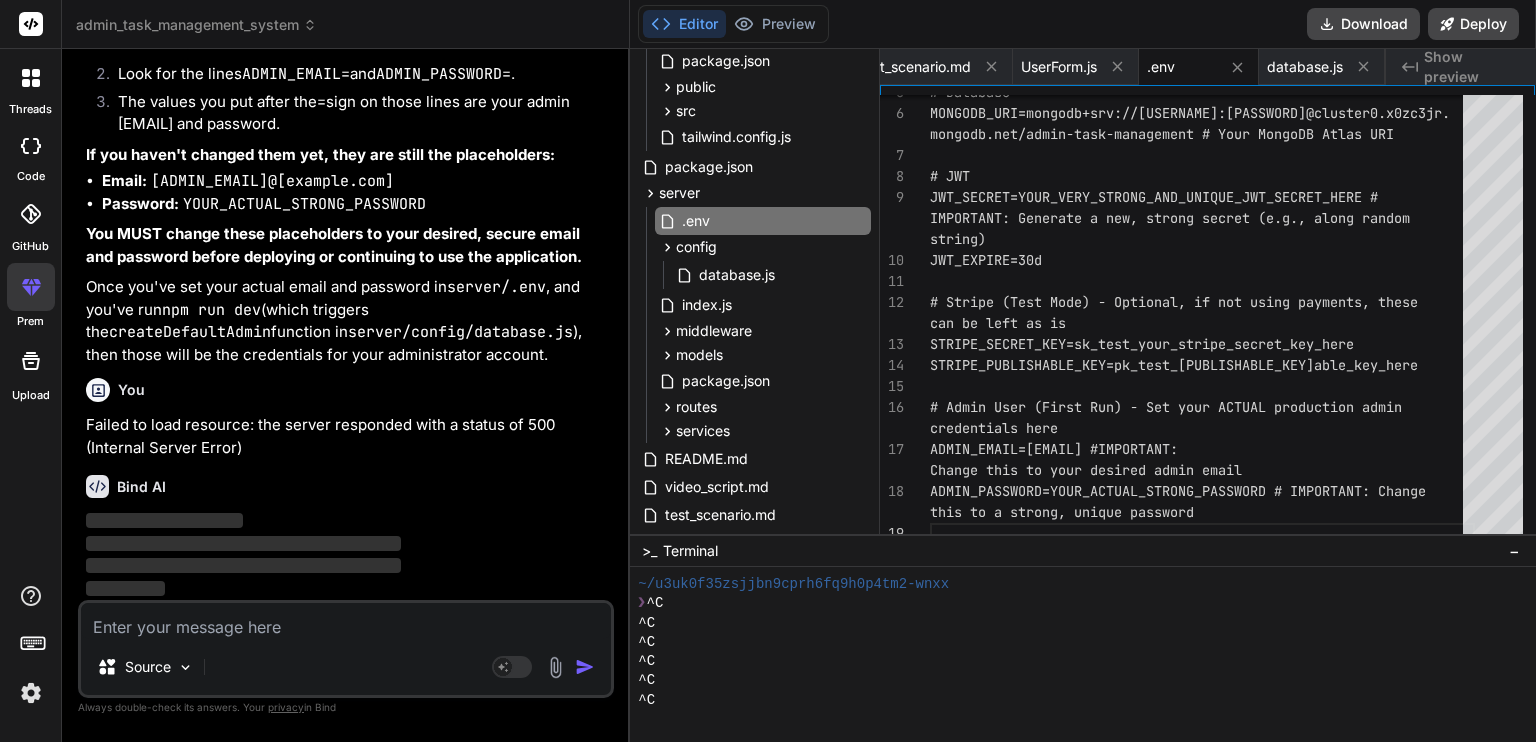 scroll, scrollTop: 15171, scrollLeft: 0, axis: vertical 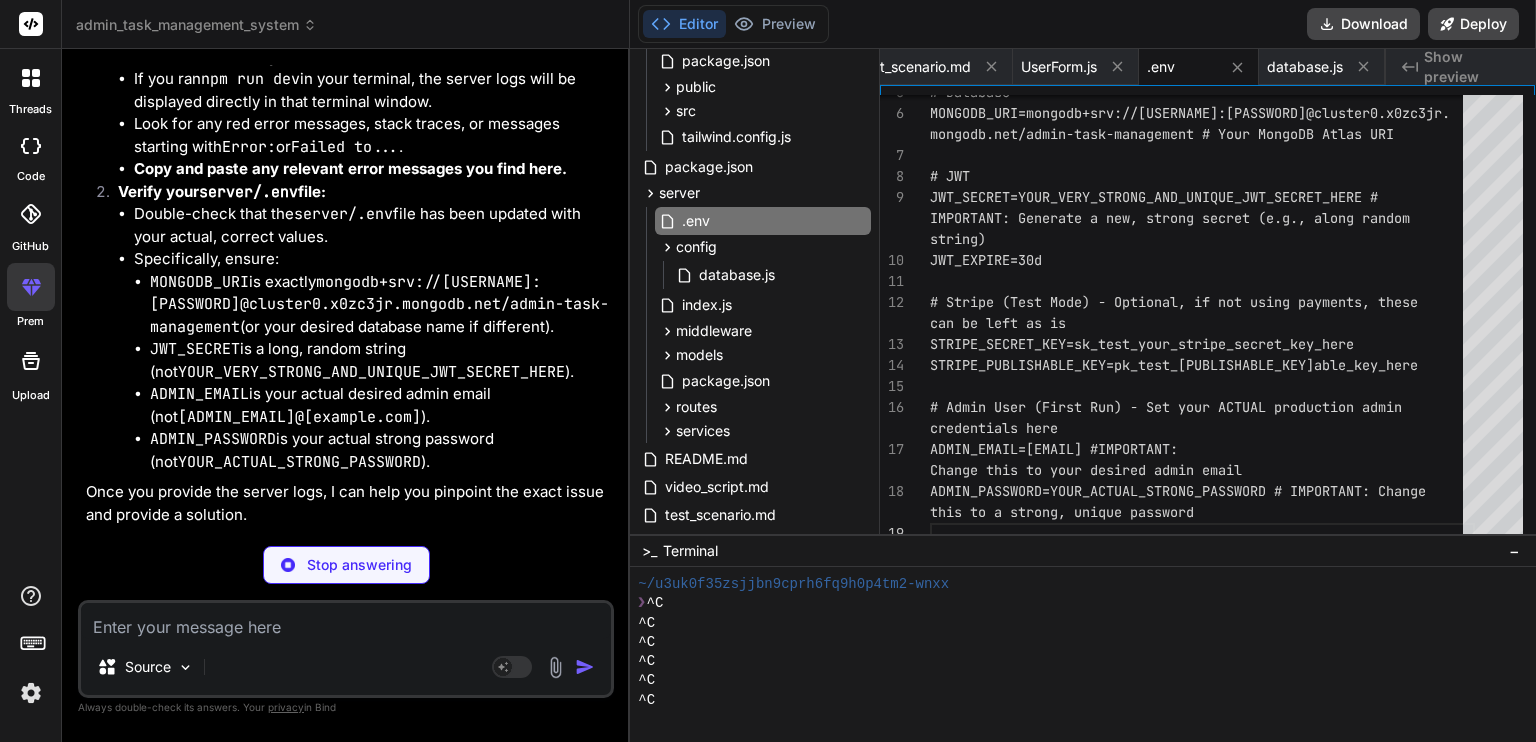 type on "x" 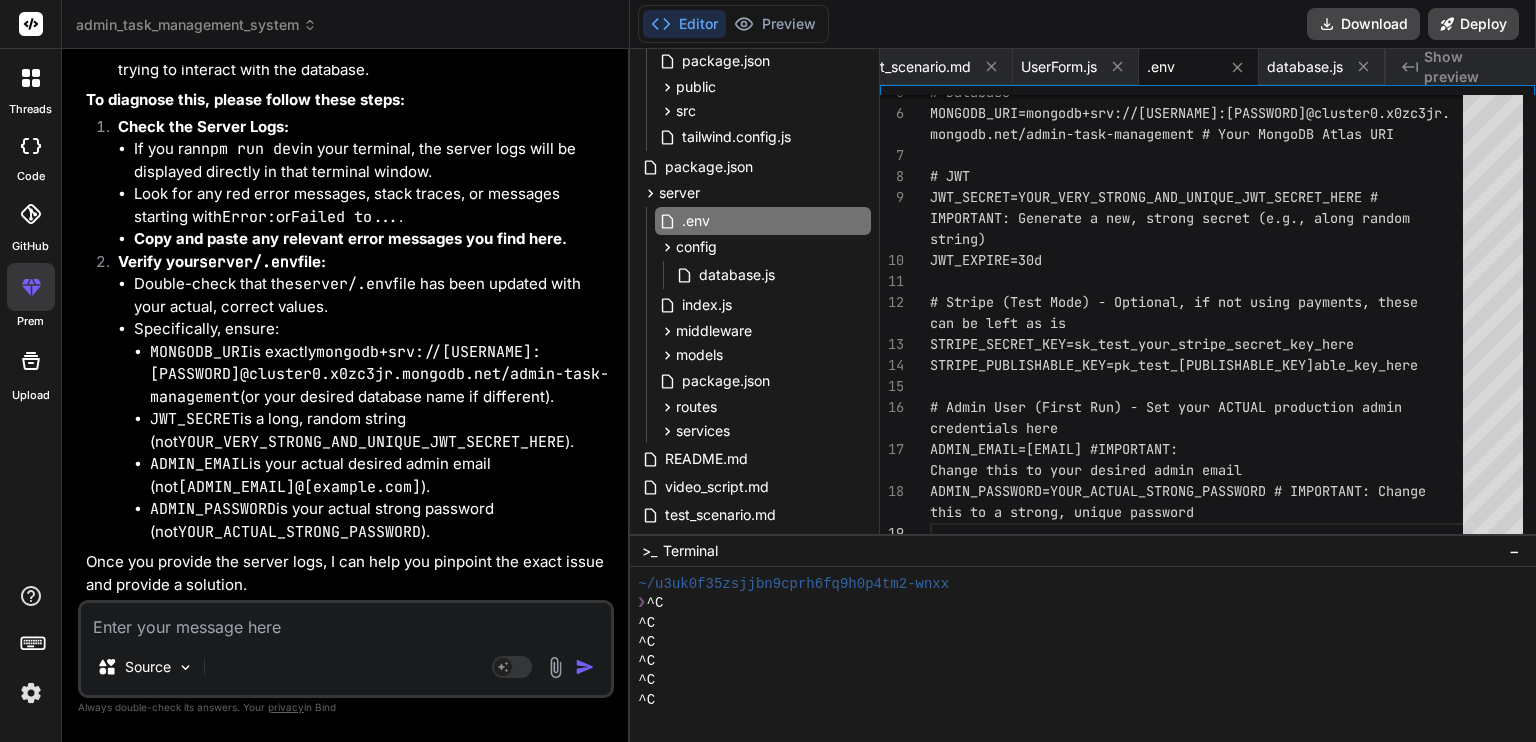 scroll, scrollTop: 15571, scrollLeft: 0, axis: vertical 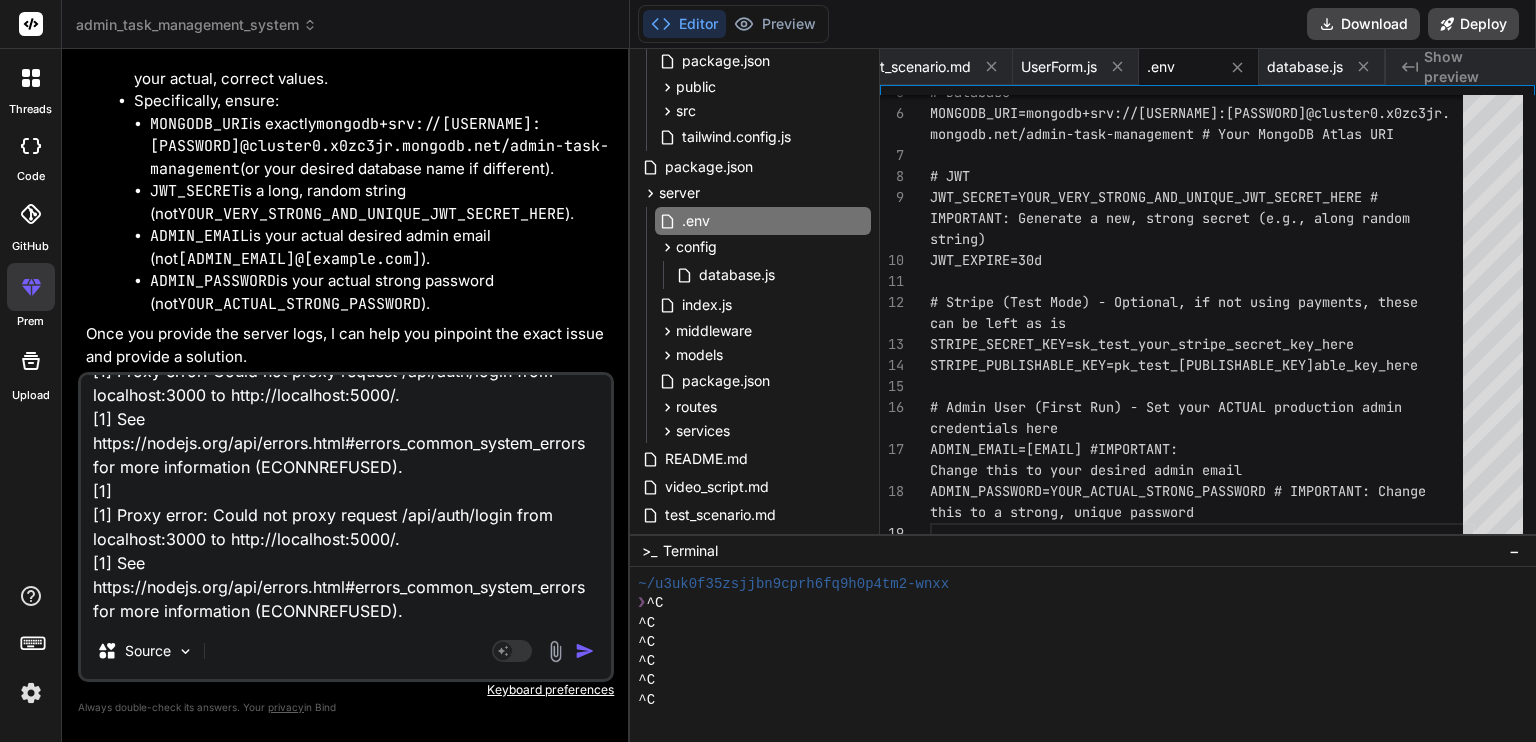 type on "x" 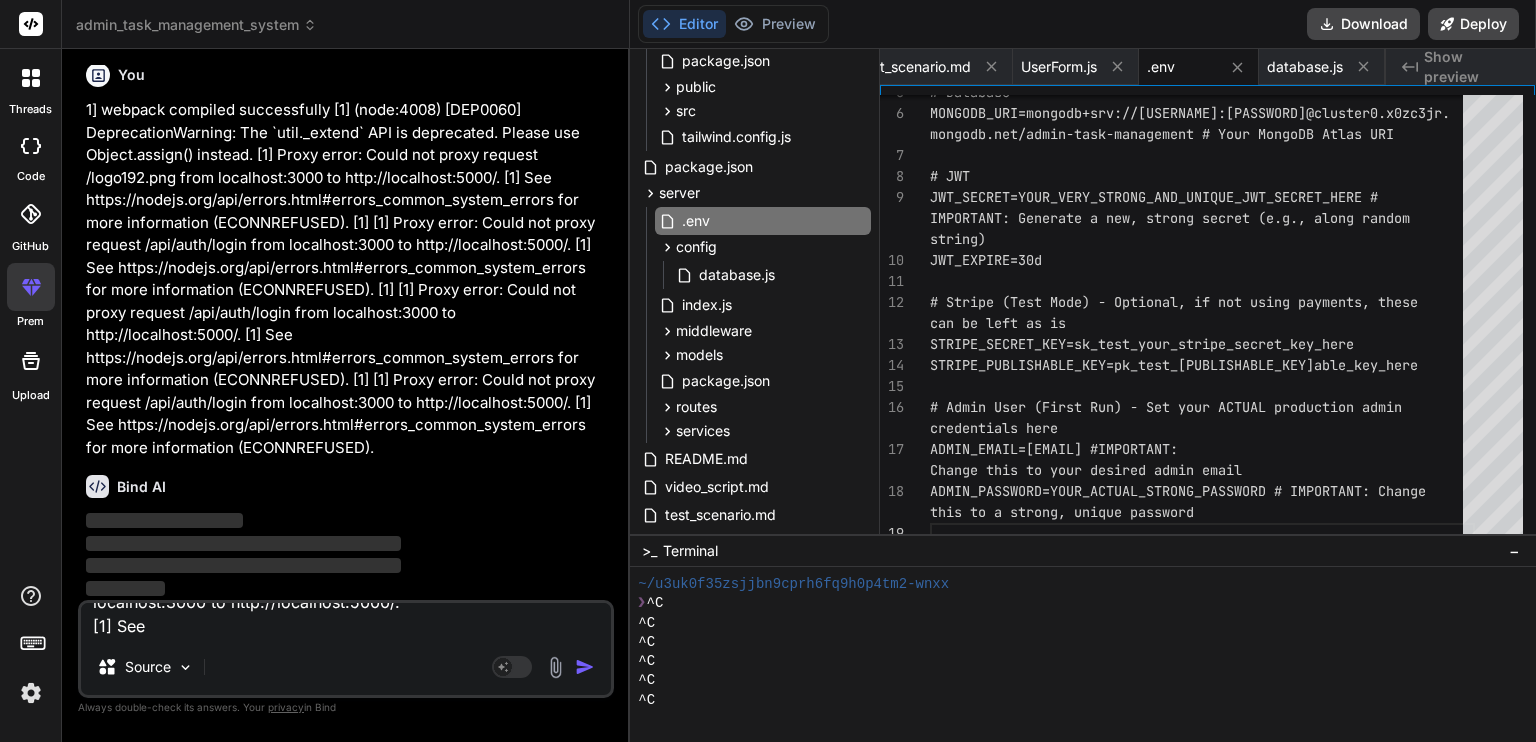 type 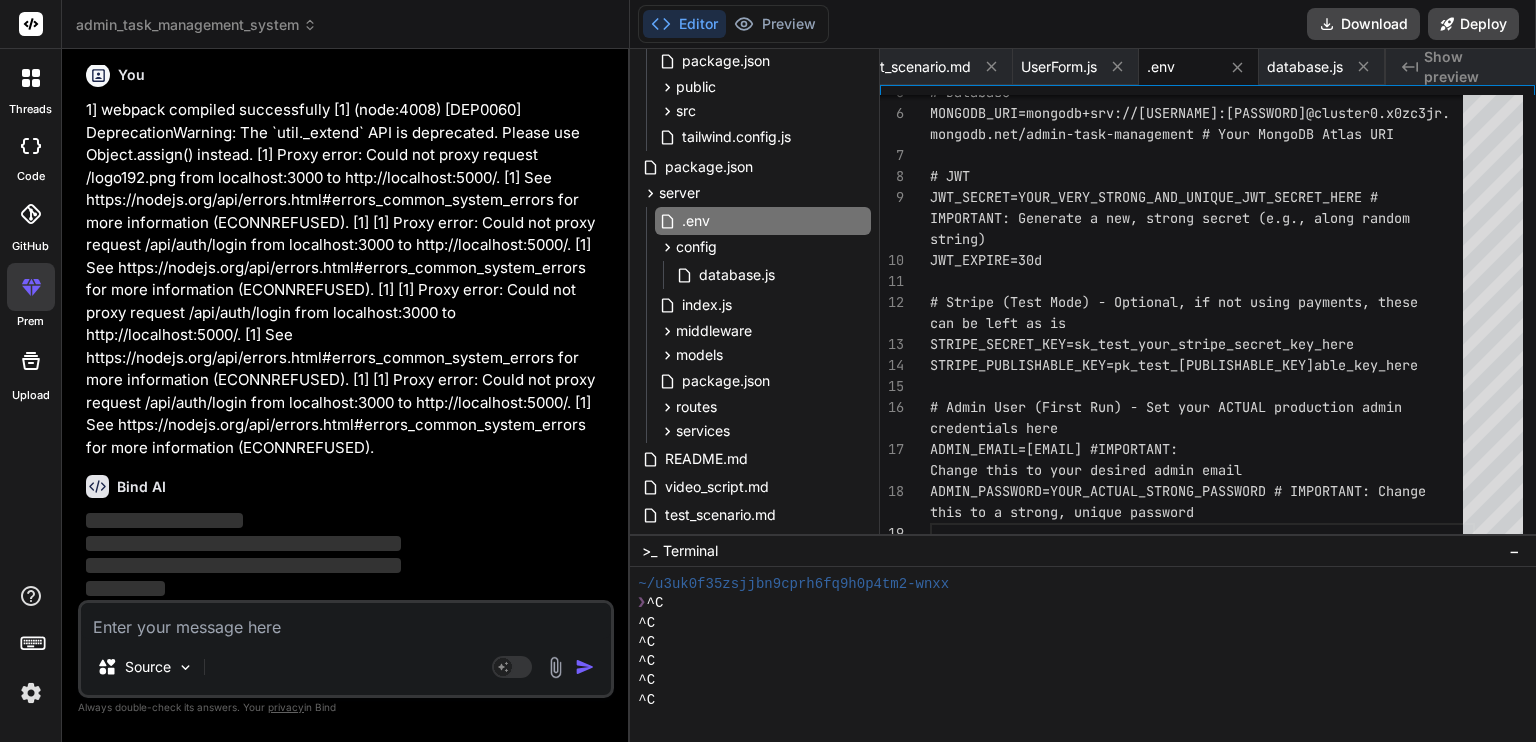 scroll, scrollTop: 0, scrollLeft: 0, axis: both 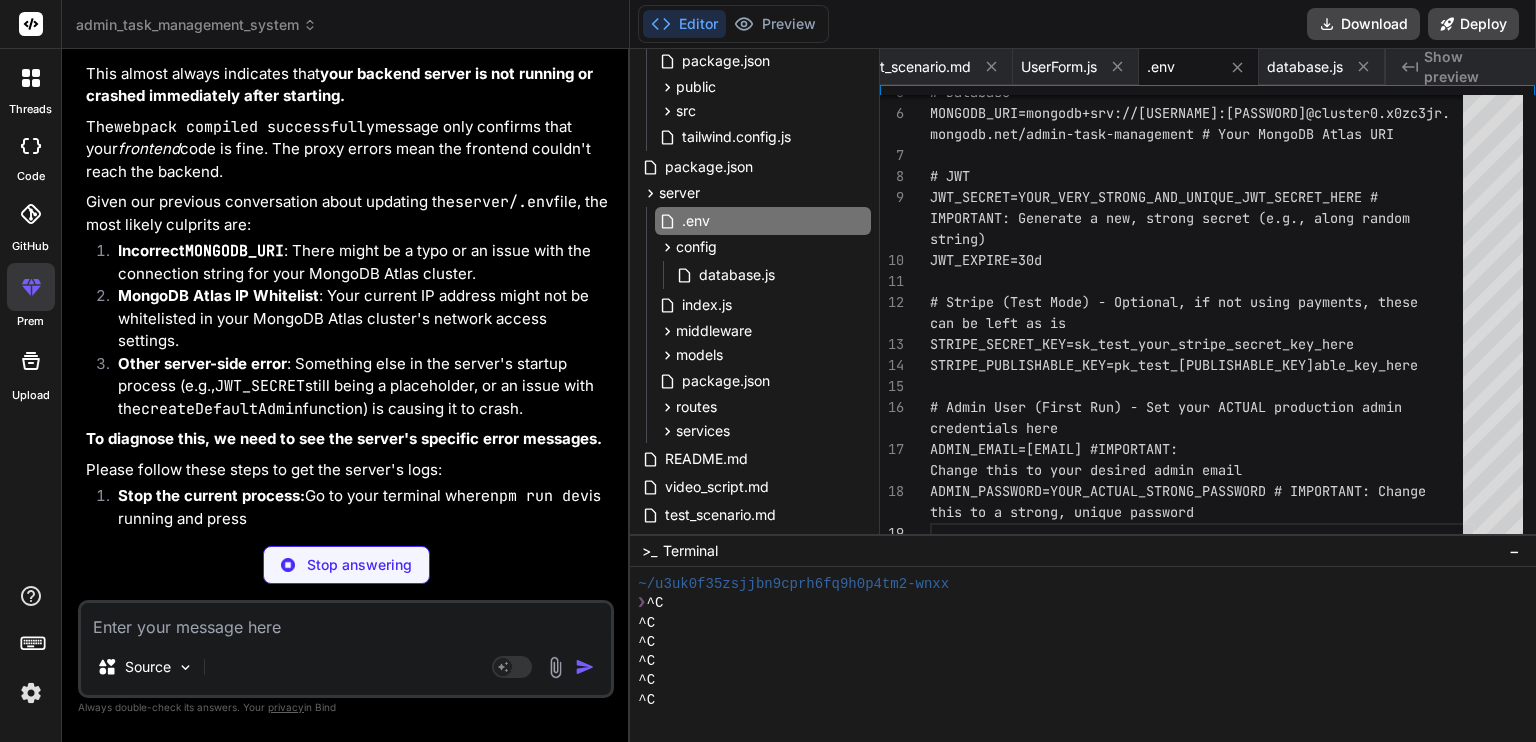 type on "x" 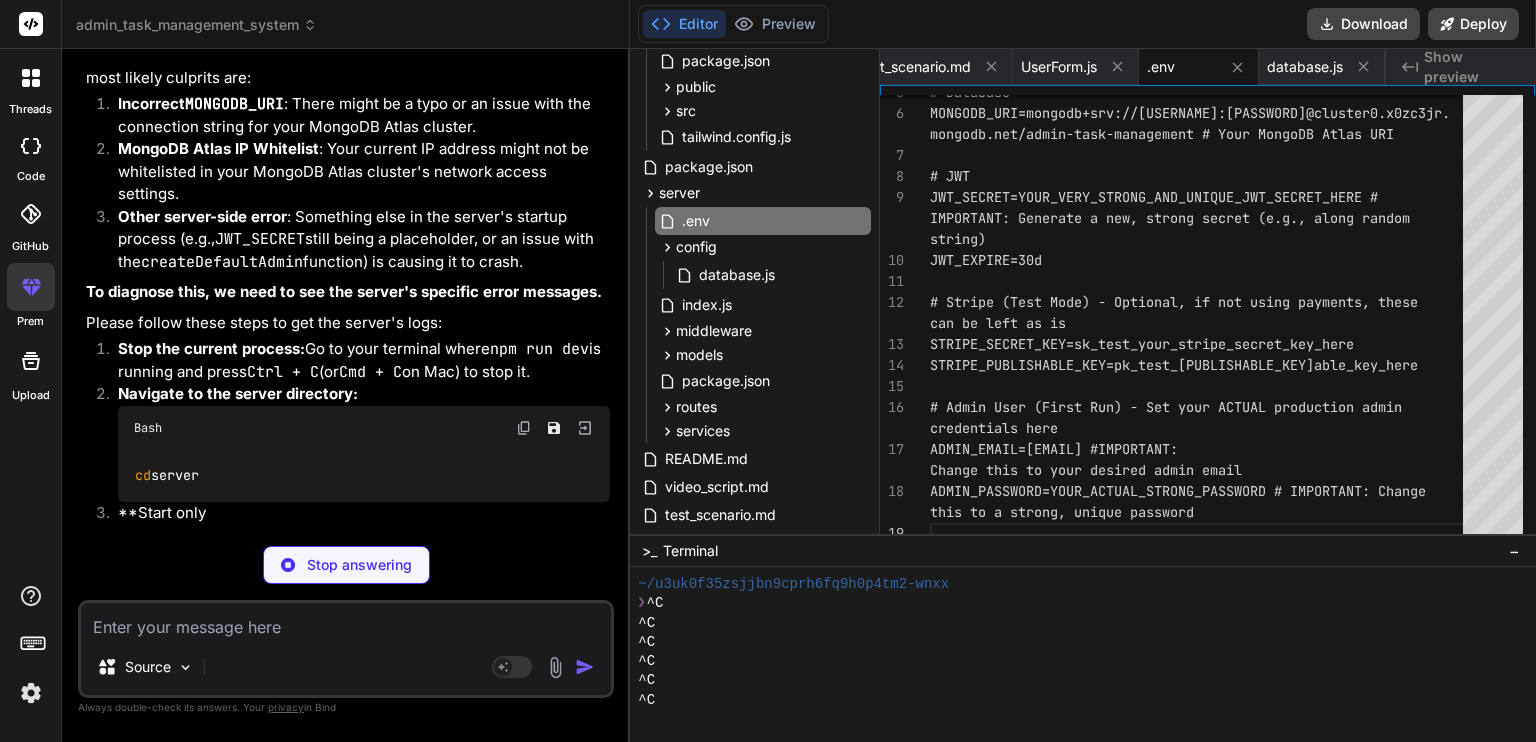 paste on "# Server Configuration
PORT=5000
NODE_ENV=development
# Database
MONGODB_URI=mongodb+srv://switch41:switch@41@cluster0.x0zc3jr.
mongodb.net/admin-task-management # IMPORTANT: Your new MongoDB Atlas URI
# JWT
JWT_SECRET=xPBHoEEOx9wsFrMruyQRaTBpw1vdAcCa
JWT_EXPIRE=30d
# Stripe (Test Mode)
STRIPE_SECRET_KEY=sk_test_51Rt3kIKuz4OmsInHq3vLCp2epa17oVlQZbBLrJ3JsVuoIO2AtEVDxn5ELQdRkhLDQMFNg75IDLzFmjvVJXwjNzrc00EwRk1CWa
STRIPE_PUBLISHABLE_KEY=	pk_test_51Rt3kIKuz4OmsInHN1F9K0c1Y3TNdS2DoLmsmLDCjWg3KcCSP6YbOS9Cyaxl8QTamPUFmivz8lLipadJWs9yslDF00mV0VubGq
# Admin User (First Run)
ADMIN_EMAIL=[REDACTED]
ADMIN_PASSWORD=[REDACTED]" 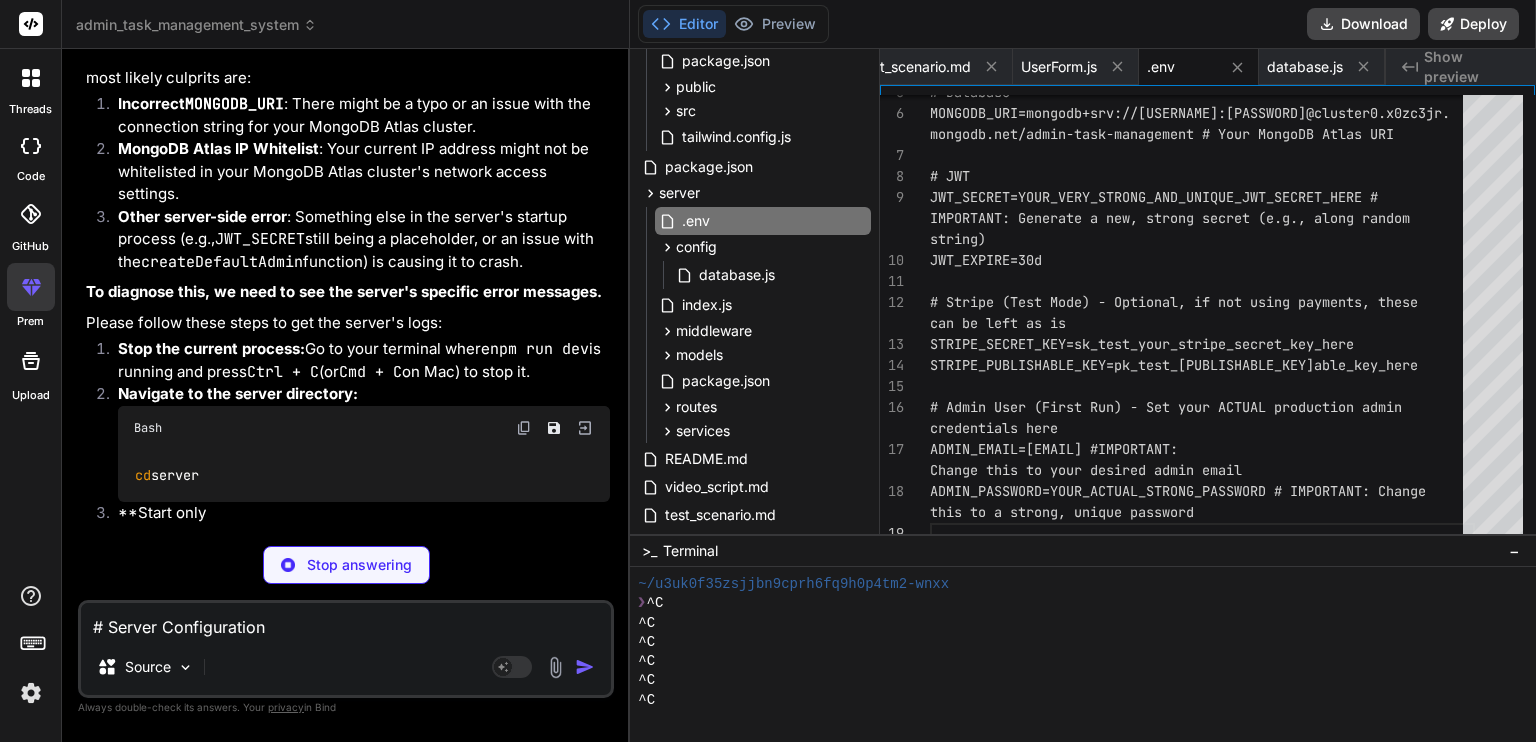 scroll, scrollTop: 457, scrollLeft: 0, axis: vertical 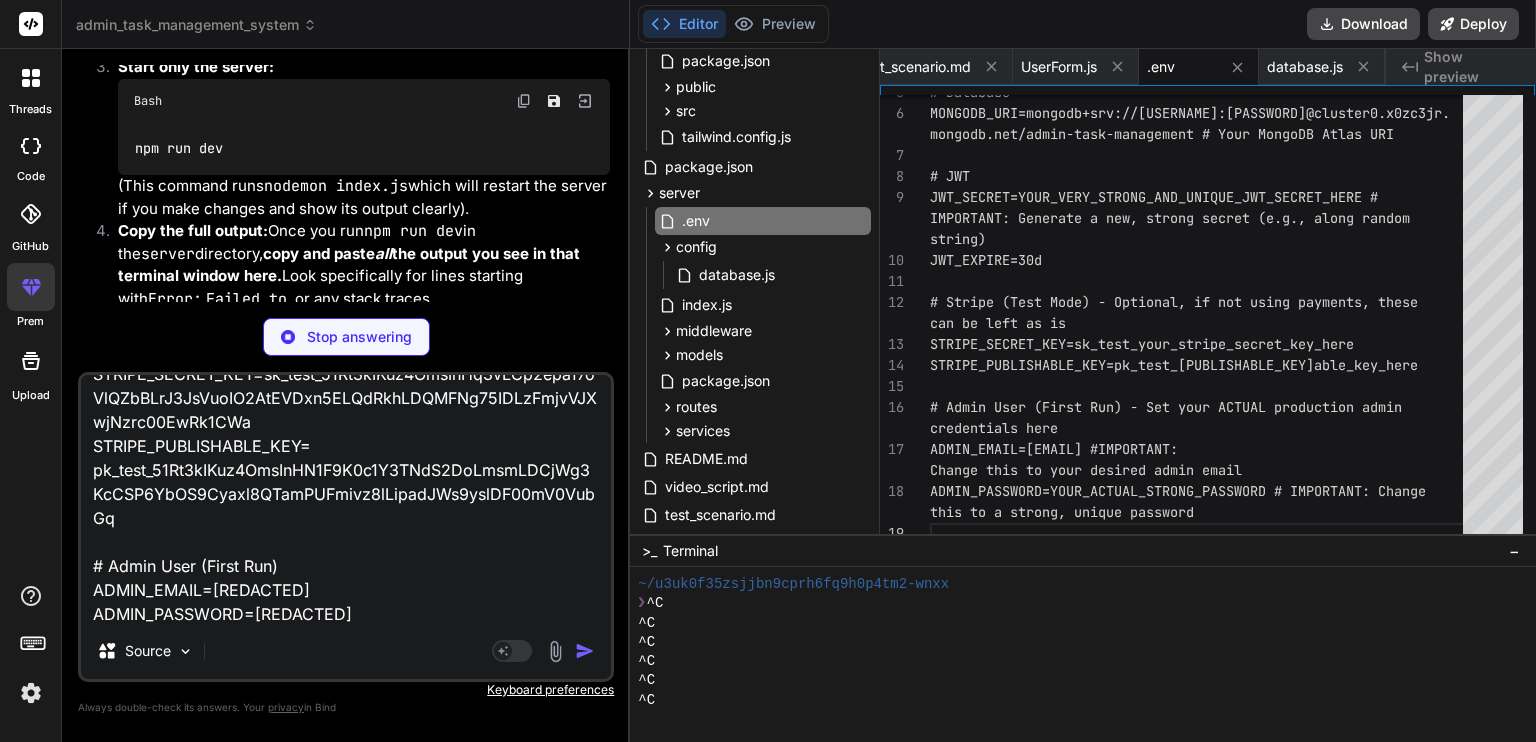type on "x" 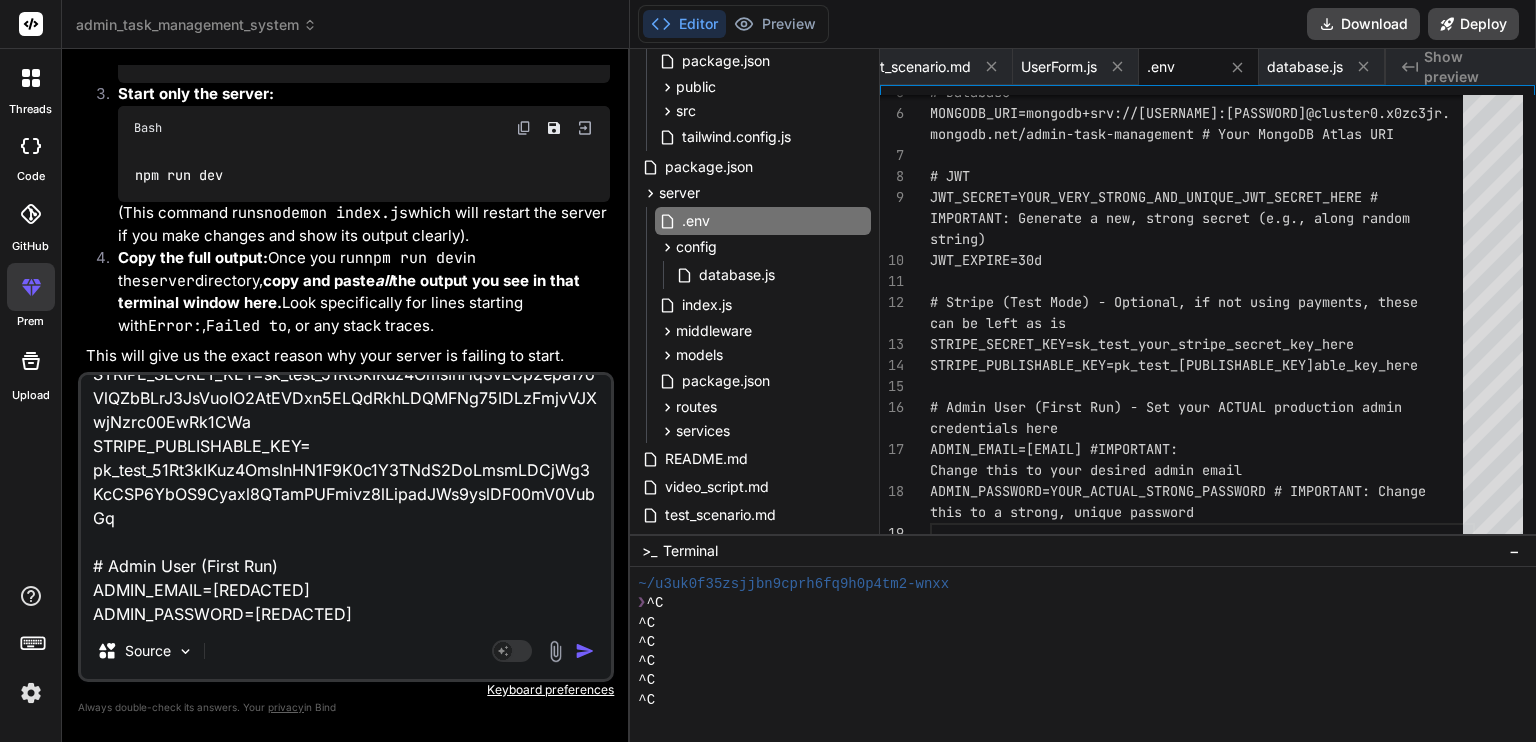 type on "# Server Configuration
PORT=5000
NODE_ENV=development
# Database
MONGODB_URI=mongodb+srv://switch41:switch@41@cluster0.x0zc3jr.
mongodb.net/admin-task-management # IMPORTANT: Your new MongoDB Atlas URI
# JWT
JWT_SECRET=xPBHoEEOx9wsFrMruyQRaTBpw1vdAcCa
JWT_EXPIRE=30d
# Stripe (Test Mode)
STRIPE_SECRET_KEY=sk_test_51Rt3kIKuz4OmsInHq3vLCp2epa17oVlQZbBLrJ3JsVuoIO2AtEVDxn5ELQdRkhLDQMFNg75IDLzFmjvVJXwjNzrc00EwRk1CWa
STRIPE_PUBLISHABLE_KEY=	pk_test_51Rt3kIKuz4OmsInHN1F9K0c1Y3TNdS2DoLmsmLDCjWg3KcCSP6YbOS9Cyaxl8QTamPUFmivz8lLipadJWs9yslDF00mV0VubGq
# Admin User (First Run)
ADMIN_EMAIL=[REDACTED]
ADMIN_PASSWORD=[REDACTED]" 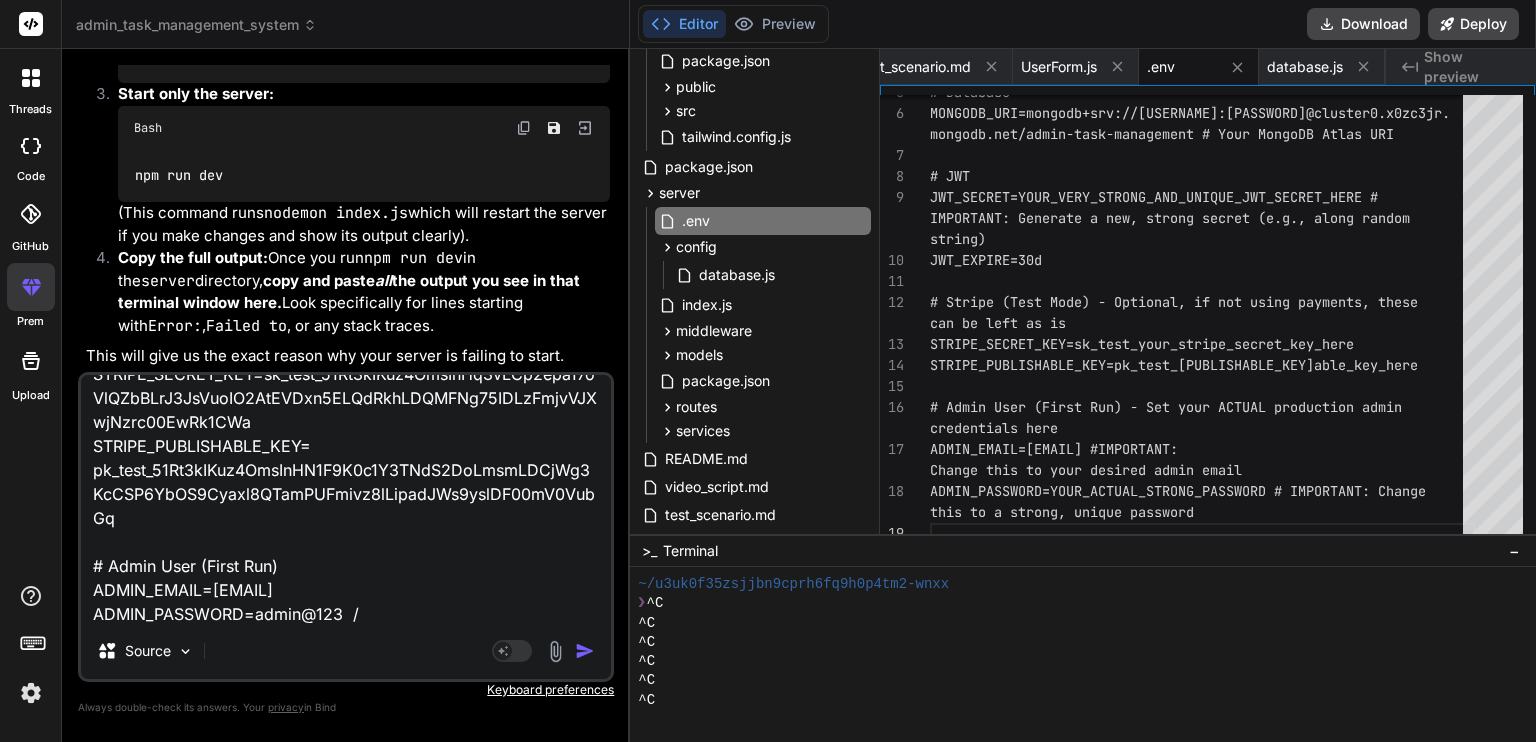 type on "# Server Configuration
PORT=5000
NODE_ENV=development
# Database
MONGODB_URI=mongodb+srv://switch41:switch@41@cluster0.x0zc3jr.
mongodb.net/admin-task-management # IMPORTANT: Your new MongoDB Atlas URI
# JWT
JWT_SECRET=xPBHoEEOx9wsFrMruyQRaTBpw1vdAcCa
JWT_EXPIRE=30d
# Stripe (Test Mode)
STRIPE_SECRET_KEY=sk_test_51Rt3kIKuz4OmsInHq3vLCp2epa17oVlQZbBLrJ3JsVuoIO2AtEVDxn5ELQdRkhLDQMFNg75IDLzFmjvVJXwjNzrc00EwRk1CWa
STRIPE_PUBLISHABLE_KEY=	pk_test_51Rt3kIKuz4OmsInHN1F9K0c1Y3TNdS2DoLmsmLDCjWg3KcCSP6YbOS9Cyaxl8QTamPUFmivz8lLipadJWs9yslDF00mV0VubGq
# Admin User (First Run)
ADMIN_EMAIL=[REDACTED]
ADMIN_PASSWORD=[REDACTED]  //" 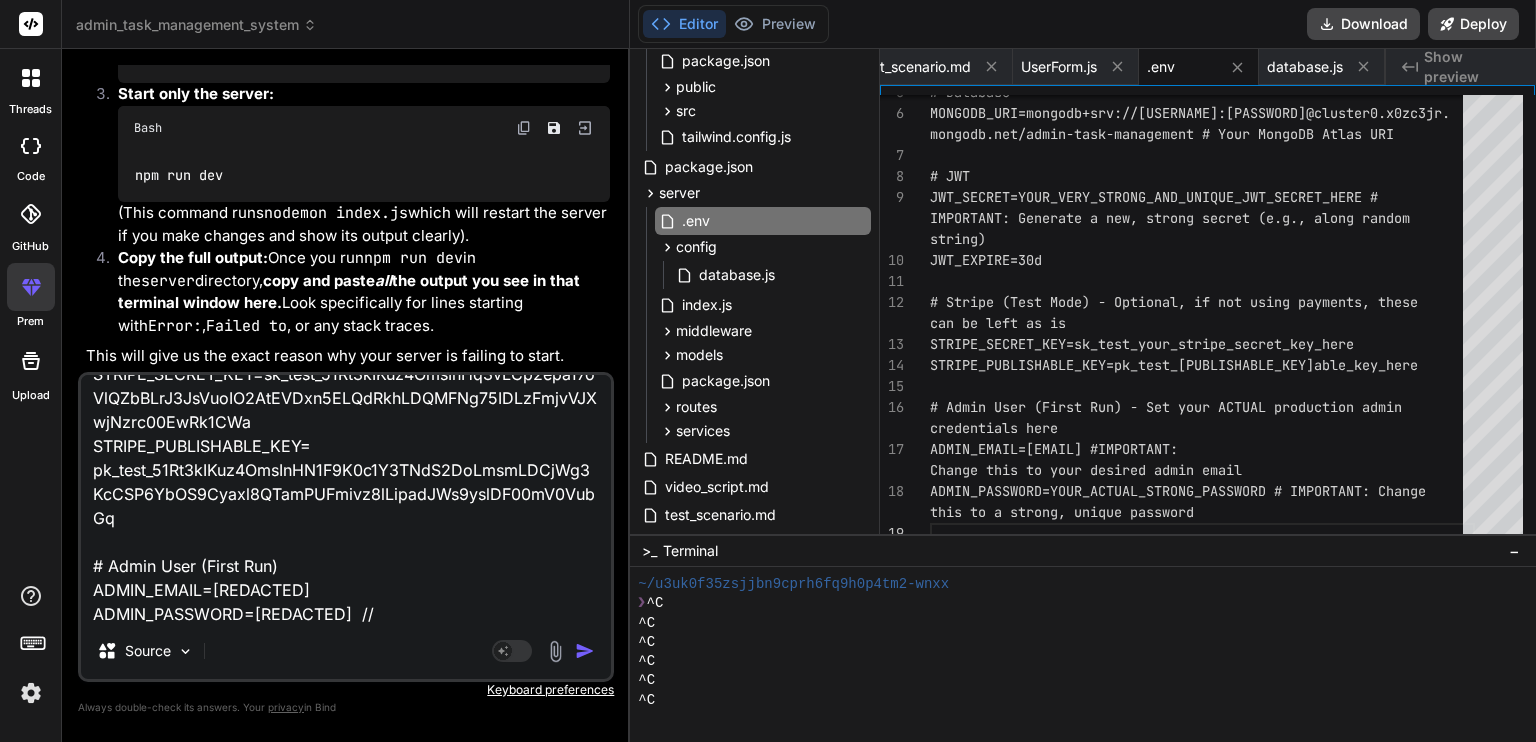 type on "# Server Configuration
PORT=5000
NODE_ENV=development
# Database
MONGODB_URI=mongodb+srv://switch41:switch@41@cluster0.x0zc3jr.
mongodb.net/admin-task-management # IMPORTANT: Your new MongoDB Atlas URI
# JWT
JWT_SECRET=xPBHoEEOx9wsFrMruyQRaTBpw1vdAcCa
JWT_EXPIRE=30d
# Stripe (Test Mode)
STRIPE_SECRET_KEY=sk_test_51Rt3kIKuz4OmsInHq3vLCp2epa17oVlQZbBLrJ3JsVuoIO2AtEVDxn5ELQdRkhLDQMFNg75IDLzFmjvVJXwjNzrc00EwRk1CWa
STRIPE_PUBLISHABLE_KEY=	pk_test_51Rt3kIKuz4OmsInHN1F9K0c1Y3TNdS2DoLmsmLDCjWg3KcCSP6YbOS9Cyaxl8QTamPUFmivz8lLipadJWs9yslDF00mV0VubGq
# Admin User (First Run)
ADMIN_EMAIL=[REDACTED]
ADMIN_PASSWORD=[REDACTED]  //" 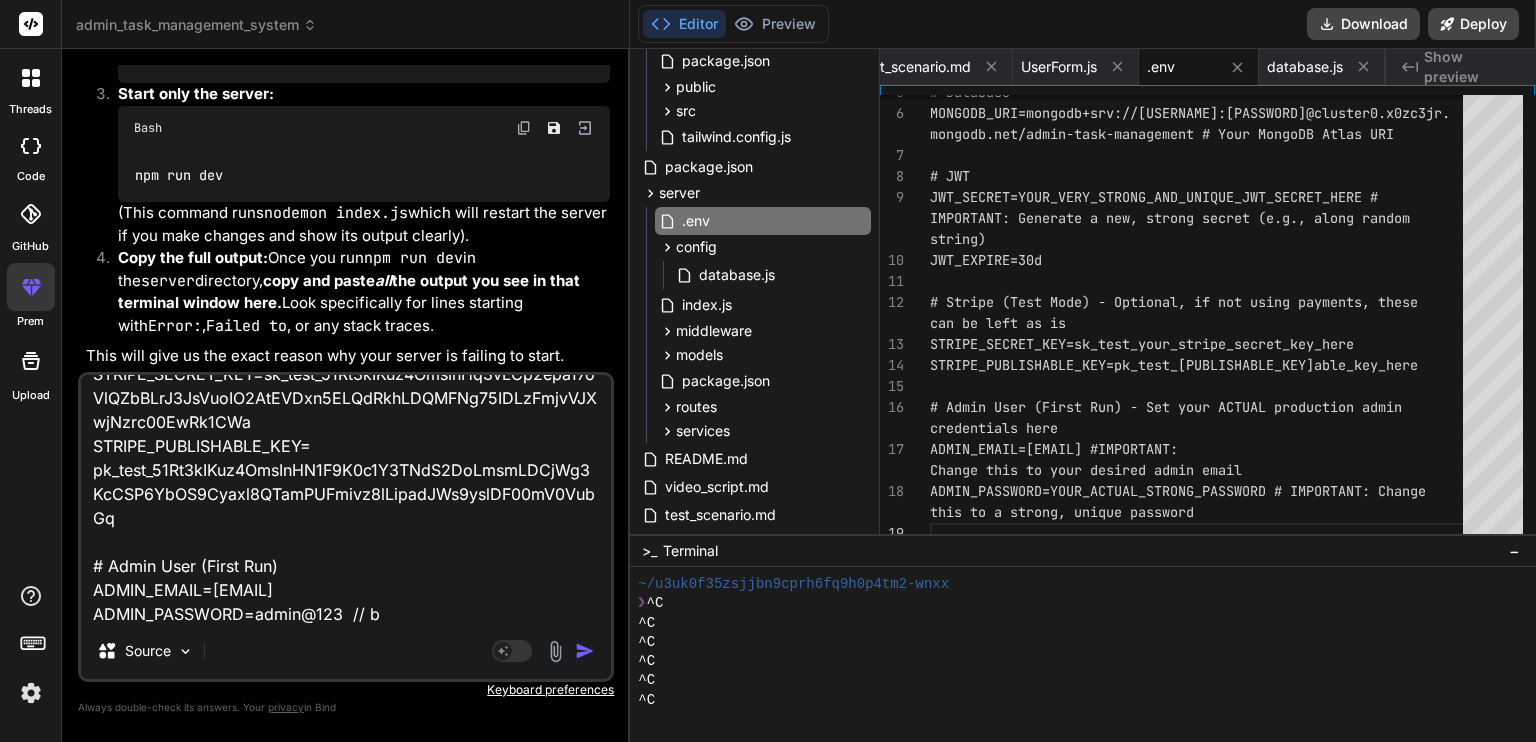 type on "# Server Configuration
PORT=5000
NODE_ENV=development
# Database
MONGODB_URI=mongodb+srv://switch41:switch@41@cluster0.x0zc3jr.
mongodb.net/admin-task-management # IMPORTANT: Your new MongoDB Atlas URI
# JWT
JWT_SECRET=xPBHoEEOx9wsFrMruyQRaTBpw1vdAcCa
JWT_EXPIRE=30d
# Stripe (Test Mode)
STRIPE_SECRET_KEY=sk_test_51Rt3kIKuz4OmsInHq3vLCp2epa17oVlQZbBLrJ3JsVuoIO2AtEVDxn5ELQdRkhLDQMFNg75IDLzFmjvVJXwjNzrc00EwRk1CWa
STRIPE_PUBLISHABLE_KEY=	pk_test_51Rt3kIKuz4OmsInHN1F9K0c1Y3TNdS2DoLmsmLDCjWg3KcCSP6YbOS9Cyaxl8QTamPUFmivz8lLipadJWs9yslDF00mV0VubGq
# Admin User (First Run)
ADMIN_EMAIL=[REDACTED]
ADMIN_PASSWORD=[REDACTED]  // bt" 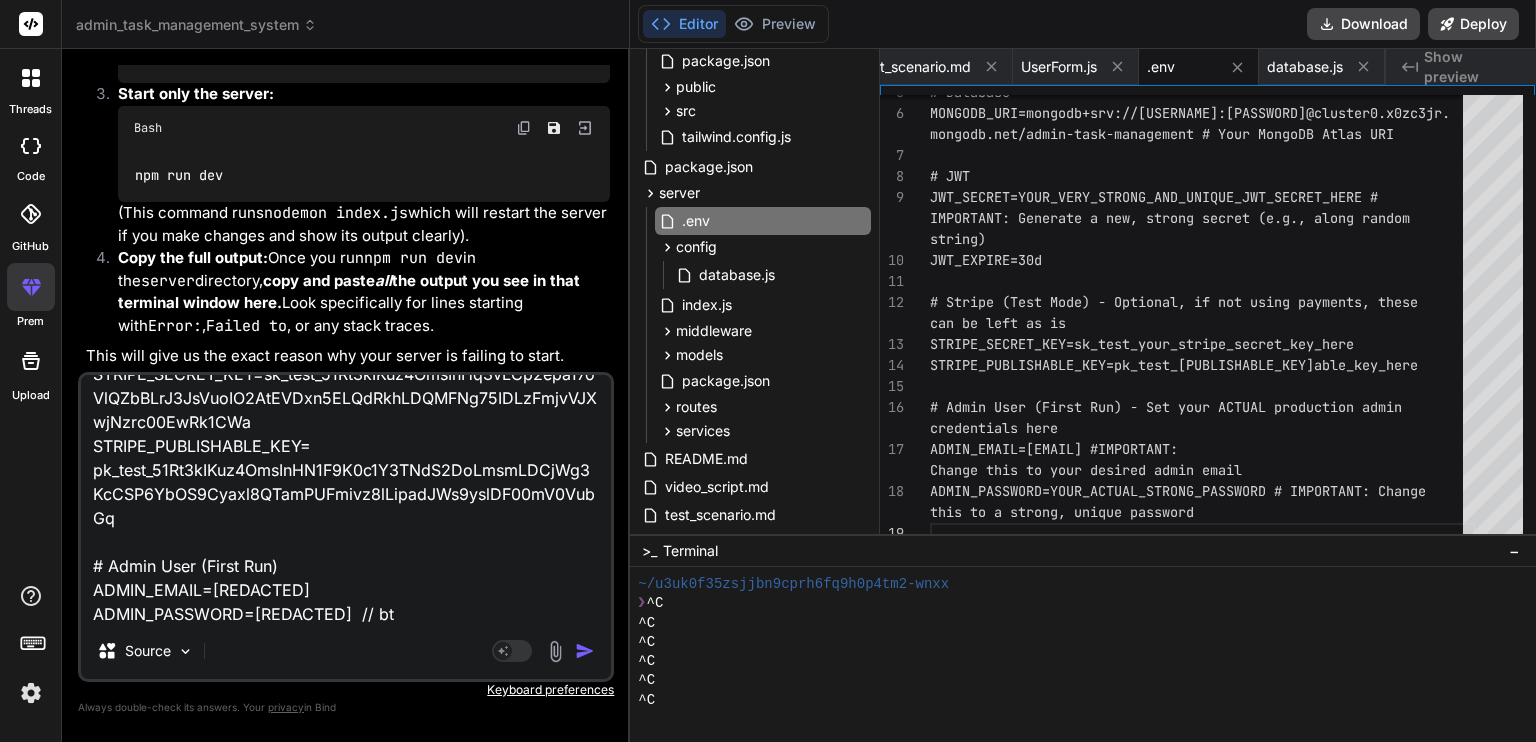 type on "# Server Configuration
PORT=5000
NODE_ENV=development
# Database
MONGODB_URI=mongodb+srv://switch41:switch@41@cluster0.x0zc3jr.mongodb.net/admin-task-management # IMPORTANT: Your new MongoDB Atlas URI
# JWT
JWT_SECRET=xPBHoEEOx9wsFrMruyQRaTBpw1vdAcCa
JWT_EXPIRE=30d
# Stripe (Test Mode)
STRIPE_SECRET_KEY=sk_test_51Rt3kIKuz4OmsInHq3vLCp2epa17oVlQZbBLrJ3JsVuoIO2AtEVDxn5ELQdRkhLDQMFNg75IDLzFmjvVJXwjNzrc00EwRk1CWa
STRIPE_PUBLISHABLE_KEY=	pk_test_51Rt3kIKuz4OmsInHN1F9K0c1Y3TNdS2DoLmsmLDCjWg3KcCSP6YbOS9Cyaxl8QTamPUFmivz8lLipadJWs9yslDF00mV0VubGq
# Admin User (First Run)
ADMIN_EMAIL=admin@example.com
ADMIN_PASSWORD=admin@123  // btw" 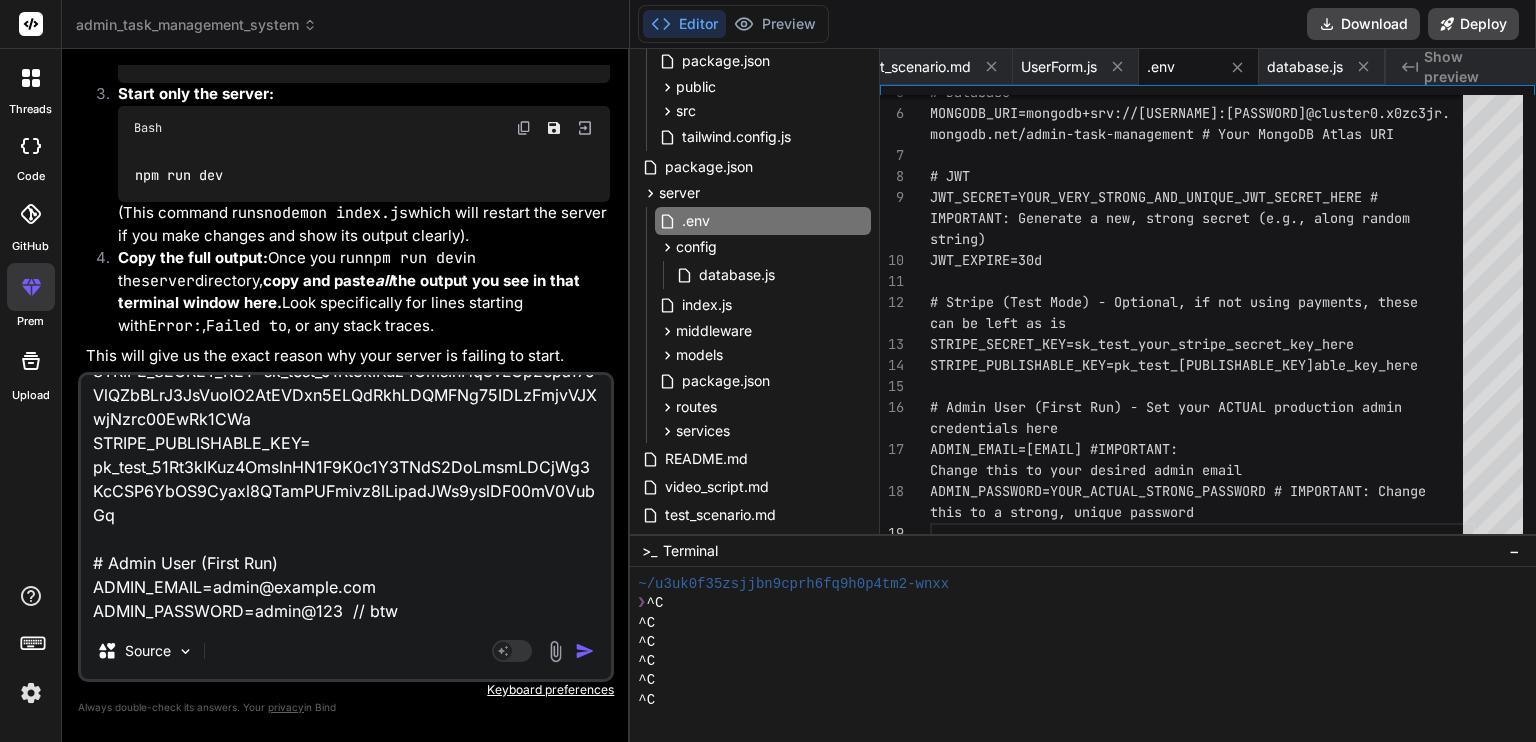 type on "# Server Configuration
PORT=5000
NODE_ENV=development
# Database
MONGODB_URI=mongodb+srv://switch41:switch@41@cluster0.x0zc3jr.mongodb.net/admin-task-management # IMPORTANT: Your new MongoDB Atlas URI
# JWT
JWT_SECRET=xPBHoEEOx9wsFrMruyQRaTBpw1vdAcCa
JWT_EXPIRE=30d
# Stripe (Test Mode)
STRIPE_SECRET_KEY=sk_test_51Rt3kIKuz4OmsInHq3vLCp2epa17oVlQZbBLrJ3JsVuoIO2AtEVDxn5ELQdRkhLDQMFNg75IDLzFmjvVJXwjNzrc00EwRk1CWa
STRIPE_PUBLISHABLE_KEY=	pk_test_51Rt3kIKuz4OmsInHN1F9K0c1Y3TNdS2DoLmsmLDCjWg3KcCSP6YbOS9Cyaxl8QTamPUFmivz8lLipadJWs9yslDF00mV0VubGq
# Admin User (First Run)
ADMIN_EMAIL=admin@example.com
ADMIN_PASSWORD=admin@123  // btw" 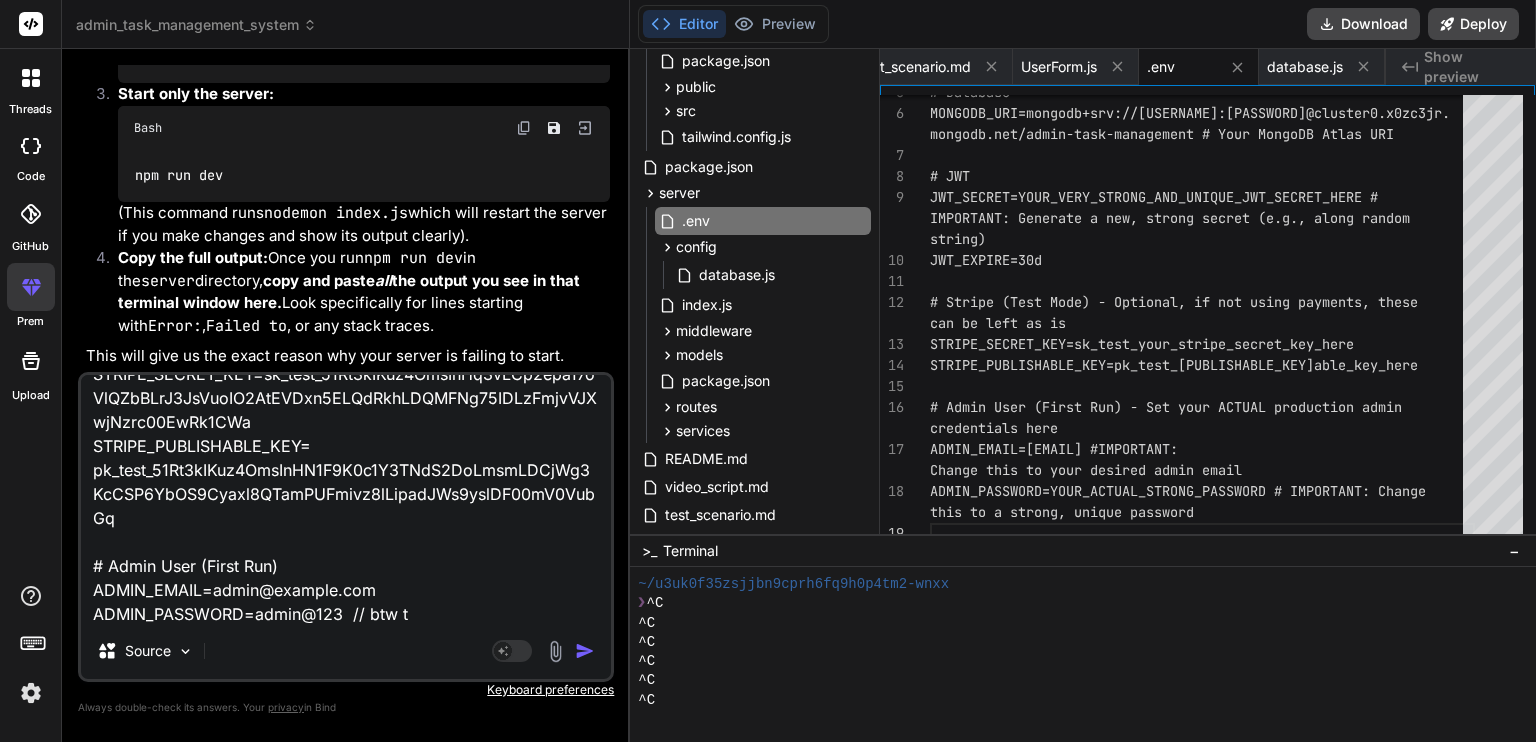 type on "# Server Configuration
PORT=5000
NODE_ENV=development
# Database
MONGODB_URI=mongodb+srv://switch41:switch@41@cluster0.x0zc3jr.
mongodb.net/admin-task-management # IMPORTANT: Your new MongoDB Atlas URI
# JWT
JWT_SECRET=xPBHoEEOx9wsFrMruyQRaTBpw1vdAcCa
JWT_EXPIRE=30d
# Stripe (Test Mode)
STRIPE_SECRET_KEY=sk_test_51Rt3kIKuz4OmsInHq3vLCp2epa17oVlQZbBLrJ3JsVuoIO2AtEVDxn5ELQdRkhLDQMFNg75IDLzFmjvVJXwjNzrc00EwRk1CWa
STRIPE_PUBLISHABLE_KEY=	pk_test_51Rt3kIKuz4OmsInHN1F9K0c1Y3TNdS2DoLmsmLDCjWg3KcCSP6YbOS9Cyaxl8QTamPUFmivz8lLipadJWs9yslDF00mV0VubGq
# Admin User (First Run)
ADMIN_EMAIL=admin@example.com
ADMIN_PASSWORD=admin@123  // btw th" 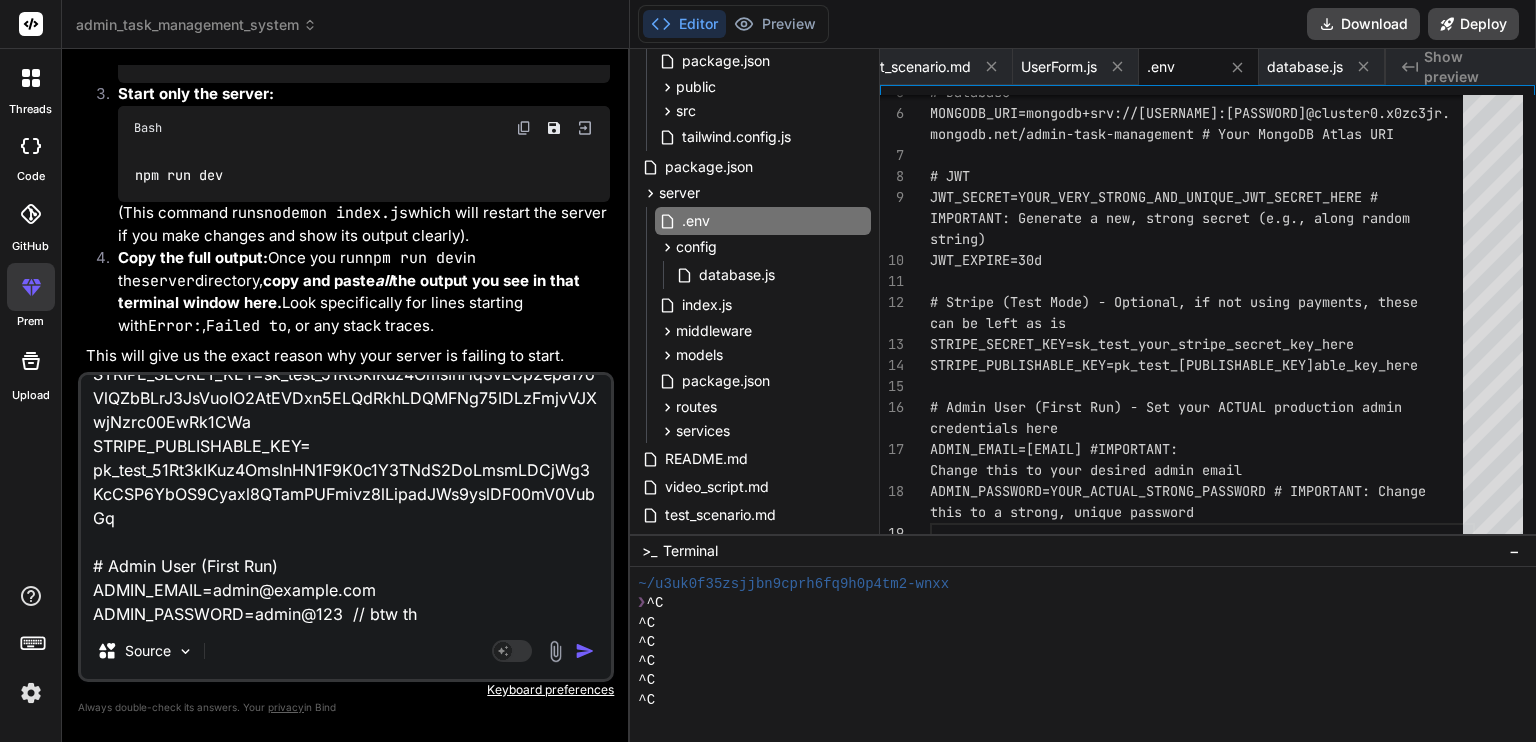type on "# Server Configuration
PORT=5000
NODE_ENV=development
# Database
MONGODB_URI=mongodb+srv://switch41:switch@41@cluster0.x0zc3jr.
mongodb.net/admin-task-management # IMPORTANT: Your new MongoDB Atlas URI
# JWT
JWT_SECRET=xPBHoEEOx9wsFrMruyQRaTBpw1vdAcCa
JWT_EXPIRE=30d
# Stripe (Test Mode)
STRIPE_SECRET_KEY=sk_test_51Rt3kIKuz4OmsInHq3vLCp2epa17oVlQZbBLrJ3JsVuoIO2AtEVDxn5ELQdRkhLDQMFNg75IDLzFmjvVJXwjNzrc00EwRk1CWa
STRIPE_PUBLISHABLE_KEY=	pk_test_51Rt3kIKuz4OmsInHN1F9K0c1Y3TNdS2DoLmsmLDCjWg3KcCSP6YbOS9Cyaxl8QTamPUFmivz8lLipadJWs9yslDF00mV0VubGq
# Admin User (First Run)
ADMIN_EMAIL=[REDACTED]
ADMIN_PASSWORD=[REDACTED]  // btw thi" 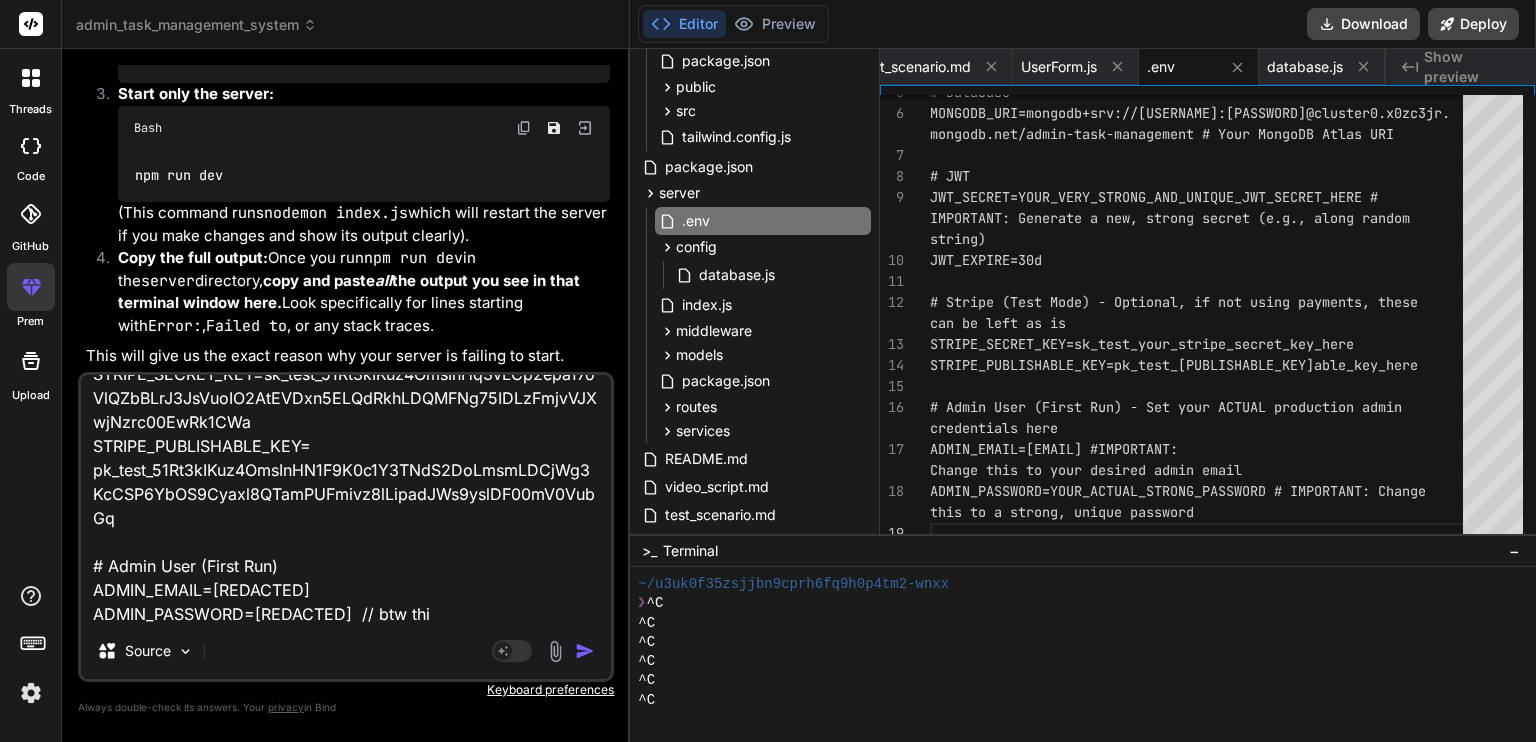 type on "# Server Configuration
PORT=5000
NODE_ENV=development
# Database
MONGODB_URI=mongodb+srv://switch41:switch@41@cluster0.x0zc3jr.
mongodb.net/admin-task-management # IMPORTANT: Your new MongoDB Atlas URI
# JWT
JWT_SECRET=xPBHoEEOx9wsFrMruyQRaTBpw1vdAcCa
JWT_EXPIRE=30d
# Stripe (Test Mode)
STRIPE_SECRET_KEY=sk_test_51Rt3kIKuz4OmsInHq3vLCp2epa17oVlQZbBLrJ3JsVuoIO2AtEVDxn5ELQdRkhLDQMFNg75IDLzFmjvVJXwjNzrc00EwRk1CWa
STRIPE_PUBLISHABLE_KEY=	pk_test_51Rt3kIKuz4OmsInHN1F9K0c1Y3TNdS2DoLmsmLDCjWg3KcCSP6YbOS9Cyaxl8QTamPUFmivz8lLipadJWs9yslDF00mV0VubGq
# Admin User (First Run)
ADMIN_EMAIL=[REDACTED]
ADMIN_PASSWORD=[REDACTED]  // btw thi" 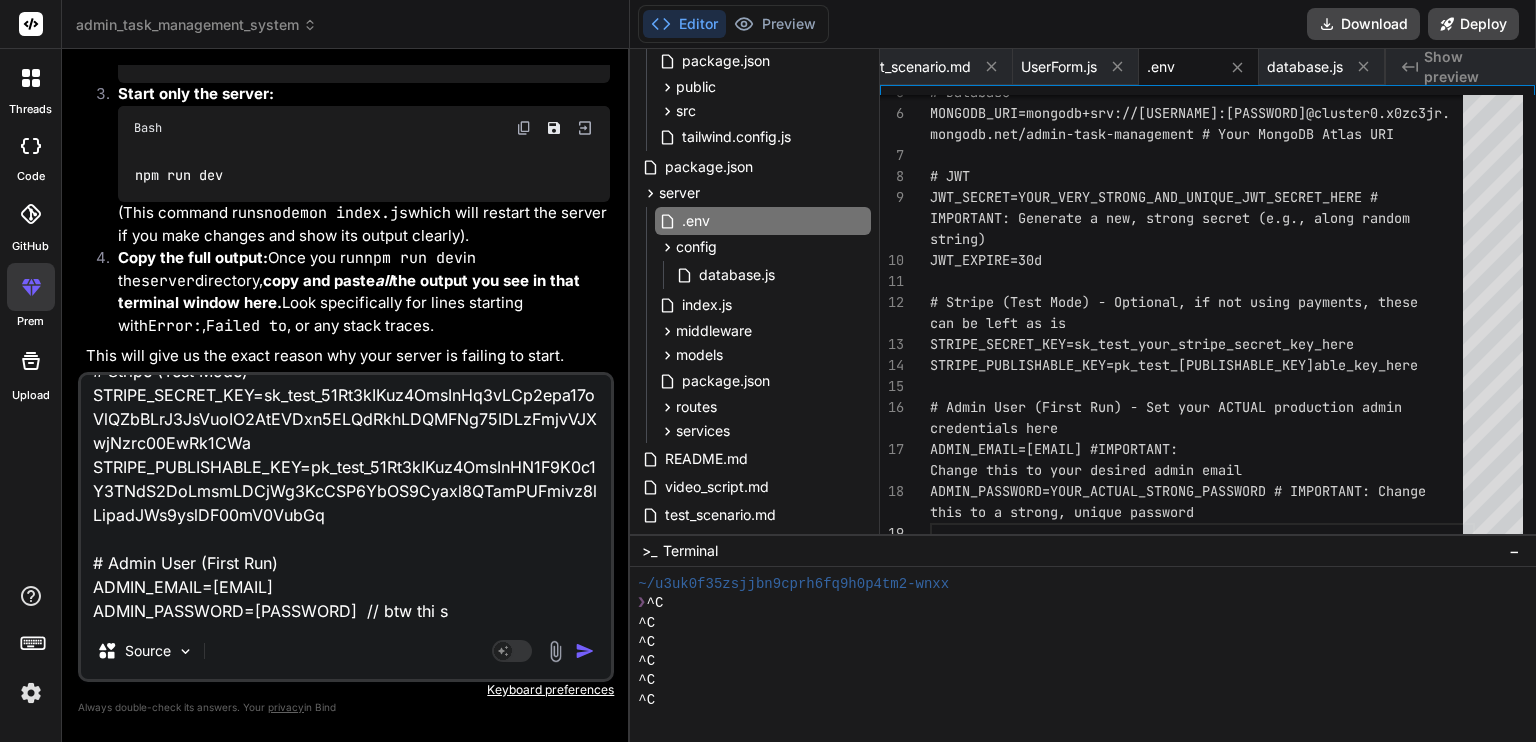 type on "# Server Configuration
PORT=5000
NODE_ENV=development
# Database
MONGODB_URI=mongodb+srv://switch41:switch@41@cluster0.x0zc3jr.mongodb.net/admin-task-management # IMPORTANT: Your new MongoDB Atlas URI
# JWT
JWT_SECRET=xPBHoEEOx9wsFrMruyQRaTBpw1vdAcCa
JWT_EXPIRE=30d
# Stripe (Test Mode)
STRIPE_SECRET_KEY=sk_test_51Rt3kIKuz4OmsInHq3vLCp2epa17oVlQZbBLrJ3JsVuoIO2AtEVDxn5ELQdRkhLDQMFNg75IDLzFmjvVJXwjNzrc00EwRk1CWa
STRIPE_PUBLISHABLE_KEY=	pk_test_51Rt3kIKuz4OmsInHN1F9K0c1Y3TNdS2DoLmsmLDCjWg3KcCSP6YbOS9Cyaxl8QTamPUFmivz8lLipadJWs9yslDF00mV0VubGq
# Admin User (First Run)
ADMIN_EMAIL=admin@example.com
ADMIN_PASSWORD=admin@123  // btw this is my .env" 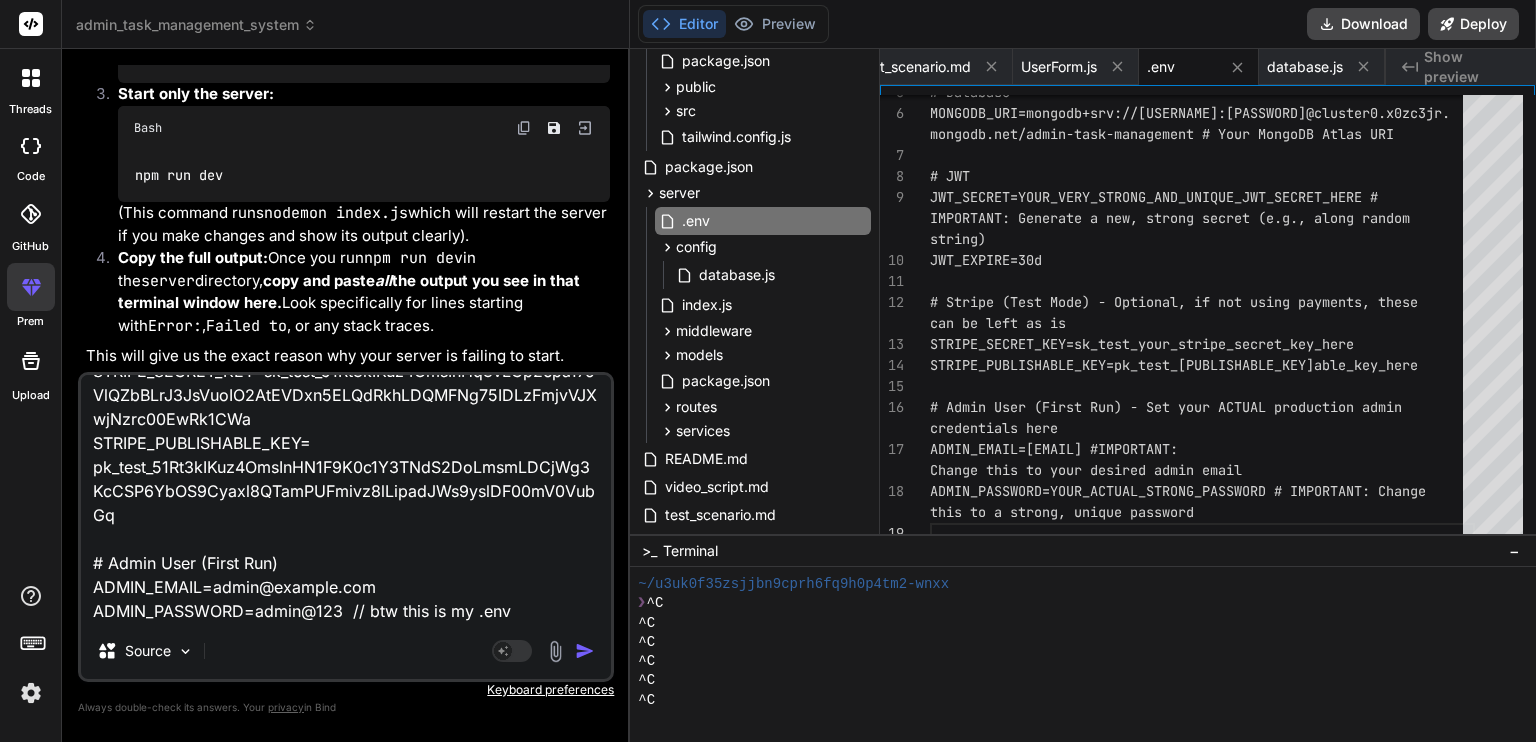 type on "x" 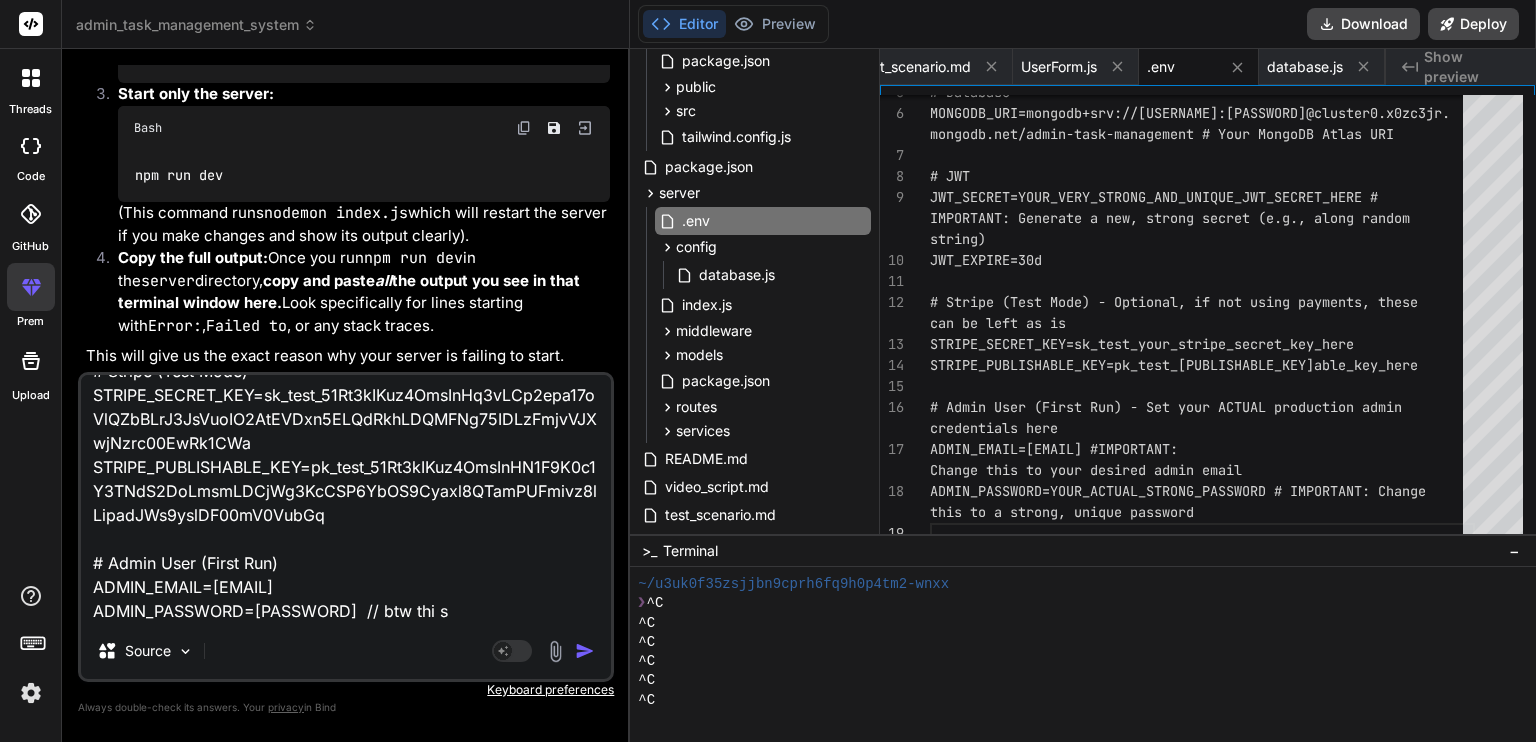 type on "# Server Configuration
PORT=5000
NODE_ENV=development
# Database
MONGODB_URI=mongodb+srv://switch41:switch@41@cluster0.x0zc3jr.
mongodb.net/admin-task-management # IMPORTANT: Your new MongoDB Atlas URI
# JWT
JWT_SECRET=xPBHoEEOx9wsFrMruyQRaTBpw1vdAcCa
JWT_EXPIRE=30d
# Stripe (Test Mode)
STRIPE_SECRET_KEY=sk_test_51Rt3kIKuz4OmsInHq3vLCp2epa17oVlQZbBLrJ3JsVuoIO2AtEVDxn5ELQdRkhLDQMFNg75IDLzFmjvVJXwjNzrc00EwRk1CWa
STRIPE_PUBLISHABLE_KEY=	pk_test_51Rt3kIKuz4OmsInHN1F9K0c1Y3TNdS2DoLmsmLDCjWg3KcCSP6YbOS9Cyaxl8QTamPUFmivz8lLipadJWs9yslDF00mV0VubGq
# Admin User (First Run)
ADMIN_EMAIL=[REDACTED]
ADMIN_PASSWORD=[REDACTED]  // btw thi" 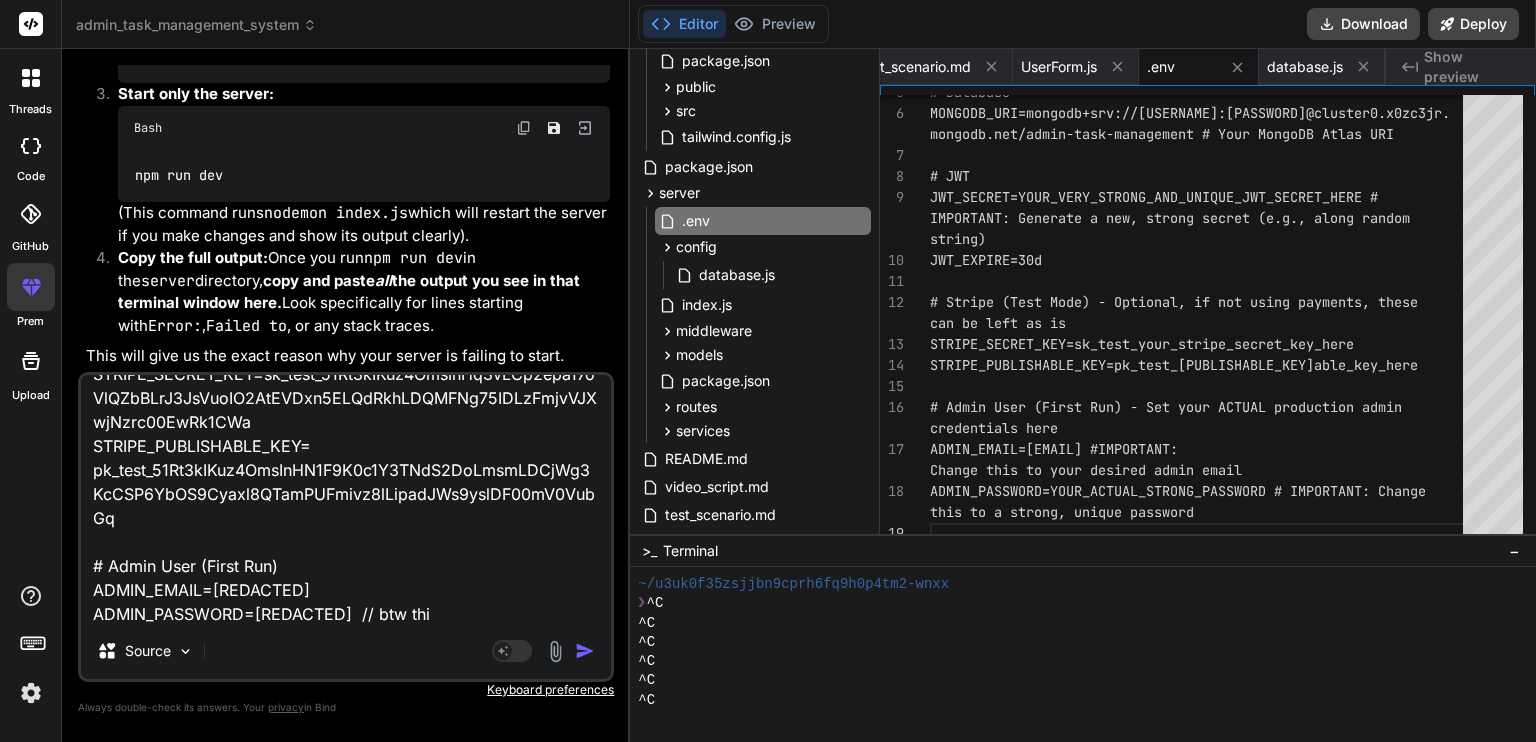 type on "# Server Configuration
PORT=5000
NODE_ENV=development
# Database
MONGODB_URI=mongodb+srv://switch41:switch@41@cluster0.x0zc3jr.
mongodb.net/admin-task-management # IMPORTANT: Your new MongoDB Atlas URI
# JWT
JWT_SECRET=xPBHoEEOx9wsFrMruyQRaTBpw1vdAcCa
JWT_EXPIRE=30d
# Stripe (Test Mode)
STRIPE_SECRET_KEY=sk_test_51Rt3kIKuz4OmsInHq3vLCp2epa17oVlQZbBLrJ3JsVuoIO2AtEVDxn5ELQdRkhLDQMFNg75IDLzFmjvVJXwjNzrc00EwRk1CWa
STRIPE_PUBLISHABLE_KEY=	pk_test_51Rt3kIKuz4OmsInHN1F9K0c1Y3TNdS2DoLmsmLDCjWg3KcCSP6YbOS9Cyaxl8QTamPUFmivz8lLipadJWs9yslDF00mV0VubGq
# Admin User (First Run)
ADMIN_EMAIL=[REDACTED]
ADMIN_PASSWORD=[REDACTED]  // btw thi" 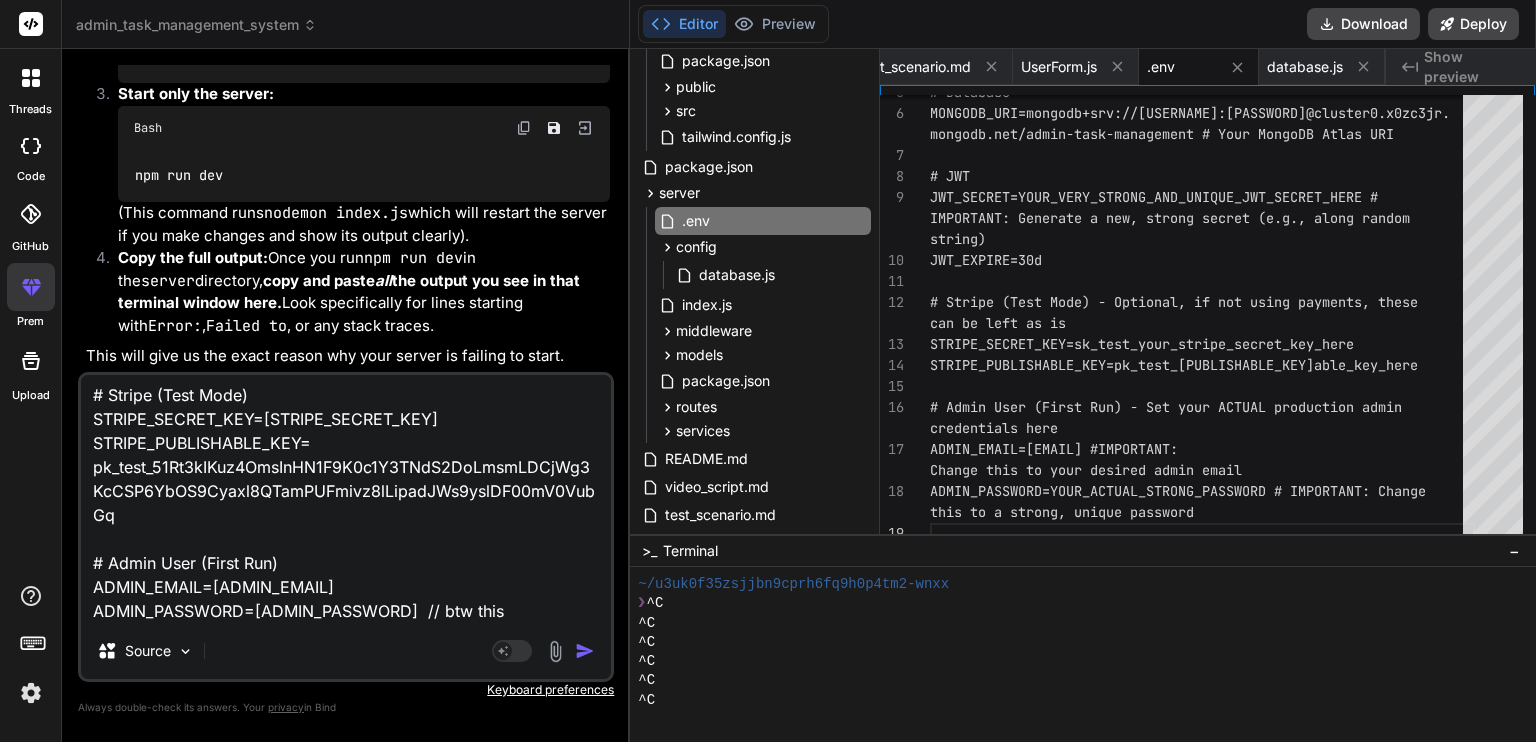 type on "x" 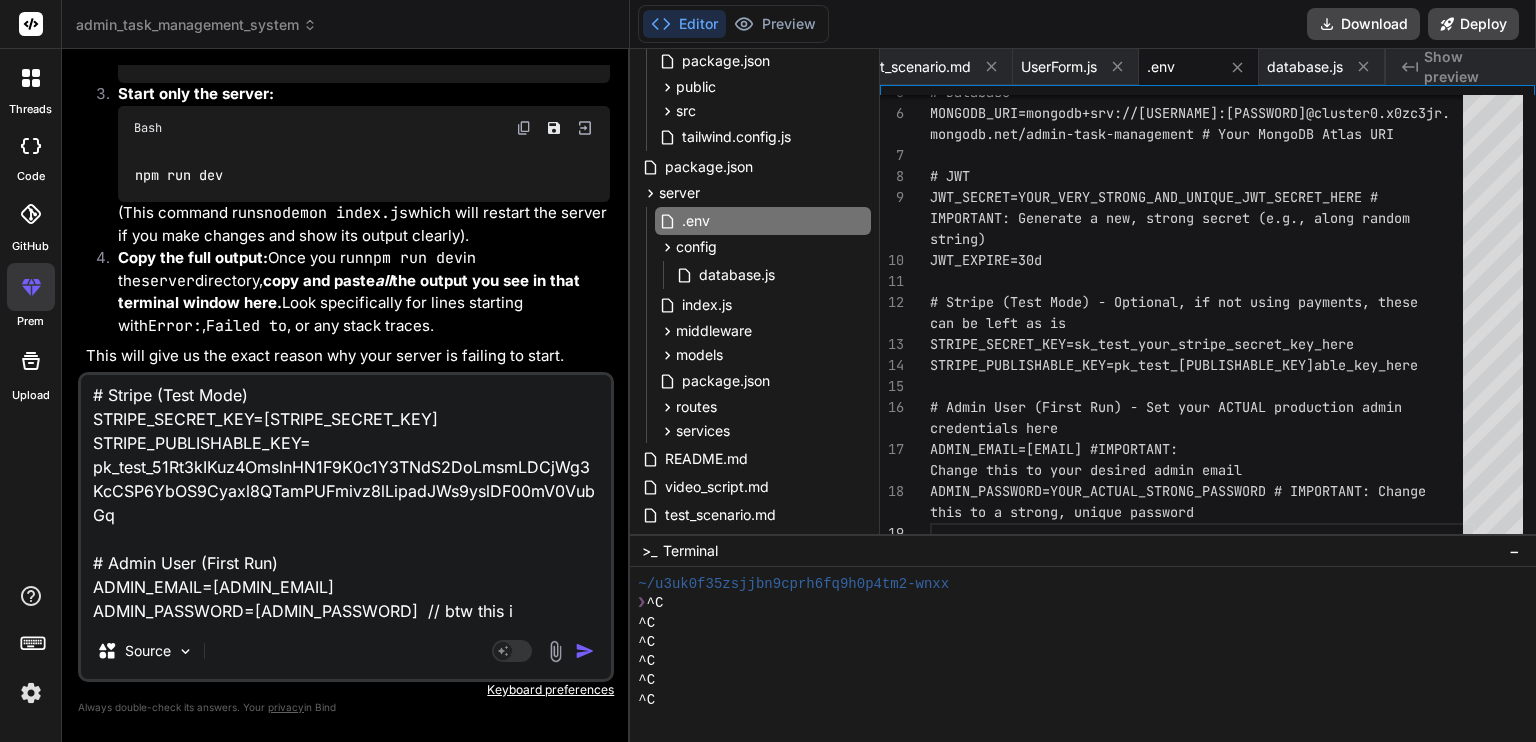 type on "# Server Configuration
PORT=5000
NODE_ENV=development
# Database
MONGODB_URI=mongodb+srv://[USERNAME]:[PASSWORD]@cluster0.x0zc3jr.
mongodb.net/admin-task-management # IMPORTANT: Your new MongoDB Atlas URI
# JWT
JWT_SECRET=[JWT_SECRET]
JWT_EXPIRE=30d
# Stripe (Test Mode)
STRIPE_SECRET_KEY=[STRIPE_SECRET_KEY]
STRIPE_PUBLISHABLE_KEY=	pk_test_51Rt3kIKuz4OmsInHN1F9K0c1Y3TNdS2DoLmsmLDCjWg3KcCSP6YbOS9Cyaxl8QTamPUFmivz8lLipadJWs9yslDF00mV0VubGq
# Admin User (First Run)
ADMIN_EMAIL=[ADMIN_EMAIL]
ADMIN_PASSWORD=[ADMIN_PASSWORD]  // btw this is" 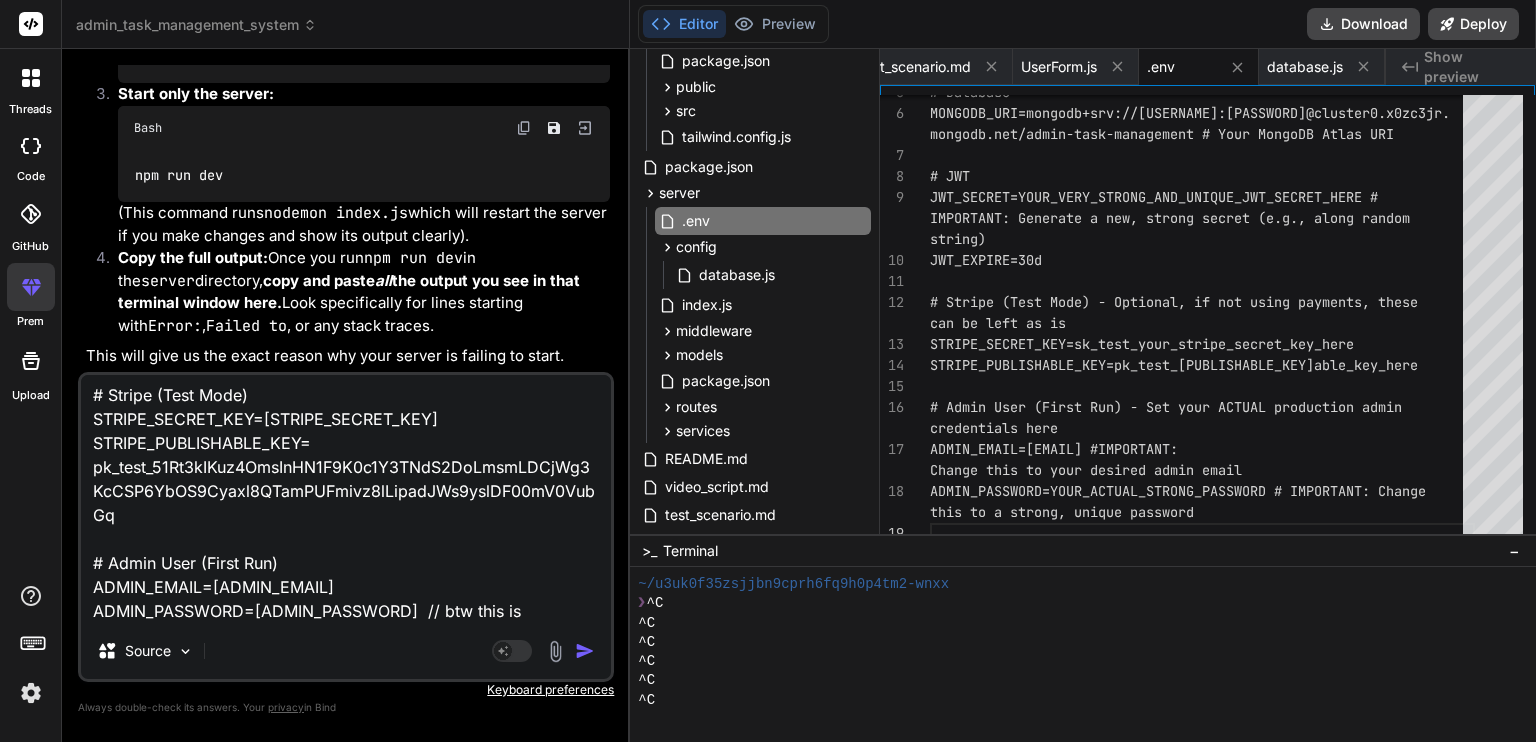 type on "# Server Configuration
PORT=5000
NODE_ENV=development
# Database
MONGODB_URI=mongodb+srv://[USERNAME]:[PASSWORD]@cluster0.x0zc3jr.
mongodb.net/admin-task-management # IMPORTANT: Your new MongoDB Atlas URI
# JWT
JWT_SECRET=[JWT_SECRET]
JWT_EXPIRE=30d
# Stripe (Test Mode)
STRIPE_SECRET_KEY=[STRIPE_SECRET_KEY]
STRIPE_PUBLISHABLE_KEY=	pk_test_51Rt3kIKuz4OmsInHN1F9K0c1Y3TNdS2DoLmsmLDCjWg3KcCSP6YbOS9Cyaxl8QTamPUFmivz8lLipadJWs9yslDF00mV0VubGq
# Admin User (First Run)
ADMIN_EMAIL=[ADMIN_EMAIL]
ADMIN_PASSWORD=[ADMIN_PASSWORD]  // btw this is" 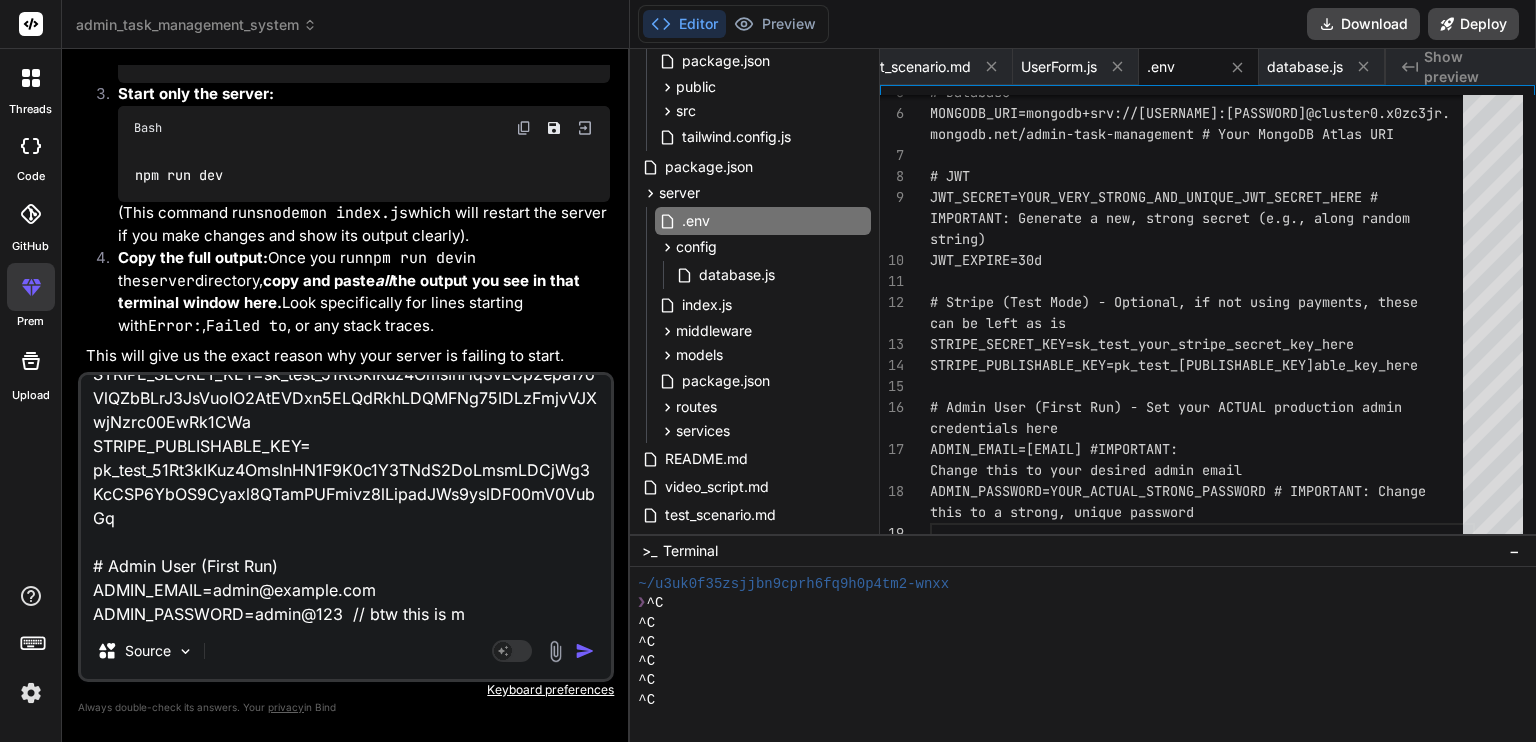 type on "# Server Configuration
PORT=5000
NODE_ENV=development
# Database
MONGODB_URI=mongodb+srv://switch41:switch@41@cluster0.x0zc3jr.
mongodb.net/admin-task-management # IMPORTANT: Your new MongoDB Atlas URI
# JWT
JWT_SECRET=xPBHoEEOx9wsFrMruyQRaTBpw1vdAcCa
JWT_EXPIRE=30d
# Stripe (Test Mode)
STRIPE_SECRET_KEY=sk_test_51Rt3kIKuz4OmsInHq3vLCp2epa17oVlQZbBLrJ3JsVuoIO2AtEVDxn5ELQdRkhLDQMFNg75IDLzFmjvVJXwjNzrc00EwRk1CWa
STRIPE_PUBLISHABLE_KEY=	pk_test_51Rt3kIKuz4OmsInHN1F9K0c1Y3TNdS2DoLmsmLDCjWg3KcCSP6YbOS9Cyaxl8QTamPUFmivz8lLipadJWs9yslDF00mV0VubGq
# Admin User (First Run)
ADMIN_EMAIL=admin@example.com
ADMIN_PASSWORD=admin@123  // btw this is m" 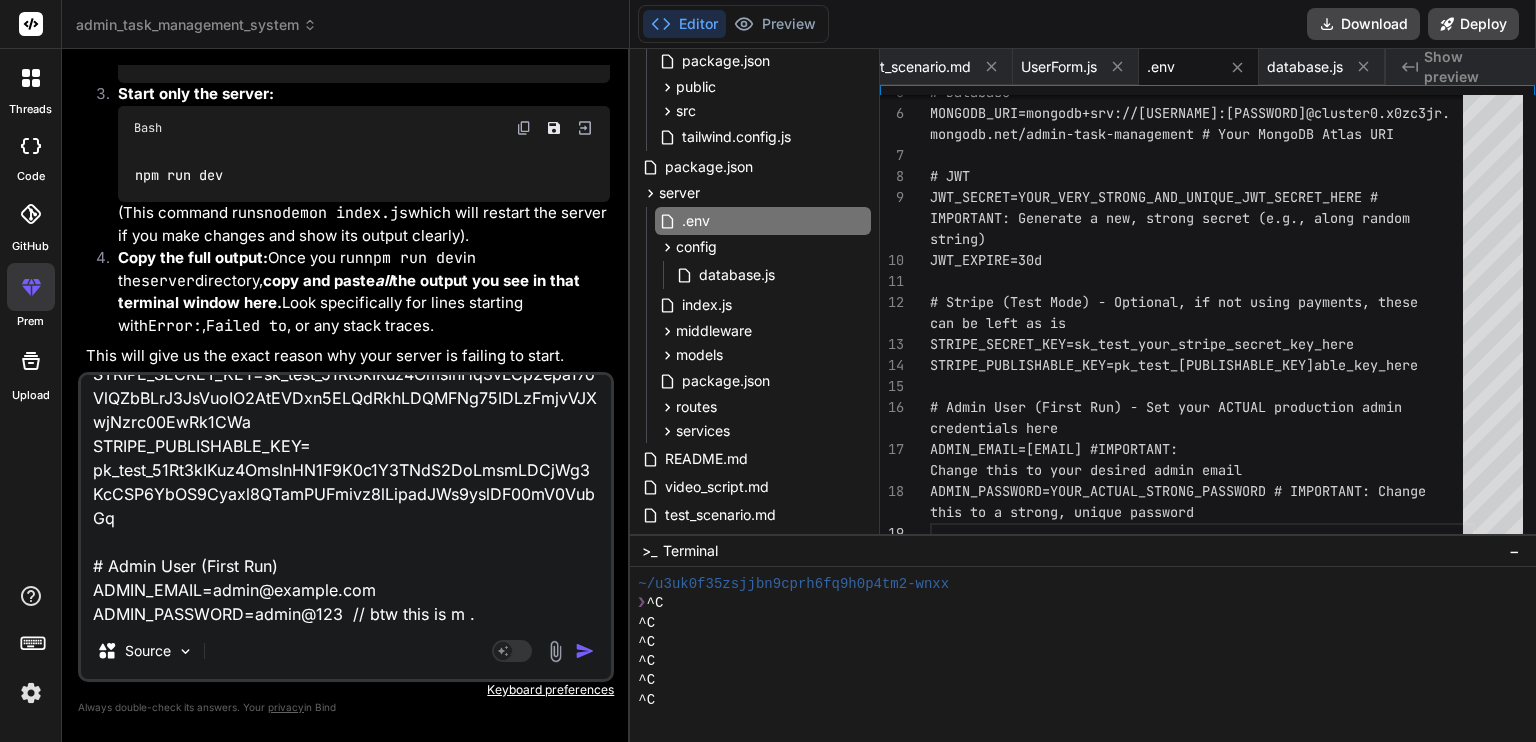 type on "# Server Configuration
PORT=5000
NODE_ENV=development
# Database
MONGODB_URI=mongodb+srv://switch41:switch@41@cluster0.x0zc3jr.
mongodb.net/admin-task-management # IMPORTANT: Your new MongoDB Atlas URI
# JWT
JWT_SECRET=xPBHoEEOx9wsFrMruyQRaTBpw1vdAcCa
JWT_EXPIRE=30d
# Stripe (Test Mode)
STRIPE_SECRET_KEY=sk_test_51Rt3kIKuz4OmsInHq3vLCp2epa17oVlQZbBLrJ3JsVuoIO2AtEVDxn5ELQdRkhLDQMFNg75IDLzFmjvVJXwjNzrc00EwRk1CWa
STRIPE_PUBLISHABLE_KEY=	pk_test_51Rt3kIKuz4OmsInHN1F9K0c1Y3TNdS2DoLmsmLDCjWg3KcCSP6YbOS9Cyaxl8QTamPUFmivz8lLipadJWs9yslDF00mV0VubGq
# Admin User (First Run)
ADMIN_EMAIL=[EMAIL]
ADMIN_PASSWORD=admin@123  // btw this is m .e" 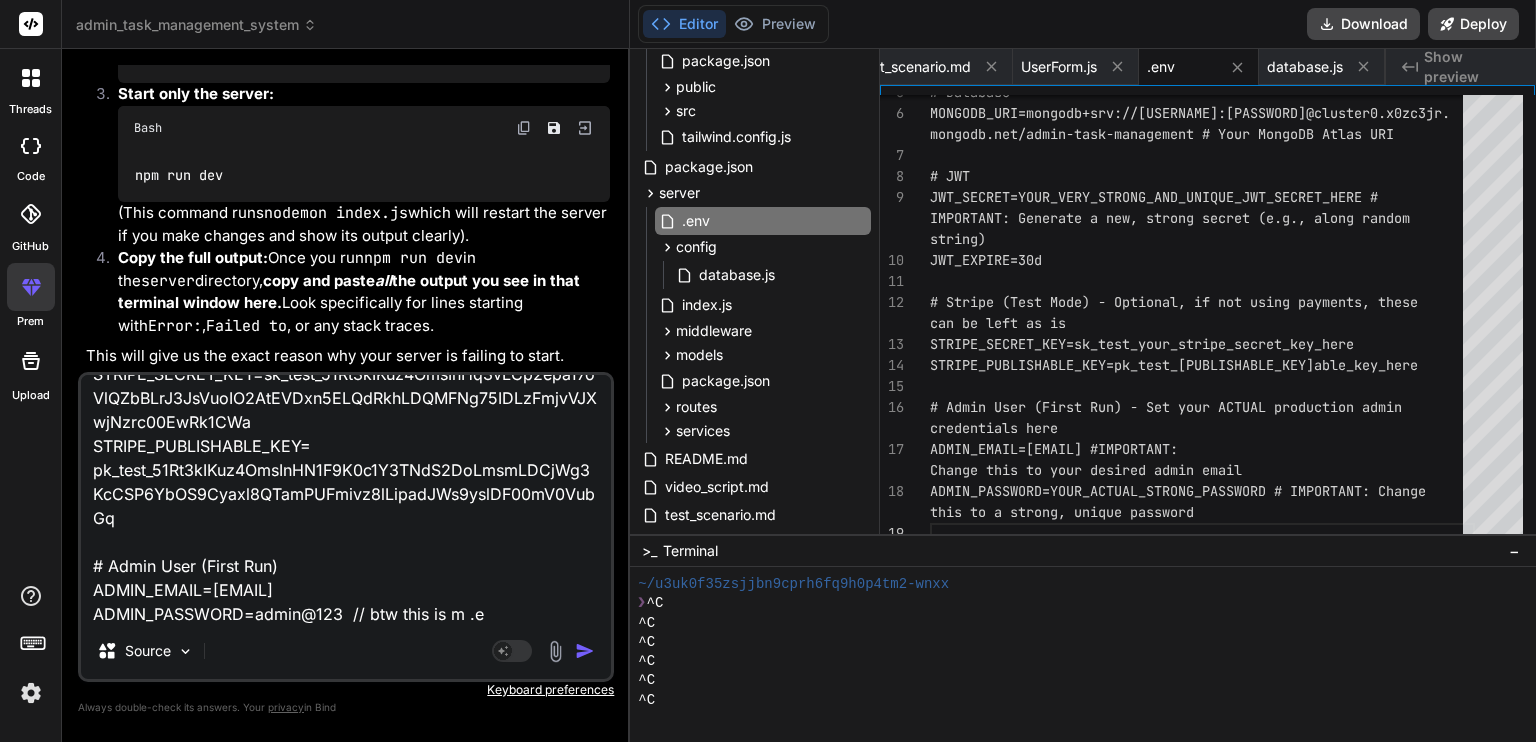 type on "# Server Configuration
PORT=5000
NODE_ENV=development
# Database
MONGODB_URI=mongodb+srv://switch41:switch@41@cluster0.x0zc3jr.
mongodb.net/admin-task-management # IMPORTANT: Your new MongoDB Atlas URI
# JWT
JWT_SECRET=xPBHoEEOx9wsFrMruyQRaTBpw1vdAcCa
JWT_EXPIRE=30d
# Stripe (Test Mode)
STRIPE_SECRET_KEY=sk_test_51Rt3kIKuz4OmsInHq3vLCp2epa17oVlQZbBLrJ3JsVuoIO2AtEVDxn5ELQdRkhLDQMFNg75IDLzFmjvVJXwjNzrc00EwRk1CWa
STRIPE_PUBLISHABLE_KEY=	pk_test_51Rt3kIKuz4OmsInHN1F9K0c1Y3TNdS2DoLmsmLDCjWg3KcCSP6YbOS9Cyaxl8QTamPUFmivz8lLipadJWs9yslDF00mV0VubGq
# Admin User (First Run)
ADMIN_EMAIL=[EMAIL]
ADMIN_PASSWORD=admin@123  // btw this is m .en" 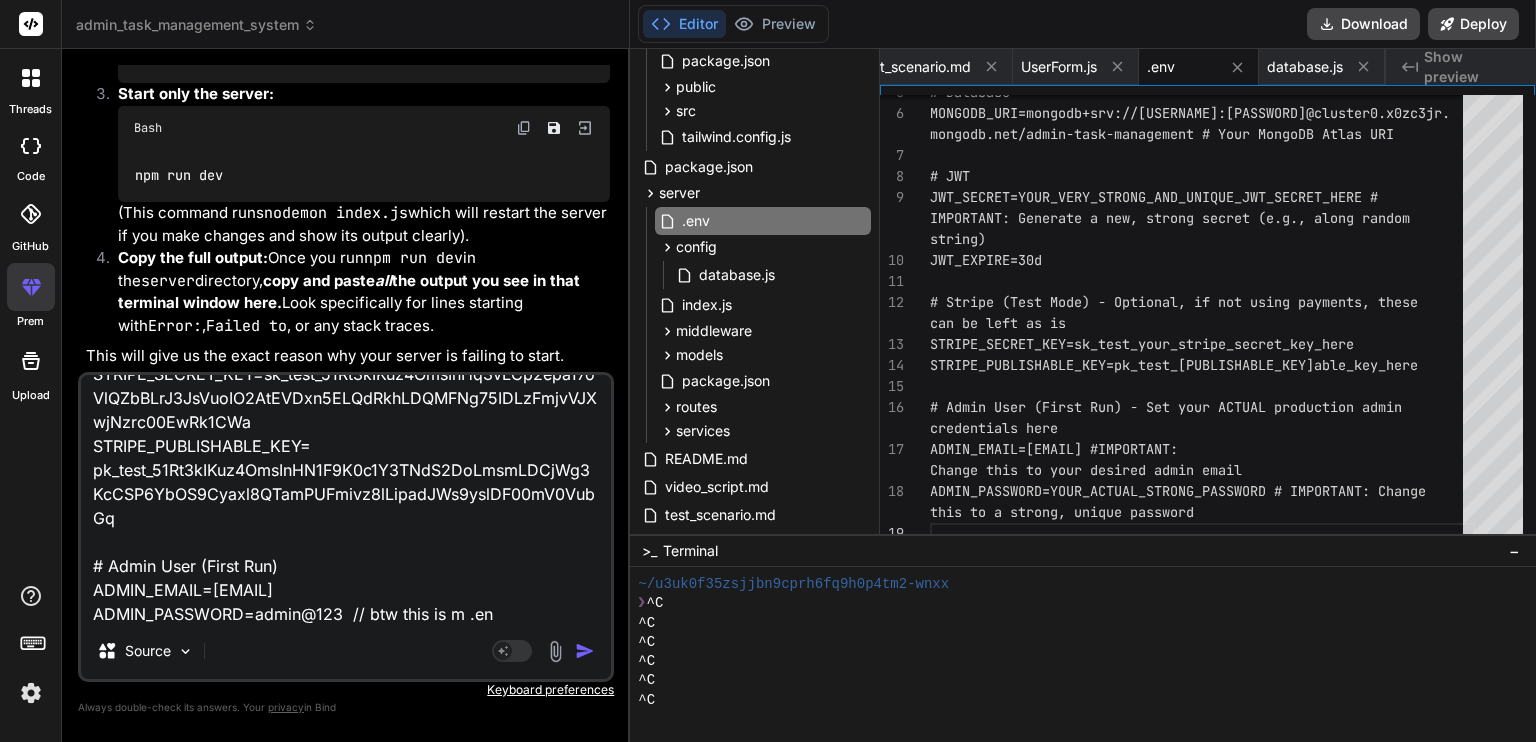 type on "# Server Configuration
PORT=5000
NODE_ENV=development
# Database
MONGODB_URI=mongodb+srv://switch41:switch@41@cluster0.x0zc3jr.
mongodb.net/admin-task-management # IMPORTANT: Your new MongoDB Atlas URI
# JWT
JWT_SECRET=xPBHoEEOx9wsFrMruyQRaTBpw1vdAcCa
JWT_EXPIRE=30d
# Stripe (Test Mode)
STRIPE_SECRET_KEY=sk_test_51Rt3kIKuz4OmsInHq3vLCp2epa17oVlQZbBLrJ3JsVuoIO2AtEVDxn5ELQdRkhLDQMFNg75IDLzFmjvVJXwjNzrc00EwRk1CWa
STRIPE_PUBLISHABLE_KEY=	pk_test_51Rt3kIKuz4OmsInHN1F9K0c1Y3TNdS2DoLmsmLDCjWg3KcCSP6YbOS9Cyaxl8QTamPUFmivz8lLipadJWs9yslDF00mV0VubGq
# Admin User (First Run)
ADMIN_EMAIL=[REDACTED]
ADMIN_PASSWORD=[REDACTED]  // btw this is m .env" 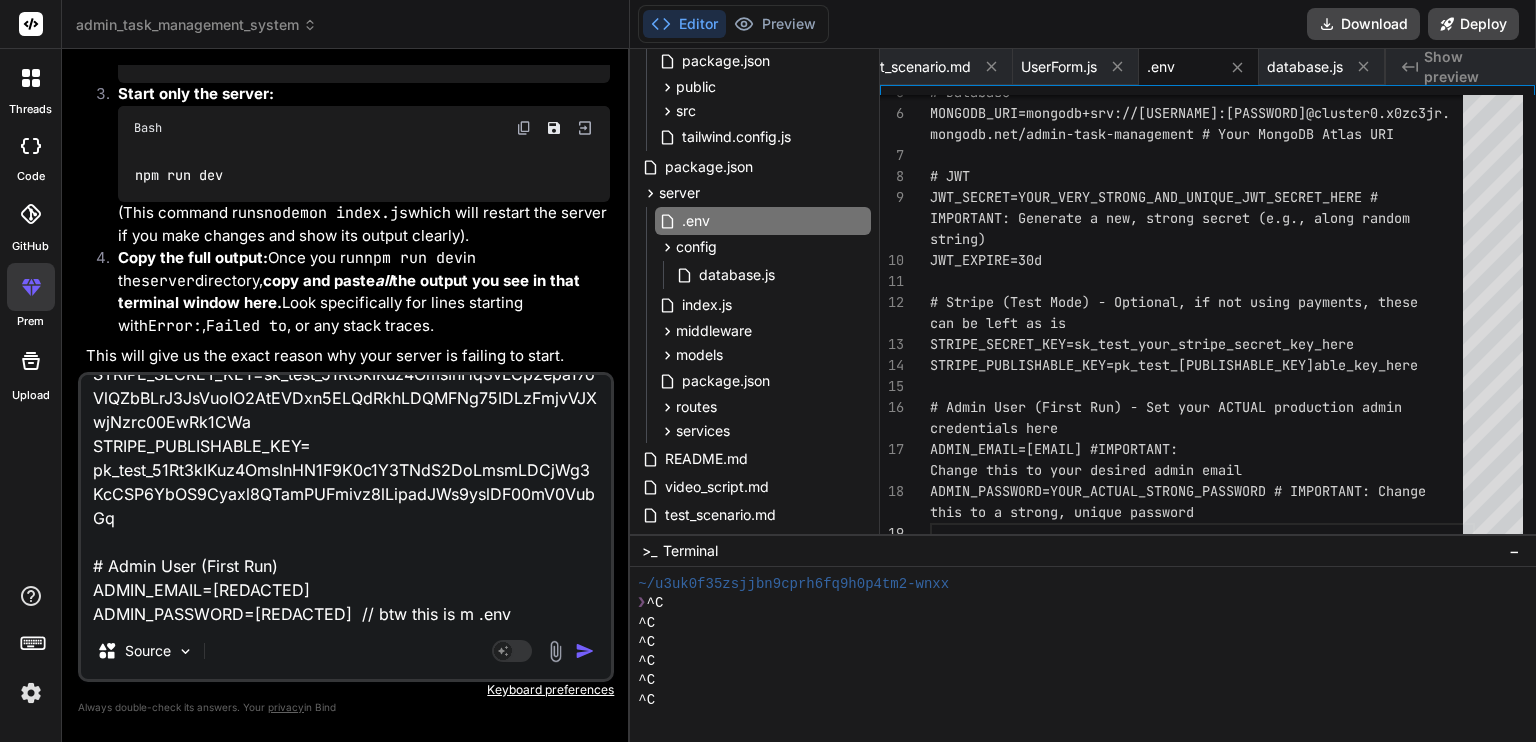 type on "# Server Configuration
PORT=5000
NODE_ENV=development
# Database
MONGODB_URI=mongodb+srv://switch41:switch@41@cluster0.x0zc3jr.mongodb.net/admin-task-management # IMPORTANT: Your new MongoDB Atlas URI
# JWT
JWT_SECRET=xPBHoEEOx9wsFrMruyQRaTBpw1vdAcCa
JWT_EXPIRE=30d
# Stripe (Test Mode)
STRIPE_SECRET_KEY=sk_test_51Rt3kIKuz4OmsInHq3vLCp2epa17oVlQZbBLrJ3JsVuoIO2AtEVDxn5ELQdRkhLDQMFNg75IDLzFmjvVJXwjNzrc00EwRk1CWa
STRIPE_PUBLISHABLE_KEY=	pk_test_51Rt3kIKuz4OmsInHN1F9K0c1Y3TNdS2DoLmsmLDCjWg3KcCSP6YbOS9Cyaxl8QTamPUFmivz8lLipadJWs9yslDF00mV0VubGq
# Admin User (First Run)
ADMIN_EMAIL=admin@example.com
ADMIN_PASSWORD=admin@123  // btw this is my .env" 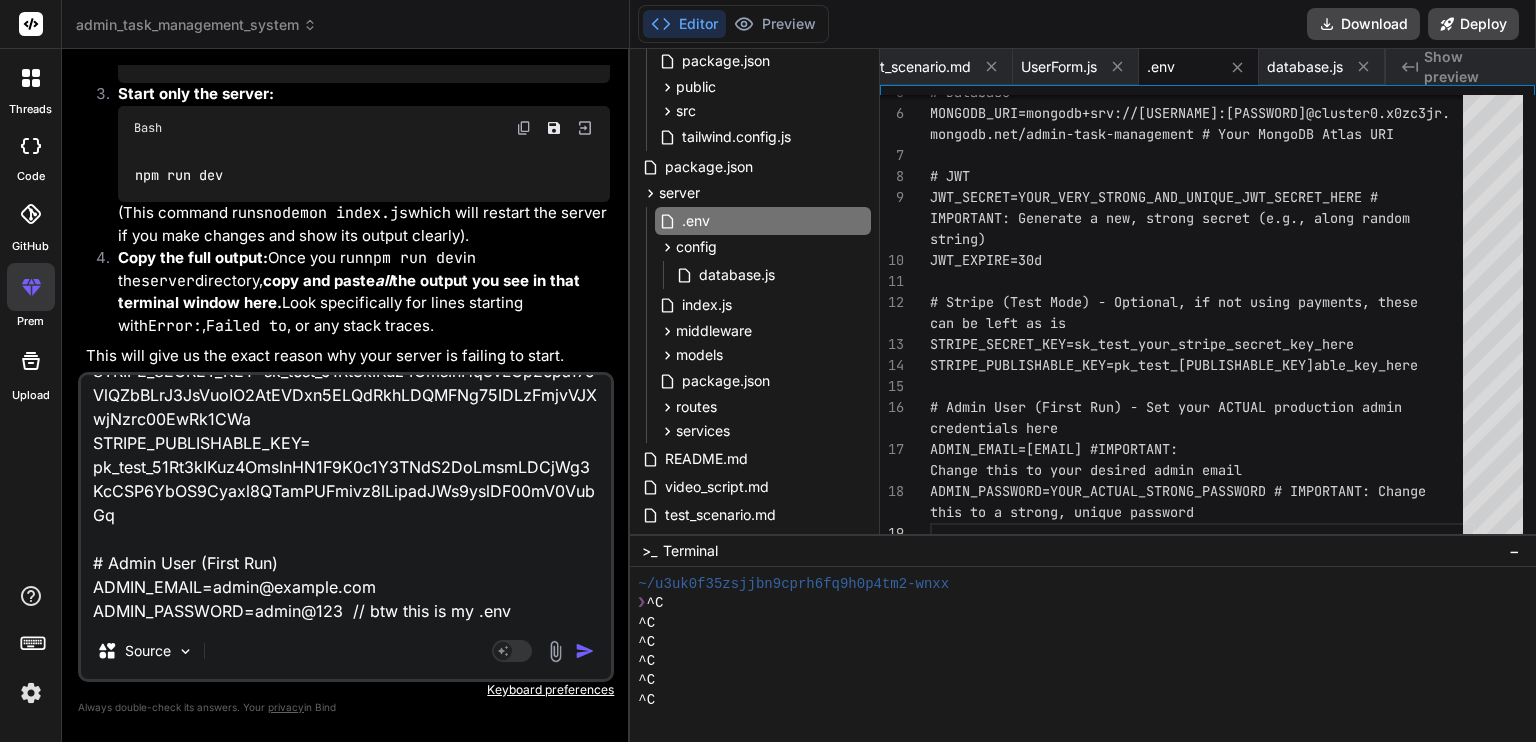 type on "# Server Configuration
PORT=5000
NODE_ENV=development
# Database
MONGODB_URI=mongodb+srv://switch41:switch@41@cluster0.x0zc3jr.
mongodb.net/admin-task-management # IMPORTANT: Your new MongoDB Atlas URI
# JWT
JWT_SECRET=xPBHoEEOx9wsFrMruyQRaTBpw1vdAcCa
JWT_EXPIRE=30d
# Stripe (Test Mode)
STRIPE_SECRET_KEY=sk_test_51Rt3kIKuz4OmsInHq3vLCp2epa17oVlQZbBLrJ3JsVuoIO2AtEVDxn5ELQdRkhLDQMFNg75IDLzFmjvVJXwjNzrc00EwRk1CWa
STRIPE_PUBLISHABLE_KEY=	pk_test_51Rt3kIKuz4OmsInHN1F9K0c1Y3TNdS2DoLmsmLDCjWg3KcCSP6YbOS9Cyaxl8QTamPUFmivz8lLipadJWs9yslDF00mV0VubGq
# Admin User (First Run)
ADMIN_EMAIL=[REDACTED]
ADMIN_PASSWORD=[REDACTED]  // btw this is my  .env" 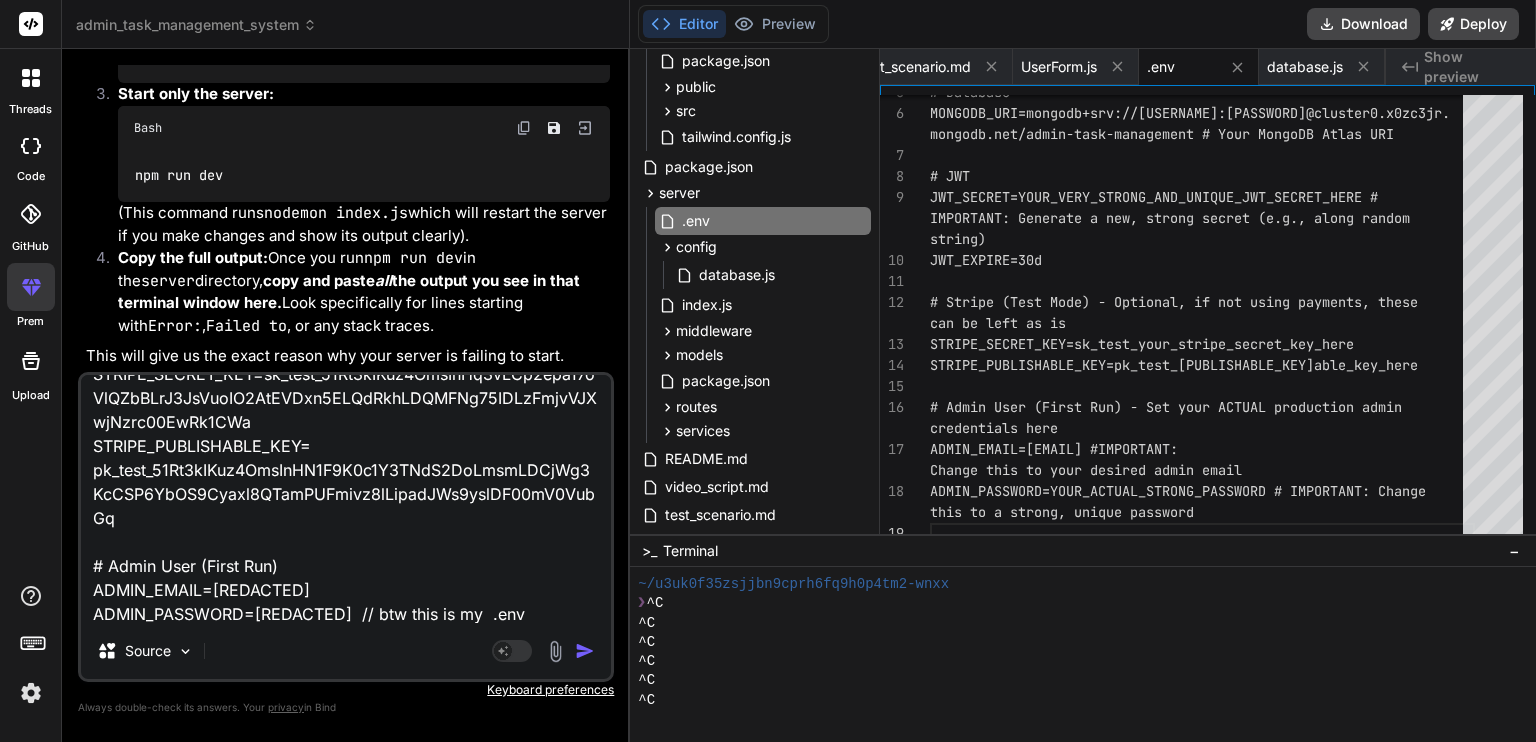 type on "# Server Configuration
PORT=5000
NODE_ENV=development
# Database
MONGODB_URI=mongodb+srv://switch41:switch@41@cluster0.x0zc3jr.mongodb.net/admin-task-management # IMPORTANT: Your new MongoDB Atlas URI
# JWT
JWT_SECRET=xPBHoEEOx9wsFrMruyQRaTBpw1vdAcCa
JWT_EXPIRE=30d
# Stripe (Test Mode)
STRIPE_SECRET_KEY=sk_test_51Rt3kIKuz4OmsInHq3vLCp2epa17oVlQZbBLrJ3JsVuoIO2AtEVDxn5ELQdRkhLDQMFNg75IDLzFmjvVJXwjNzrc00EwRk1CWa
STRIPE_PUBLISHABLE_KEY=	pk_test_51Rt3kIKuz4OmsInHN1F9K0c1Y3TNdS2DoLmsmLDCjWg3KcCSP6YbOS9Cyaxl8QTamPUFmivz8lLipadJWs9yslDF00mV0VubGq
# Admin User (First Run)
ADMIN_EMAIL=admin@example.com
ADMIN_PASSWORD=admin@123  // btw this is my  .en v" 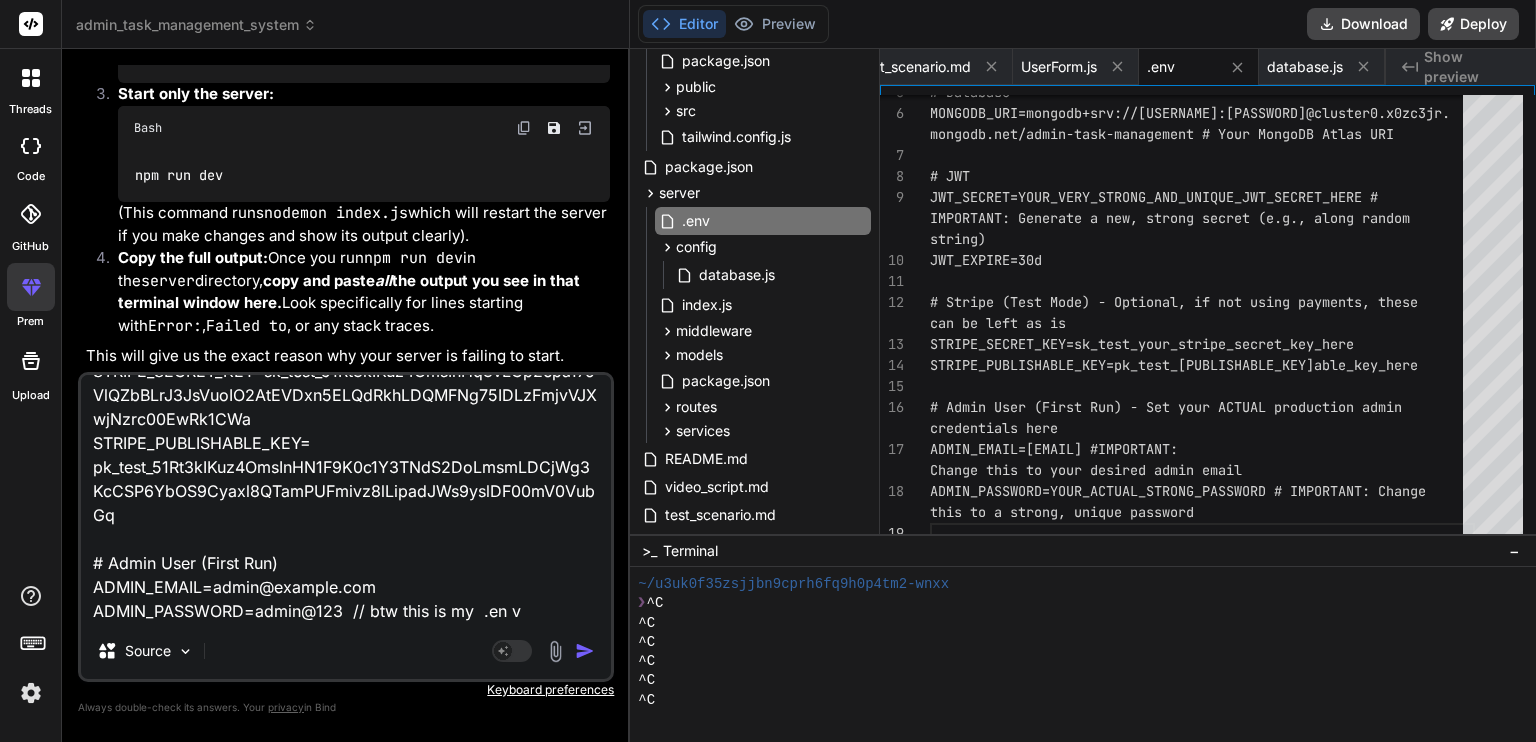 type on "# Server Configuration
PORT=5000
NODE_ENV=development
# Database
MONGODB_URI=mongodb+srv://switch41:switch@41@cluster0.x0zc3jr.
mongodb.net/admin-task-management # IMPORTANT: Your new MongoDB Atlas URI
# JWT
JWT_SECRET=xPBHoEEOx9wsFrMruyQRaTBpw1vdAcCa
JWT_EXPIRE=30d
# Stripe (Test Mode)
STRIPE_SECRET_KEY=sk_test_51Rt3kIKuz4OmsInHq3vLCp2epa17oVlQZbBLrJ3JsVuoIO2AtEVDxn5ELQdRkhLDQMFNg75IDLzFmjvVJXwjNzrc00EwRk1CWa
STRIPE_PUBLISHABLE_KEY=	pk_test_51Rt3kIKuz4OmsInHN1F9K0c1Y3TNdS2DoLmsmLDCjWg3KcCSP6YbOS9Cyaxl8QTamPUFmivz8lLipadJWs9yslDF00mV0VubGq
# Admin User (First Run)
ADMIN_EMAIL=[REDACTED]
ADMIN_PASSWORD=[REDACTED]  // btw this is my  .env" 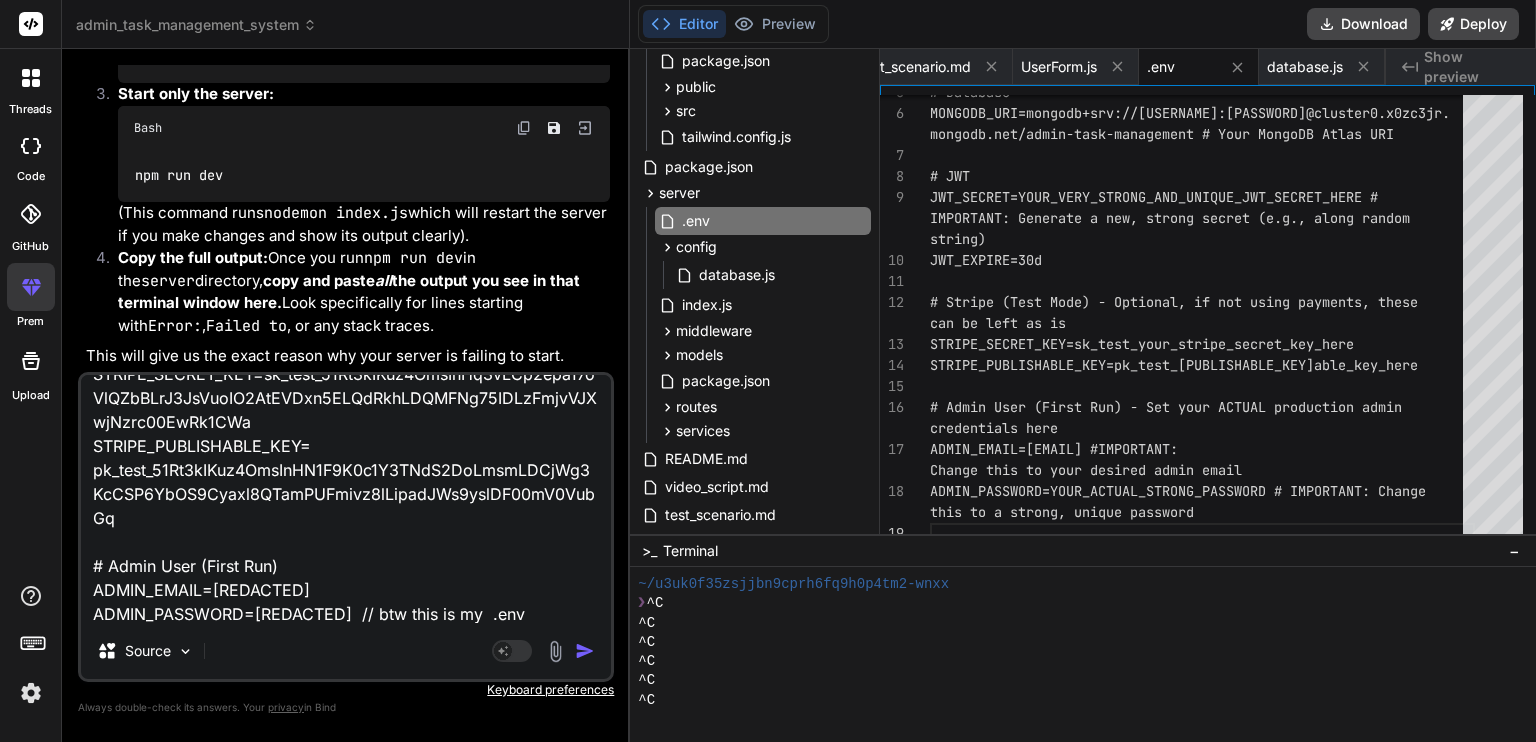 type on "x" 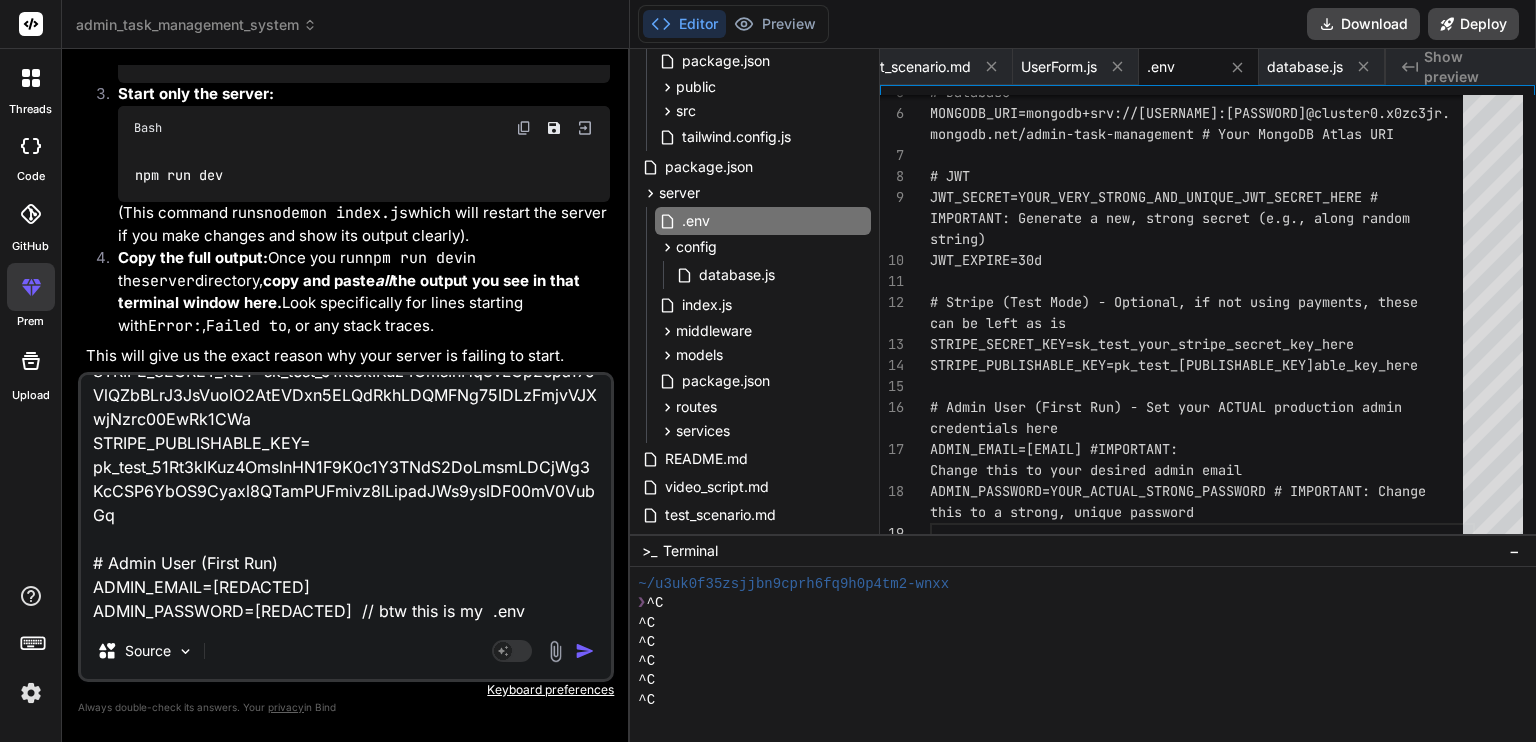 type on "# Server Configuration
PORT=5000
NODE_ENV=development
# Database
MONGODB_URI=mongodb+srv://switch41:switch@41@cluster0.x0zc3jr.
mongodb.net/admin-task-management # IMPORTANT: Your new MongoDB Atlas URI
# JWT
JWT_SECRET=xPBHoEEOx9wsFrMruyQRaTBpw1vdAcCa
JWT_EXPIRE=30d
# Stripe (Test Mode)
STRIPE_SECRET_KEY=sk_test_51Rt3kIKuz4OmsInHq3vLCp2epa17oVlQZbBLrJ3JsVuoIO2AtEVDxn5ELQdRkhLDQMFNg75IDLzFmjvVJXwjNzrc00EwRk1CWa
STRIPE_PUBLISHABLE_KEY=	pk_test_51Rt3kIKuz4OmsInHN1F9K0c1Y3TNdS2DoLmsmLDCjWg3KcCSP6YbOS9Cyaxl8QTamPUFmivz8lLipadJWs9yslDF00mV0VubGq
# Admin User (First Run)
ADMIN_EMAIL=[REDACTED]
ADMIN_PASSWORD=[REDACTED]  // btw this is my  .env" 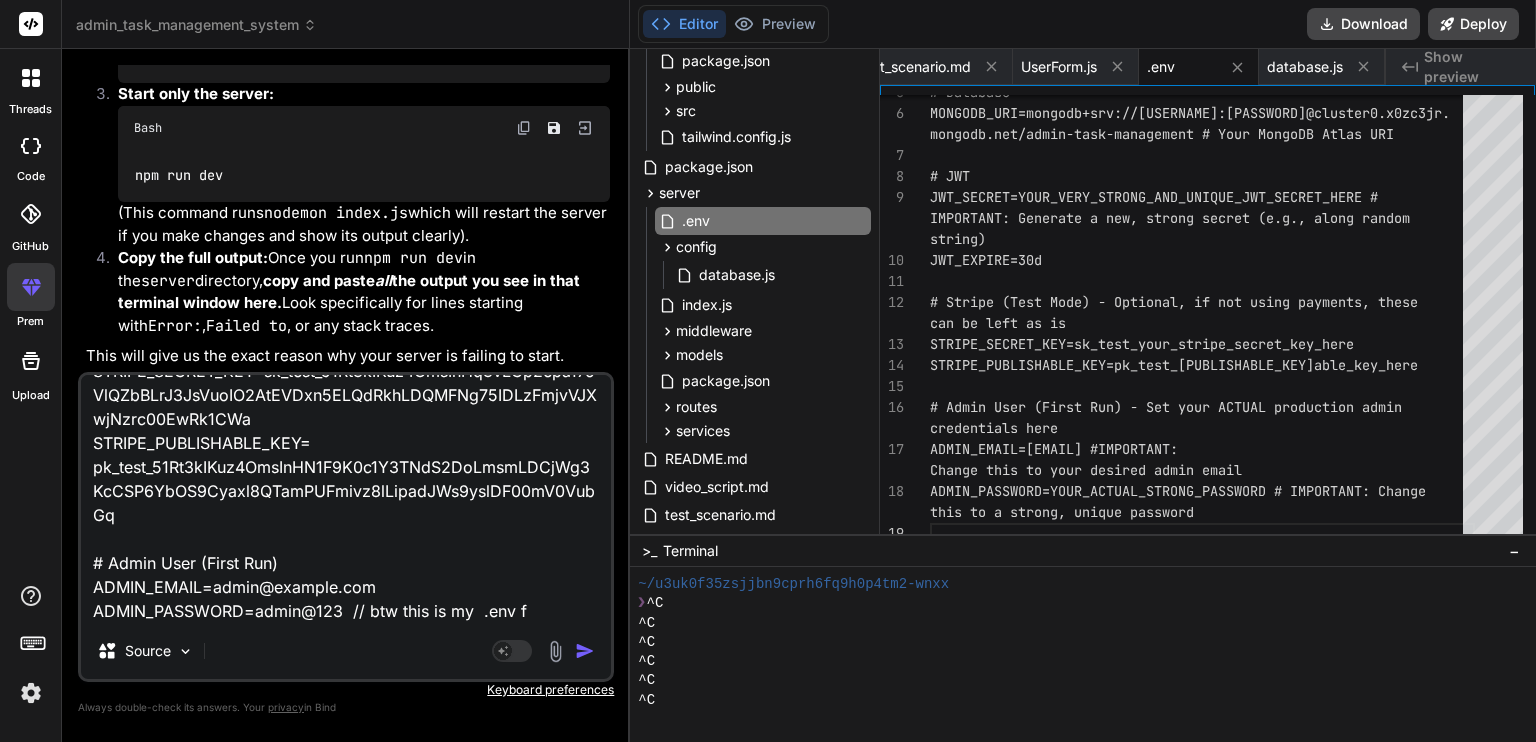 type on "# Server Configuration
PORT=5000
NODE_ENV=development
# Database
MONGODB_URI=mongodb+srv://switch41:switch@41@cluster0.x0zc3jr.
mongodb.net/admin-task-management # IMPORTANT: Your new MongoDB Atlas URI
# JWT
JWT_SECRET=xPBHoEEOx9wsFrMruyQRaTBpw1vdAcCa
JWT_EXPIRE=30d
# Stripe (Test Mode)
STRIPE_SECRET_KEY=sk_test_51Rt3kIKuz4OmsInHq3vLCp2epa17oVlQZbBLrJ3JsVuoIO2AtEVDxn5ELQdRkhLDQMFNg75IDLzFmjvVJXwjNzrc00EwRk1CWa
STRIPE_PUBLISHABLE_KEY=	pk_test_51Rt3kIKuz4OmsInHN1F9K0c1Y3TNdS2DoLmsmLDCjWg3KcCSP6YbOS9Cyaxl8QTamPUFmivz8lLipadJWs9yslDF00mV0VubGq
# Admin User (First Run)
ADMIN_EMAIL=admin@example.com
ADMIN_PASSWORD=admin@123  // btw this is my  .env fi" 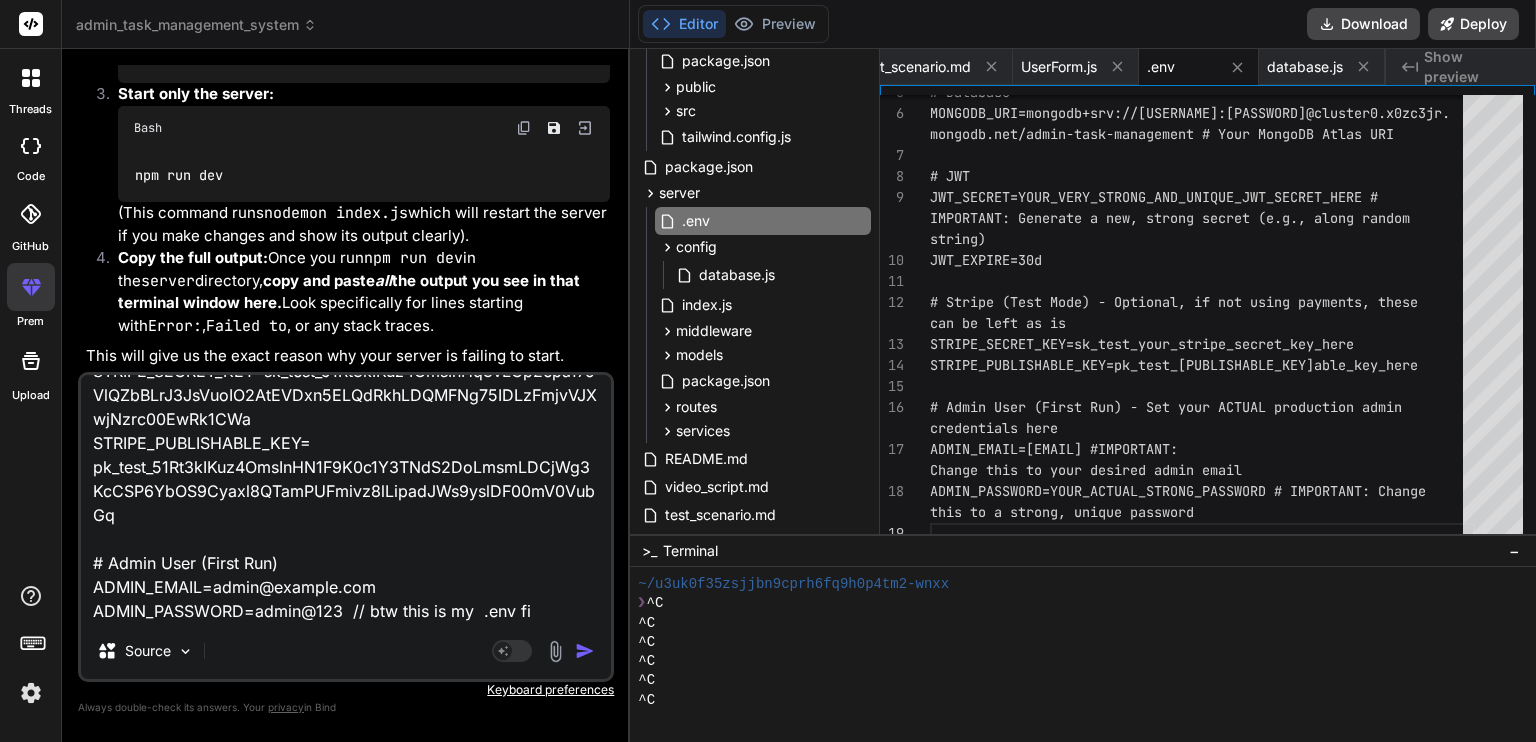 type on "# Server Configuration
PORT=5000
NODE_ENV=development
# Database
MONGODB_URI=mongodb+srv://switch41:switch@41@cluster0.x0zc3jr.
mongodb.net/admin-task-management # IMPORTANT: Your new MongoDB Atlas URI
# JWT
JWT_SECRET=xPBHoEEOx9wsFrMruyQRaTBpw1vdAcCa
JWT_EXPIRE=30d
# Stripe (Test Mode)
STRIPE_SECRET_KEY=sk_test_51Rt3kIKuz4OmsInHq3vLCp2epa17oVlQZbBLrJ3JsVuoIO2AtEVDxn5ELQdRkhLDQMFNg75IDLzFmjvVJXwjNzrc00EwRk1CWa
STRIPE_PUBLISHABLE_KEY=	pk_test_51Rt3kIKuz4OmsInHN1F9K0c1Y3TNdS2DoLmsmLDCjWg3KcCSP6YbOS9Cyaxl8QTamPUFmivz8lLipadJWs9yslDF00mV0VubGq
# Admin User (First Run)
ADMIN_EMAIL=admin@example.com
ADMIN_PASSWORD=admin@123  // btw this is my  .env fil" 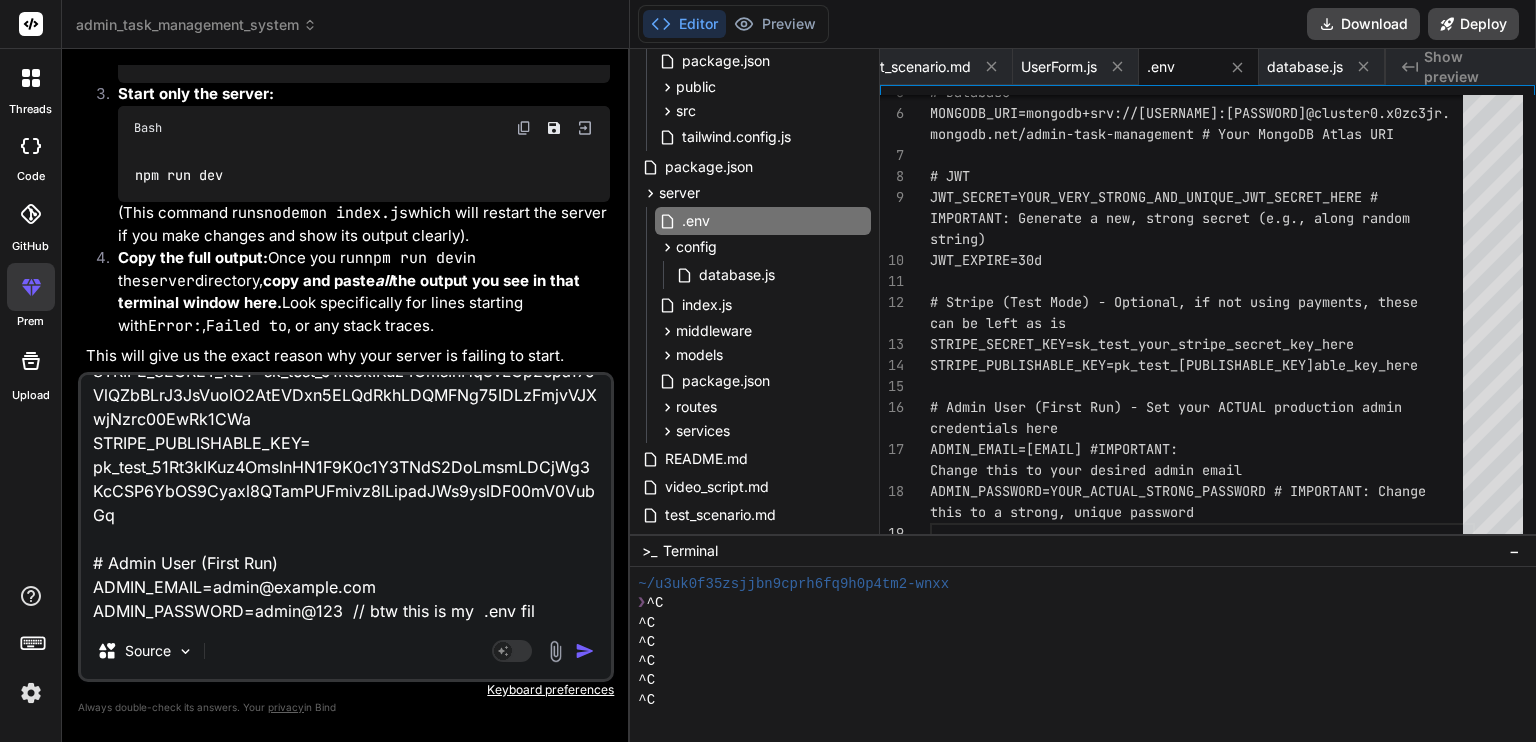 type 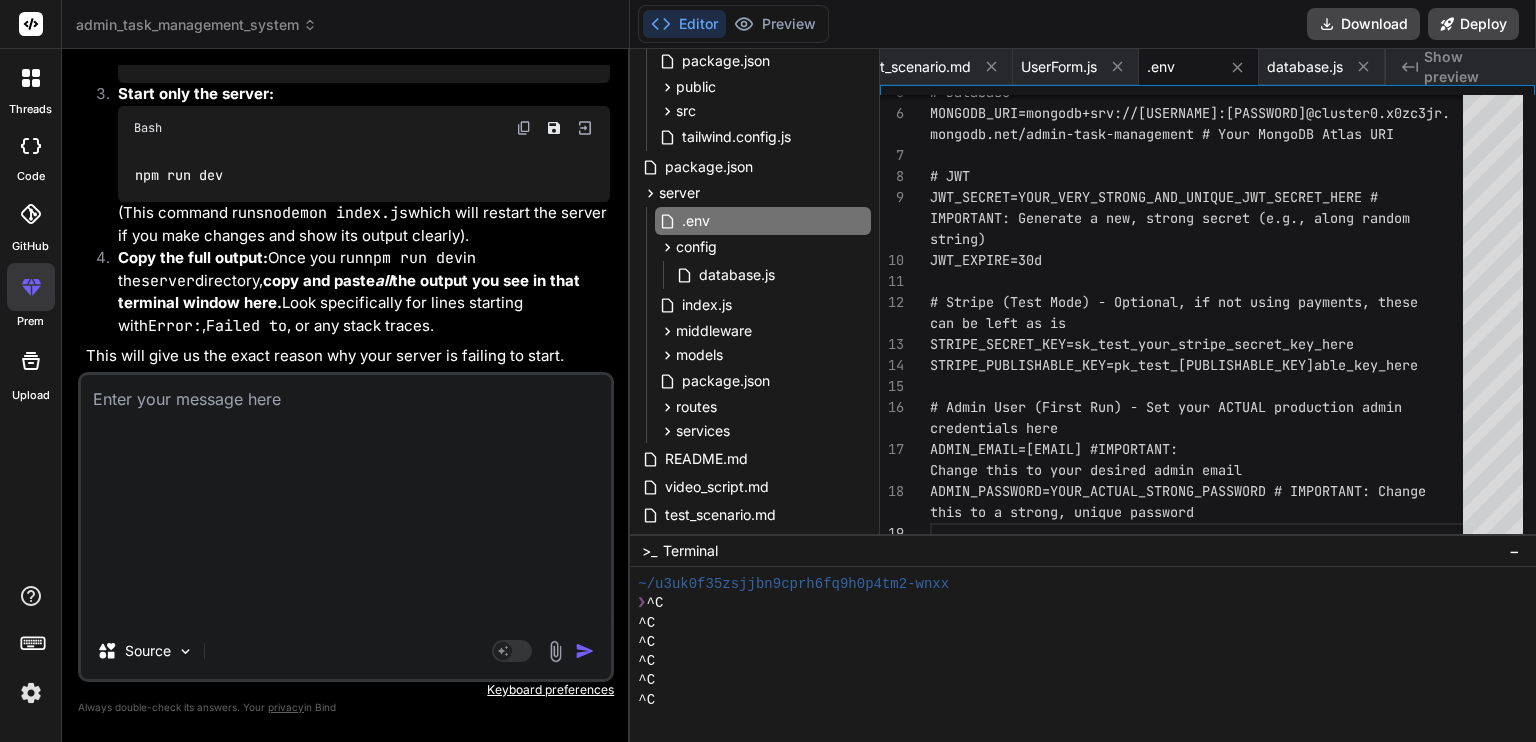 scroll, scrollTop: 0, scrollLeft: 0, axis: both 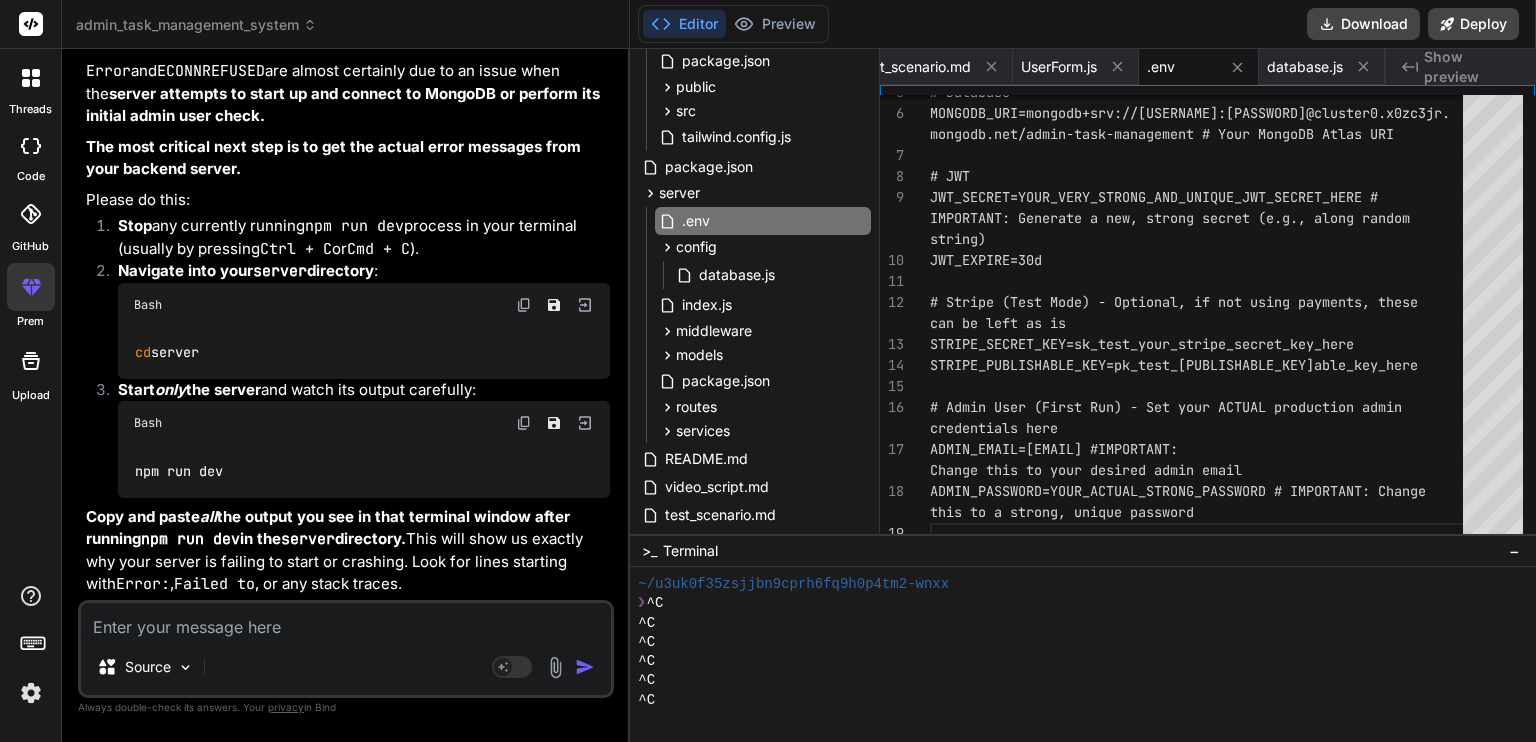 paste on "at Module._compile (node:internal/modules/cjs/loader:1562:14)
at Object..js (node:internal/modules/cjs/loader:1699:10) {
[Symbol(errorLabels)]: Set(0) {}
}
[nodemon] app crashed - waiting for file changes before starting..." 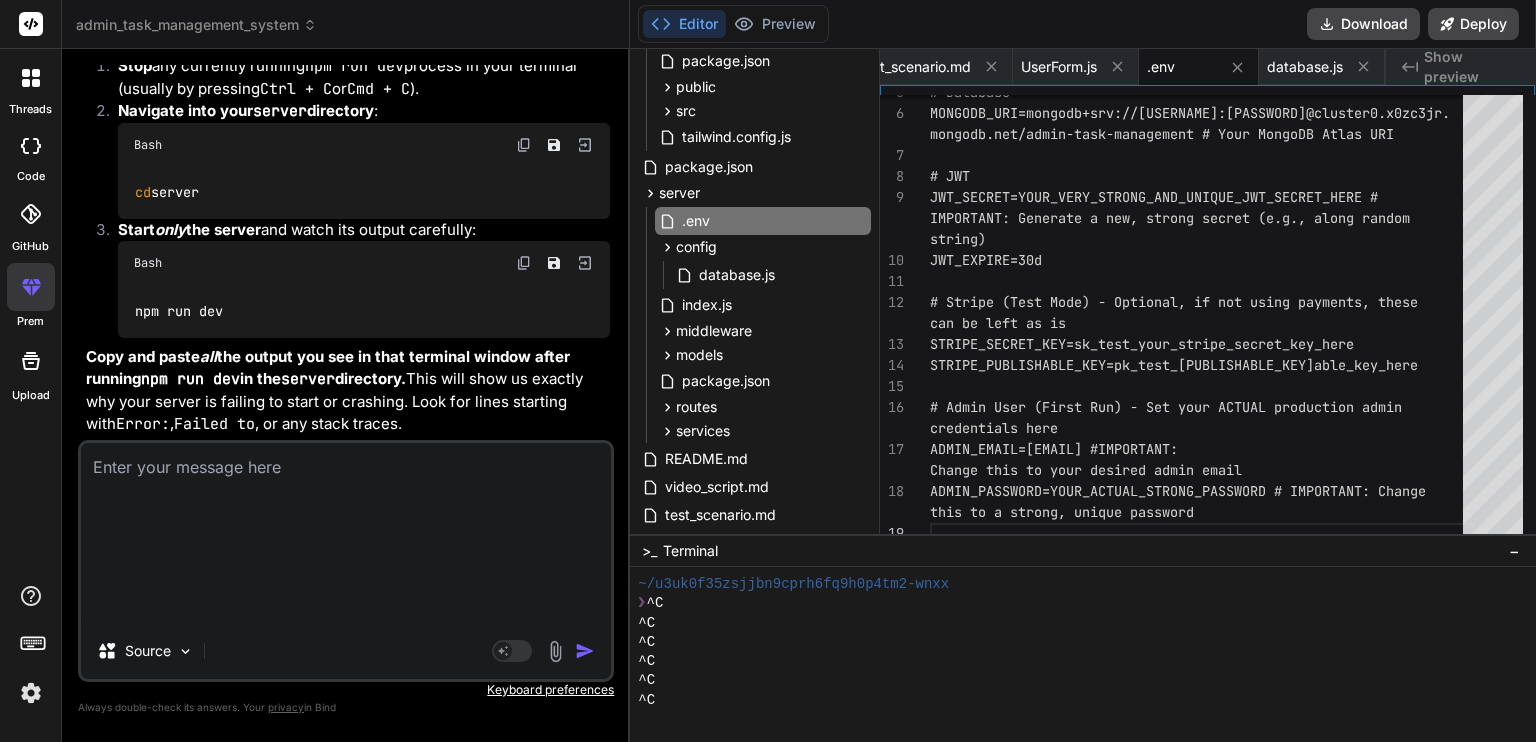 scroll, scrollTop: 0, scrollLeft: 0, axis: both 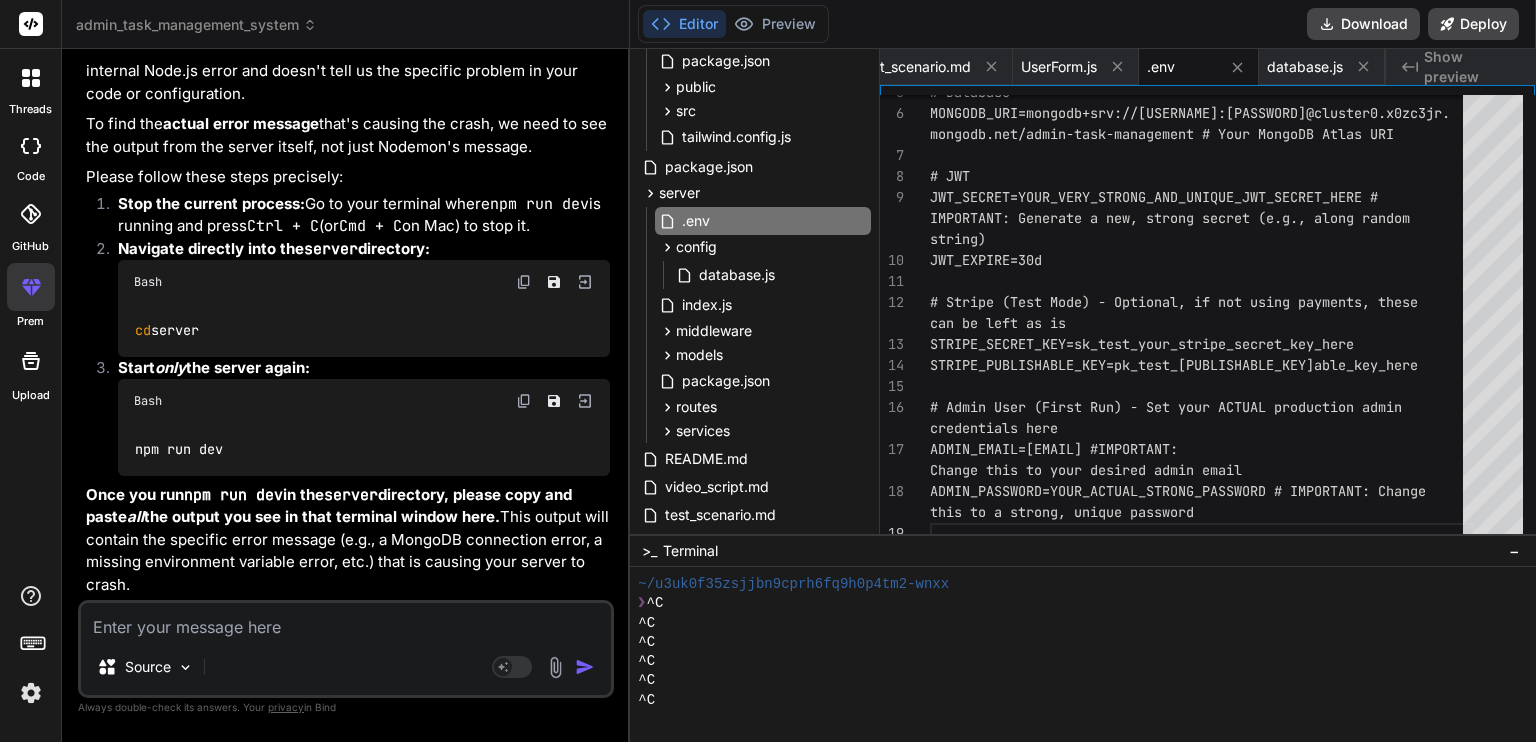 click at bounding box center (346, 621) 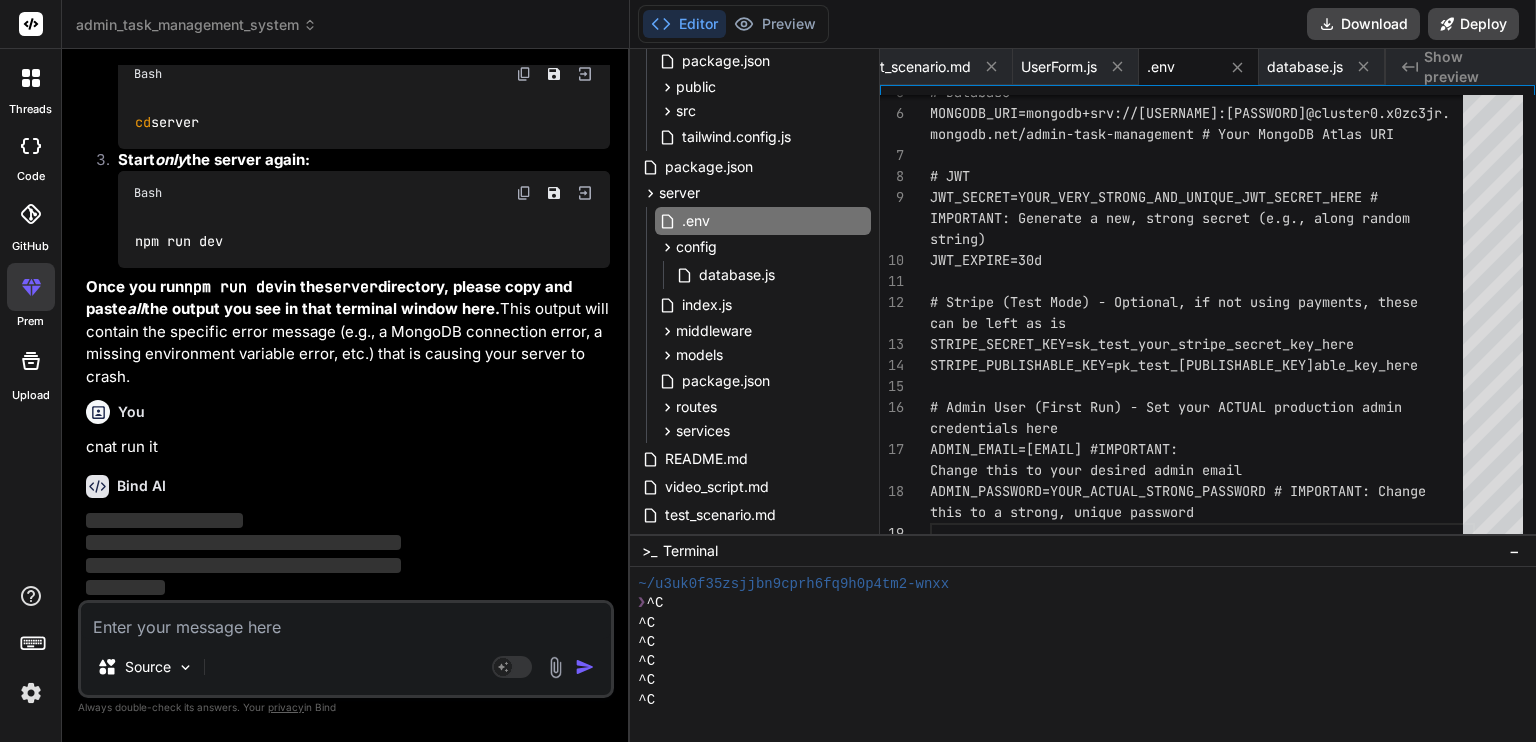 scroll, scrollTop: 19410, scrollLeft: 0, axis: vertical 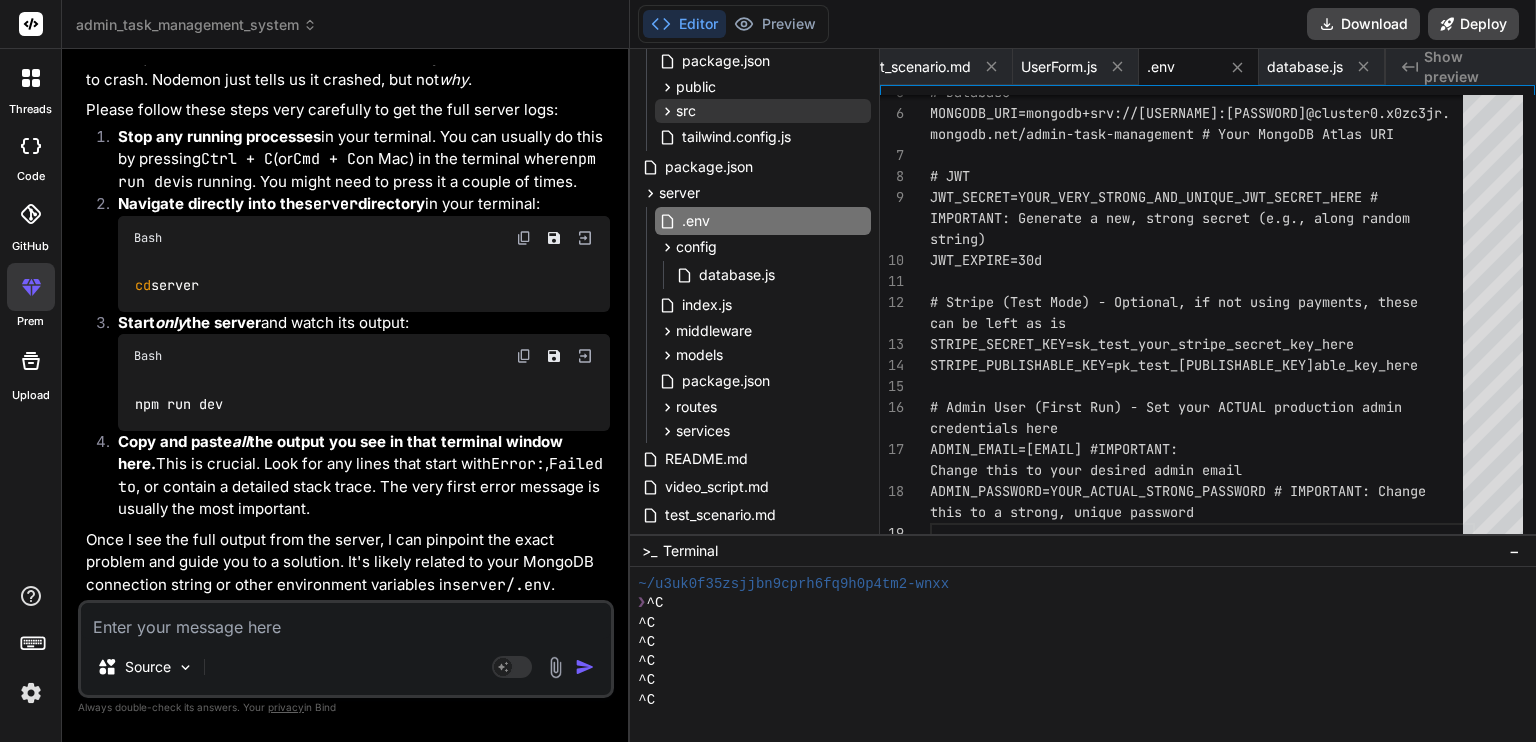 click on "src" at bounding box center [763, 111] 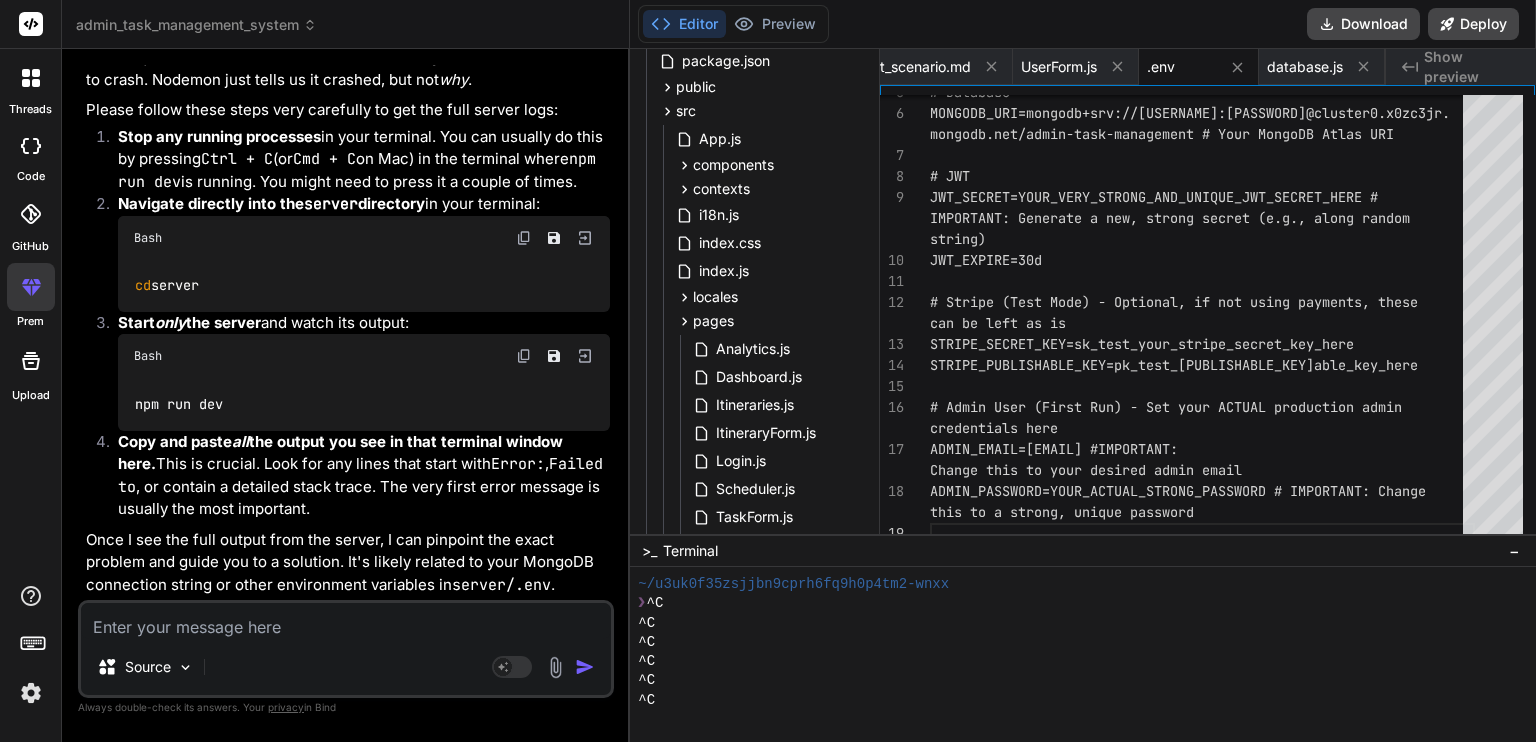 click at bounding box center [346, 621] 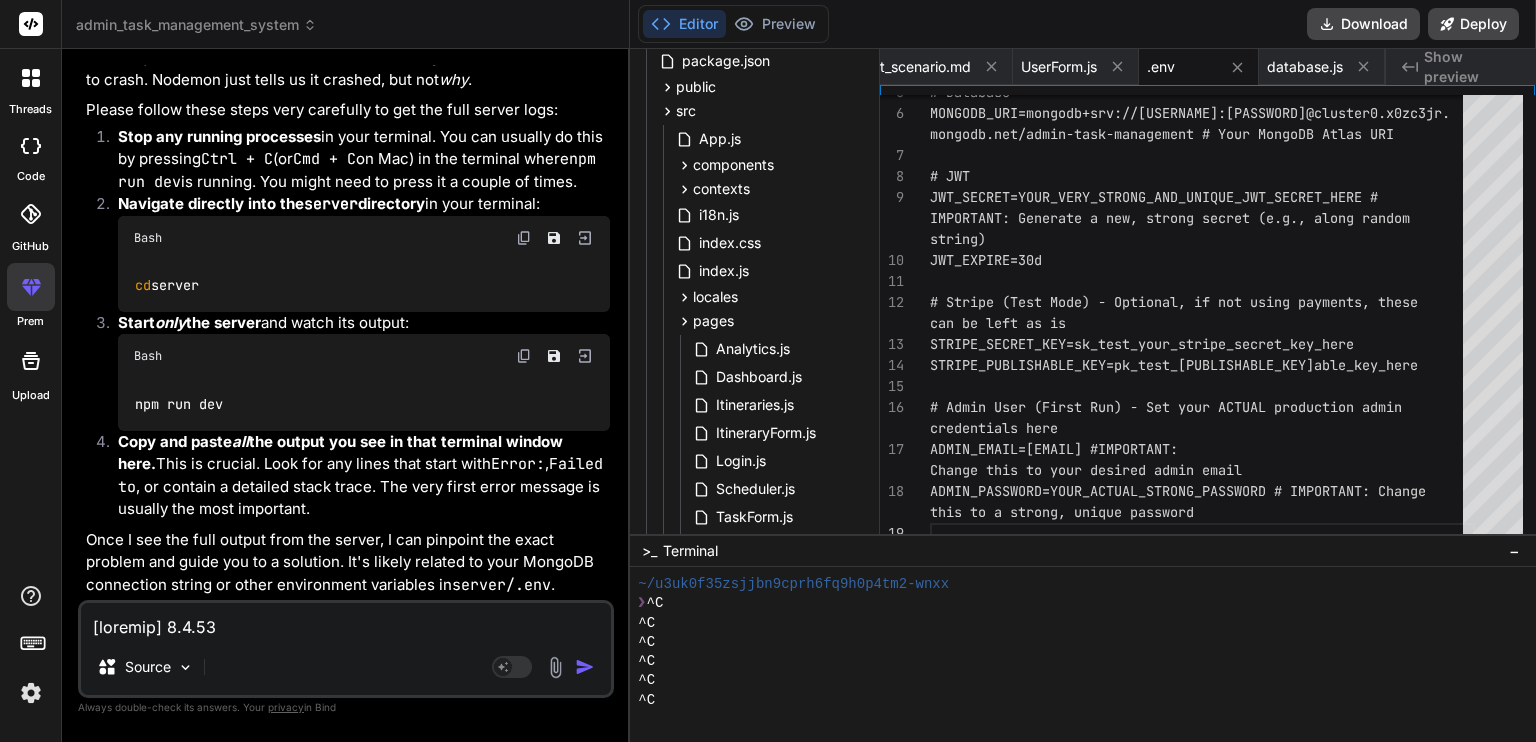 scroll, scrollTop: 745, scrollLeft: 0, axis: vertical 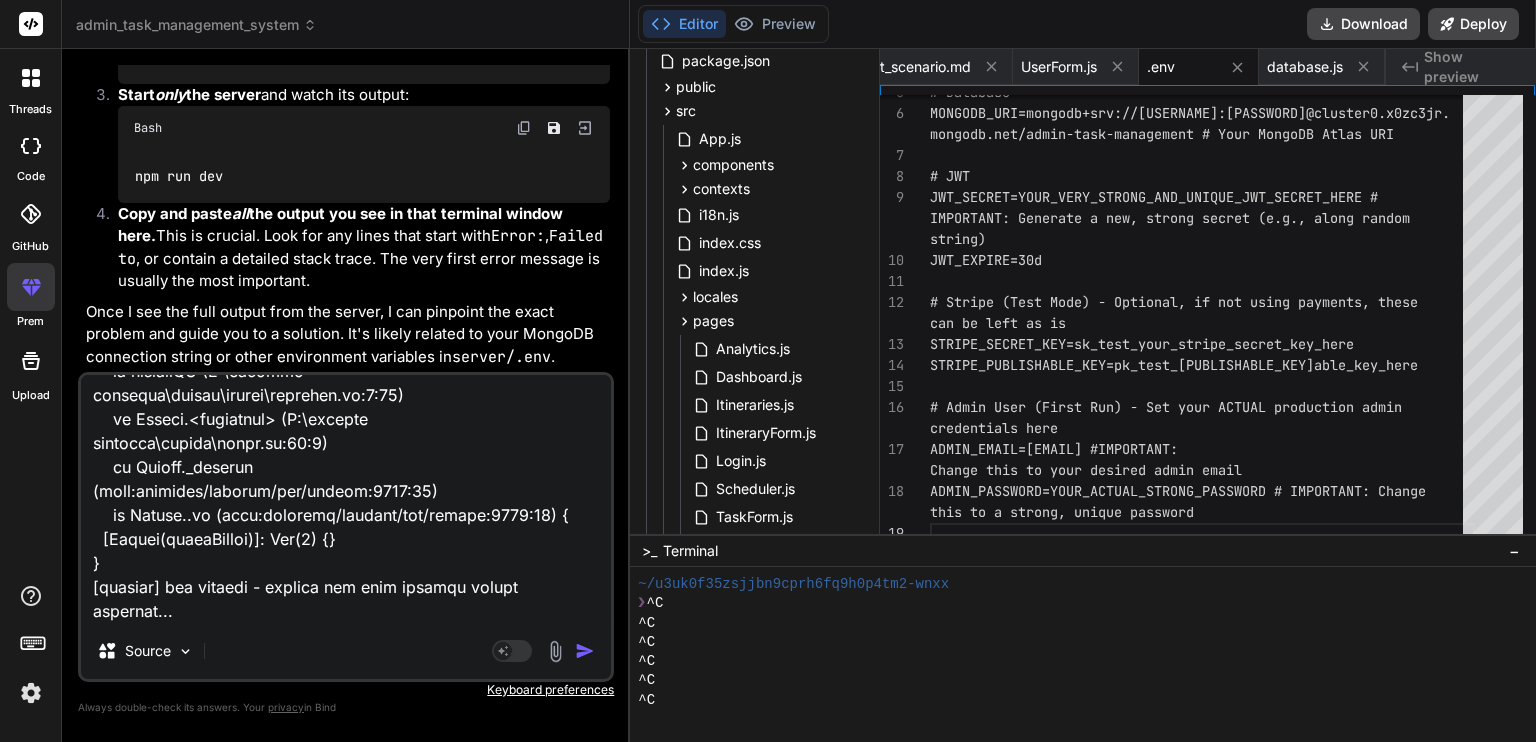 click on "Source Agent Mode. When this toggle is activated, AI automatically makes decisions, reasons, creates files, and runs terminal commands. Almost full autopilot." at bounding box center [346, 527] 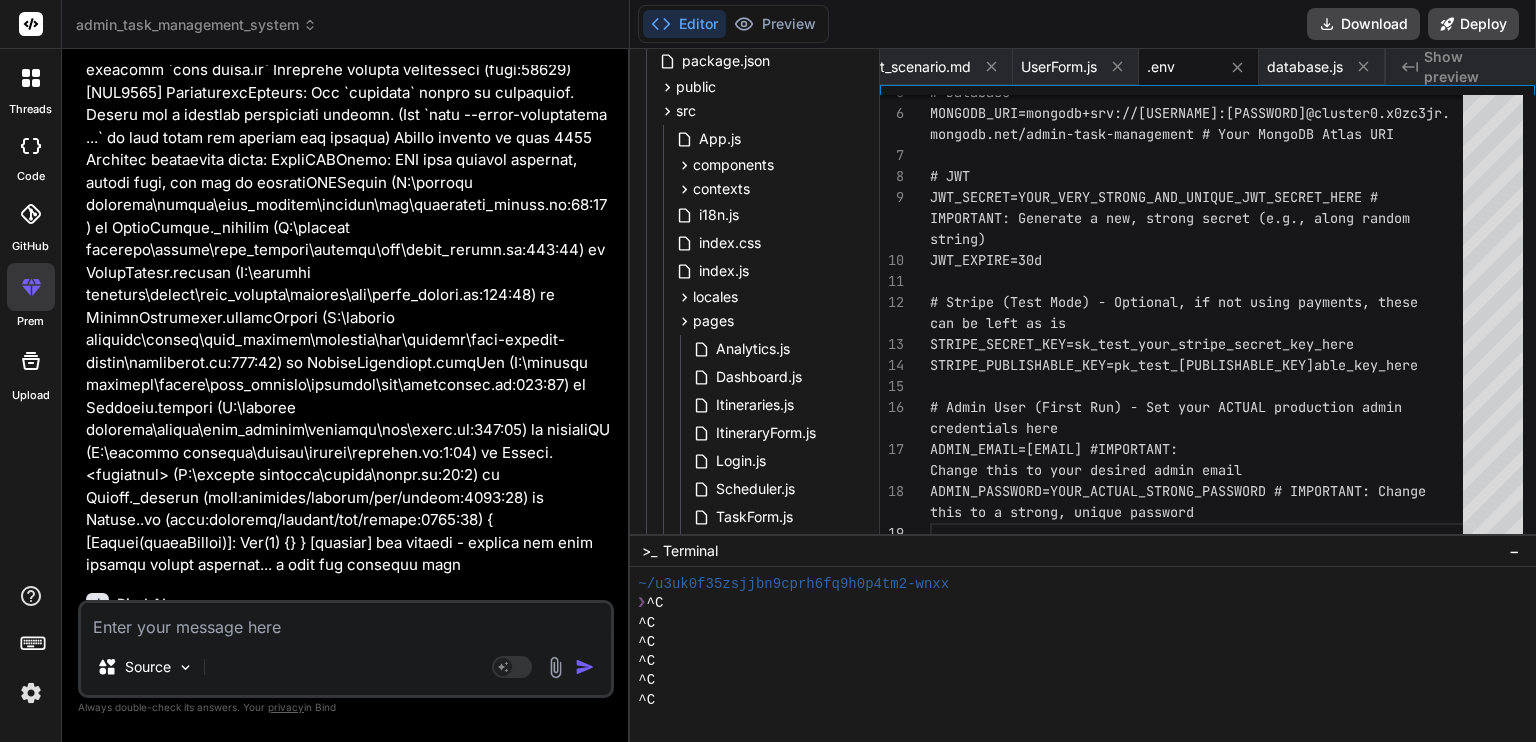 scroll, scrollTop: 0, scrollLeft: 0, axis: both 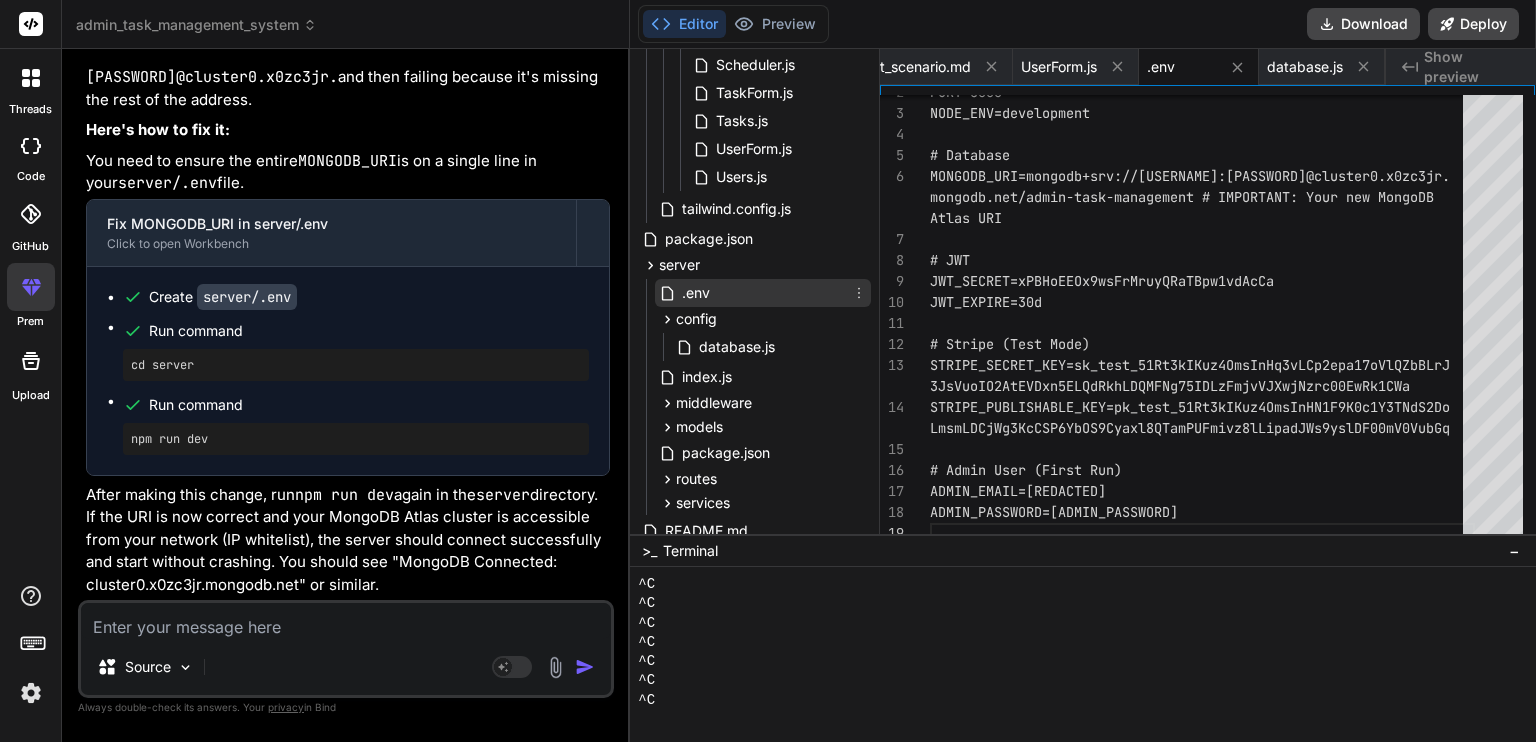 click on ".env" at bounding box center (696, 293) 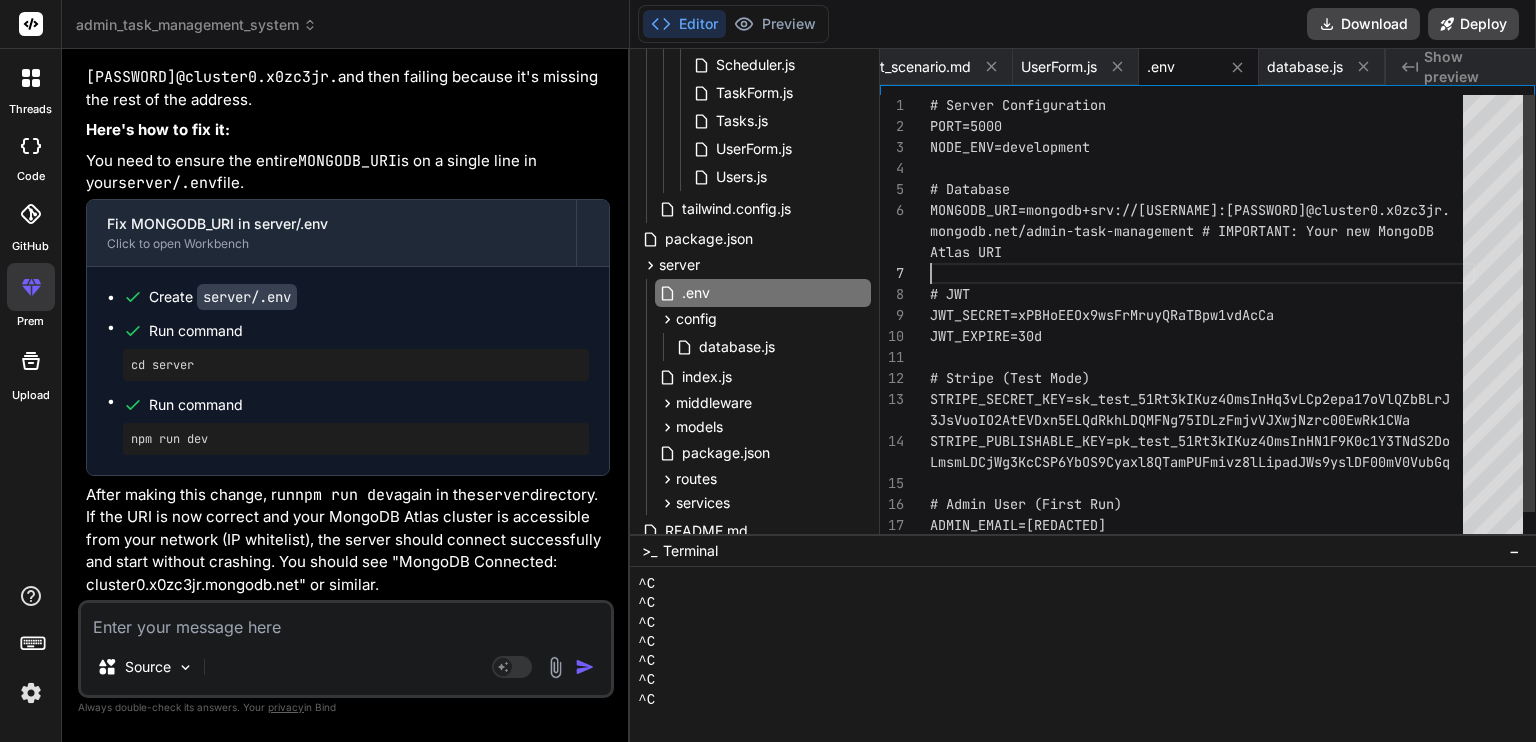 scroll, scrollTop: 0, scrollLeft: 0, axis: both 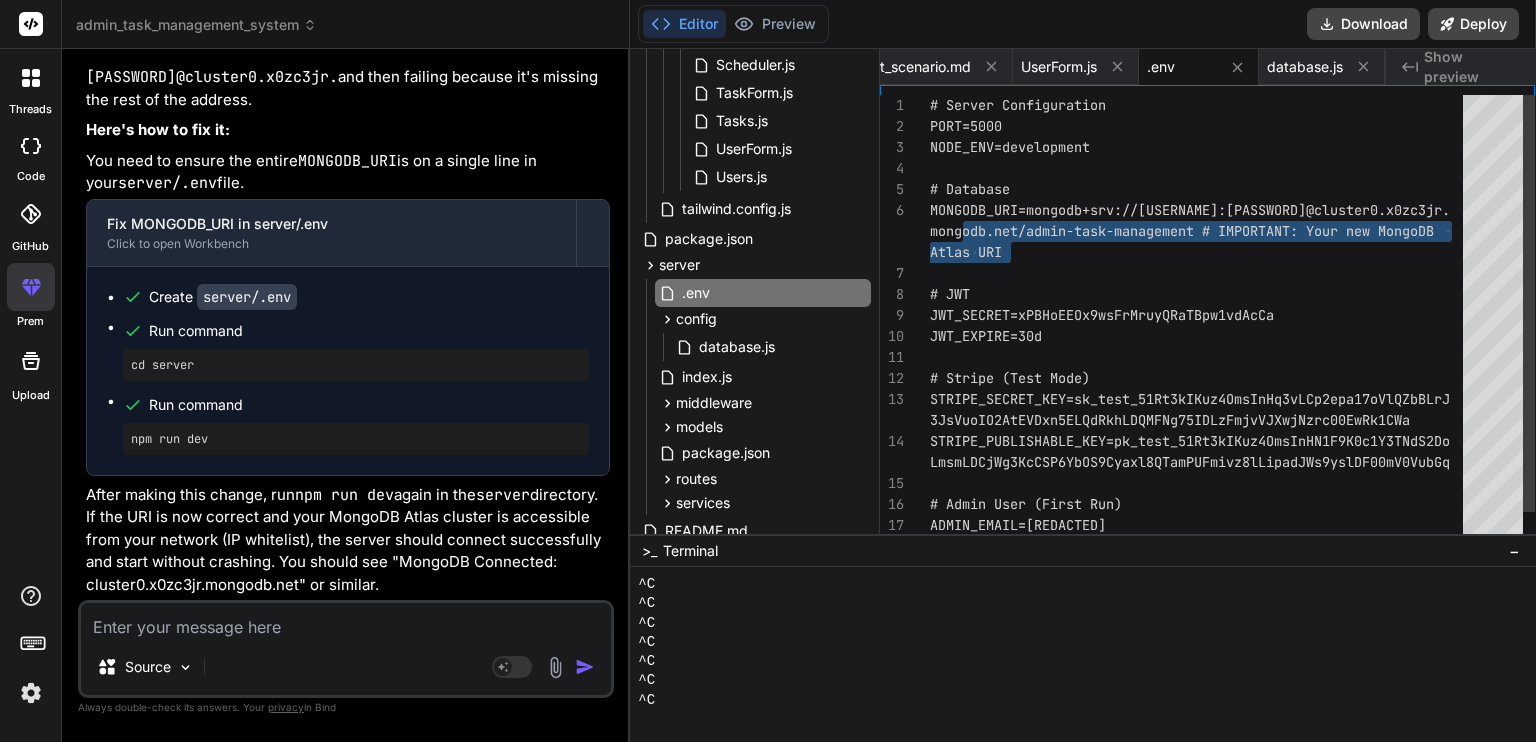 drag, startPoint x: 1032, startPoint y: 266, endPoint x: 964, endPoint y: 226, distance: 78.892334 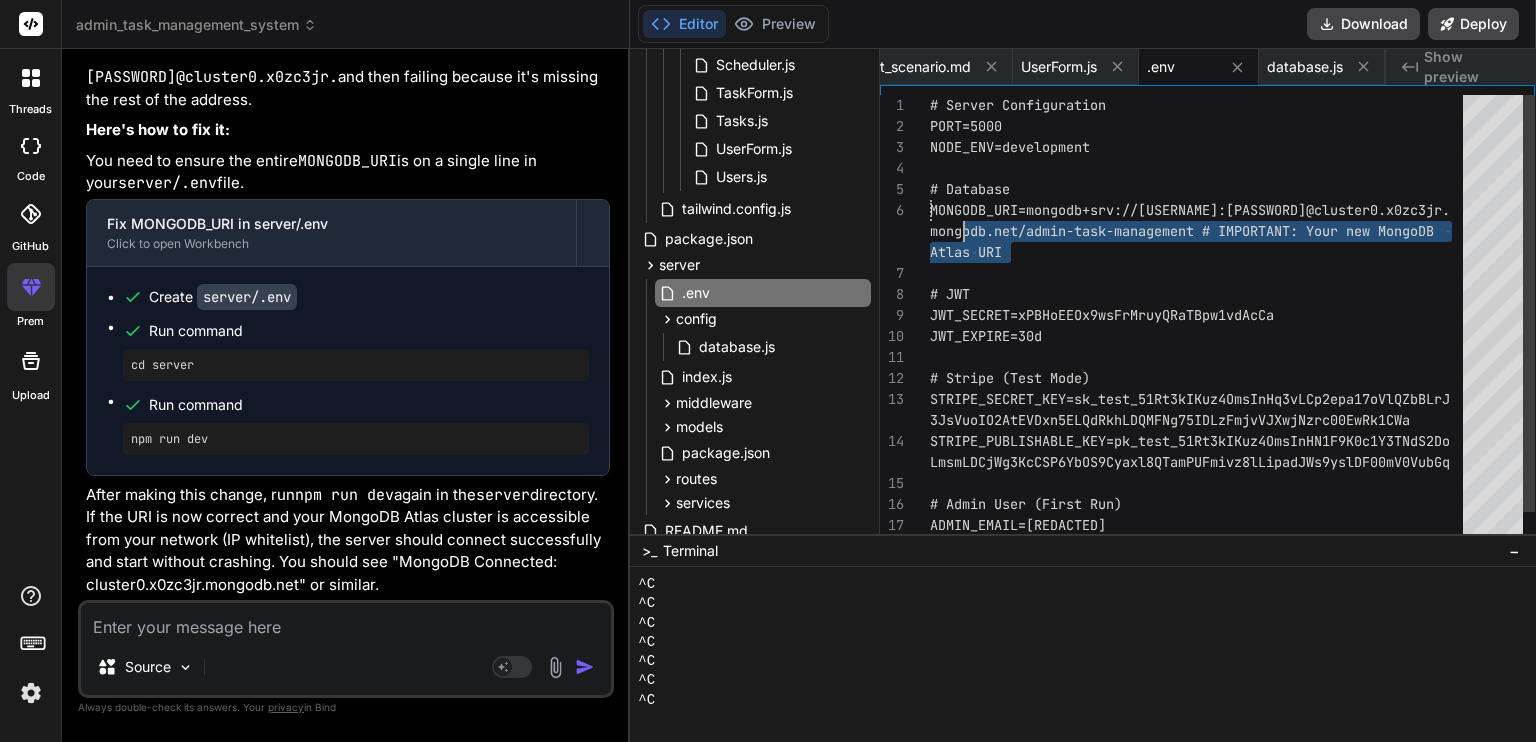 drag, startPoint x: 956, startPoint y: 226, endPoint x: 927, endPoint y: 203, distance: 37.01351 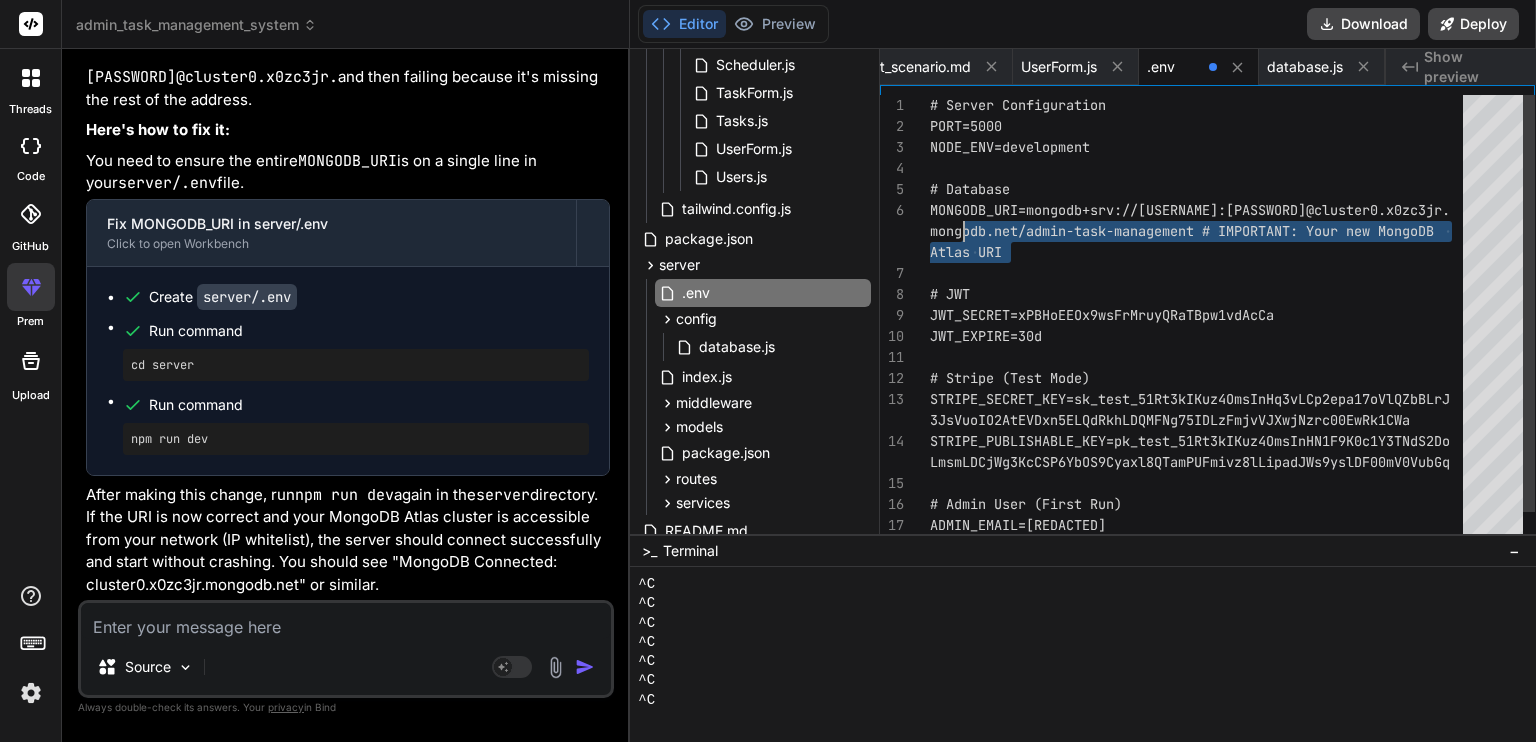click on "# Database MONGODB_URI=mongodb+srv://[USERNAME]:[PASSWORD]@clust er0.x0zc3jr. mongodb.net/admin-task-management # IMPORTANT: You r new MongoDB  # JWT JWT_SECRET=[JWT_SECRET] JWT_EXPIRE=30d # Stripe (Test Mode) STRIPE_SECRET_KEY=sk_test_51Rt3kIKuz4OmsInHq3vLCp2 epa17oVlQZbBLrJ STRIPE_PUBLISHABLE_KEY=pk_test_51Rt3kIKuz4OmsInHN1 F9K0c1Y3TNdS2Do PORT=5000 NODE_ENV=development 3JsVuoIO2AtEVDxn5ELQdRkhLDQMFNg75IDLzFmjvVJXwjNzrc 00EwRk1CWa LmsmLDCjWg3KcCSP6YbOS9Cyaxl8QTamPUFmivz8lLipadJWs9 yslDF00mV0VubGq # Server Configuration Atlas URI # Admin User (First Run) ADMIN_EMAIL=[EMAIL] ADMIN_PASSWORD=[PASSWORD]" at bounding box center [1202, 336] 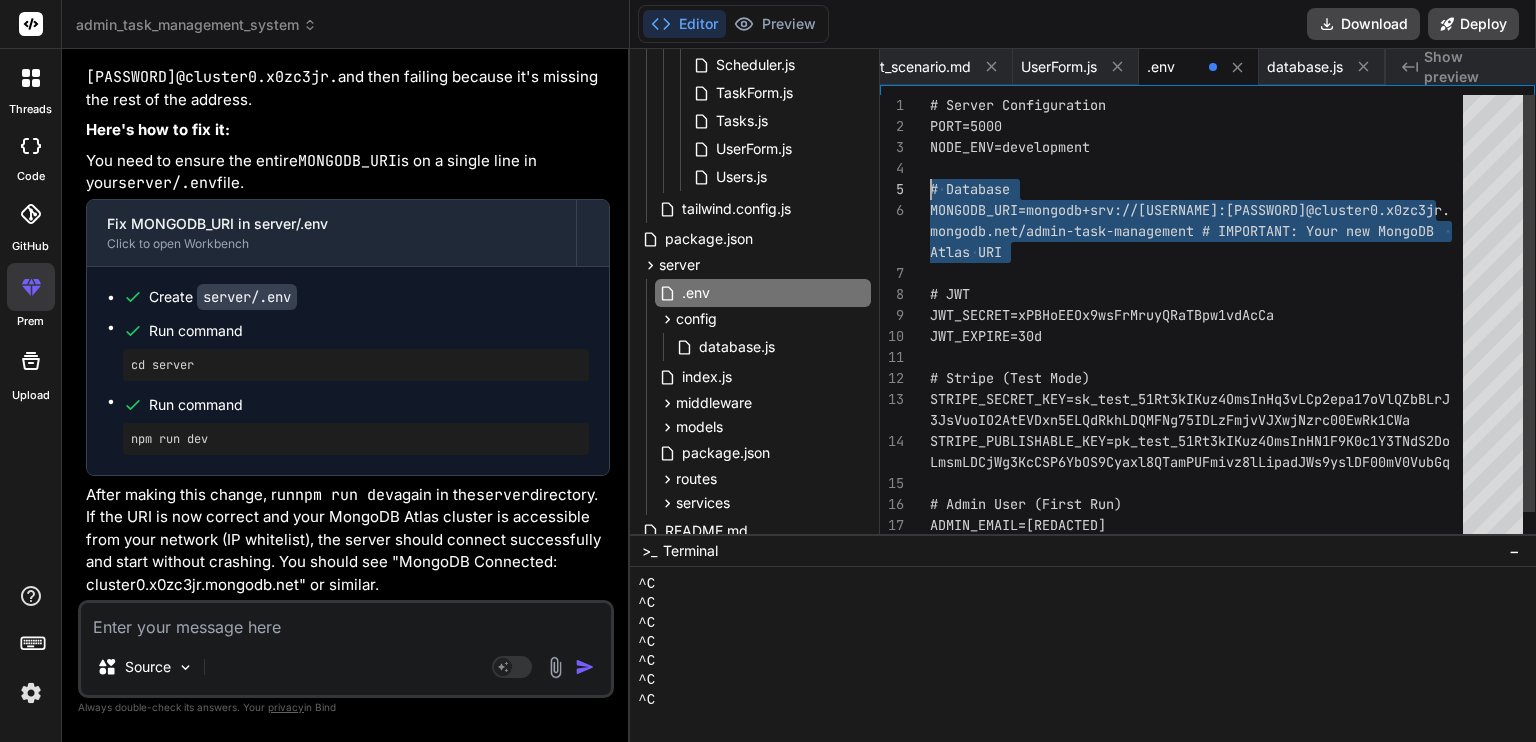 drag, startPoint x: 1048, startPoint y: 266, endPoint x: 919, endPoint y: 187, distance: 151.26797 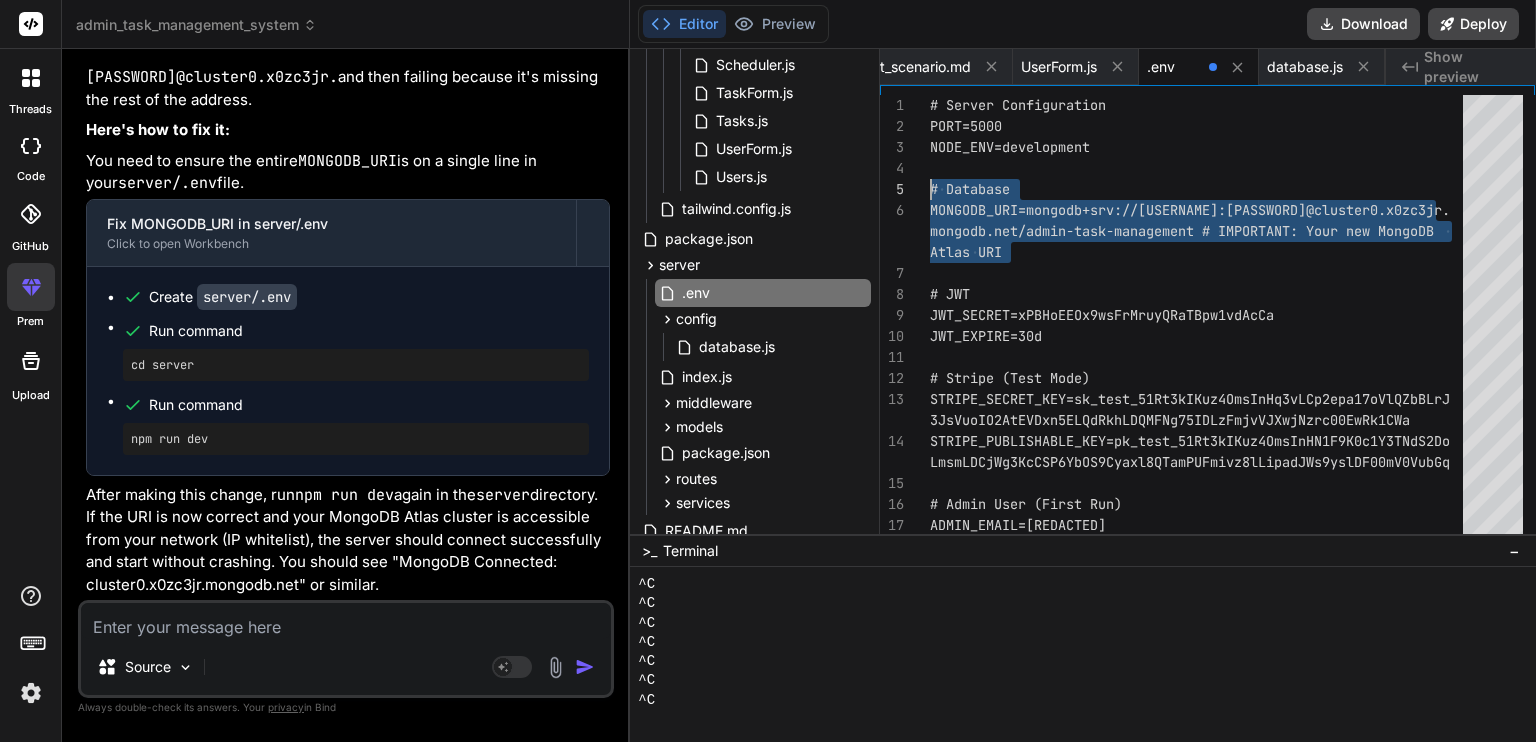 scroll, scrollTop: 21321, scrollLeft: 0, axis: vertical 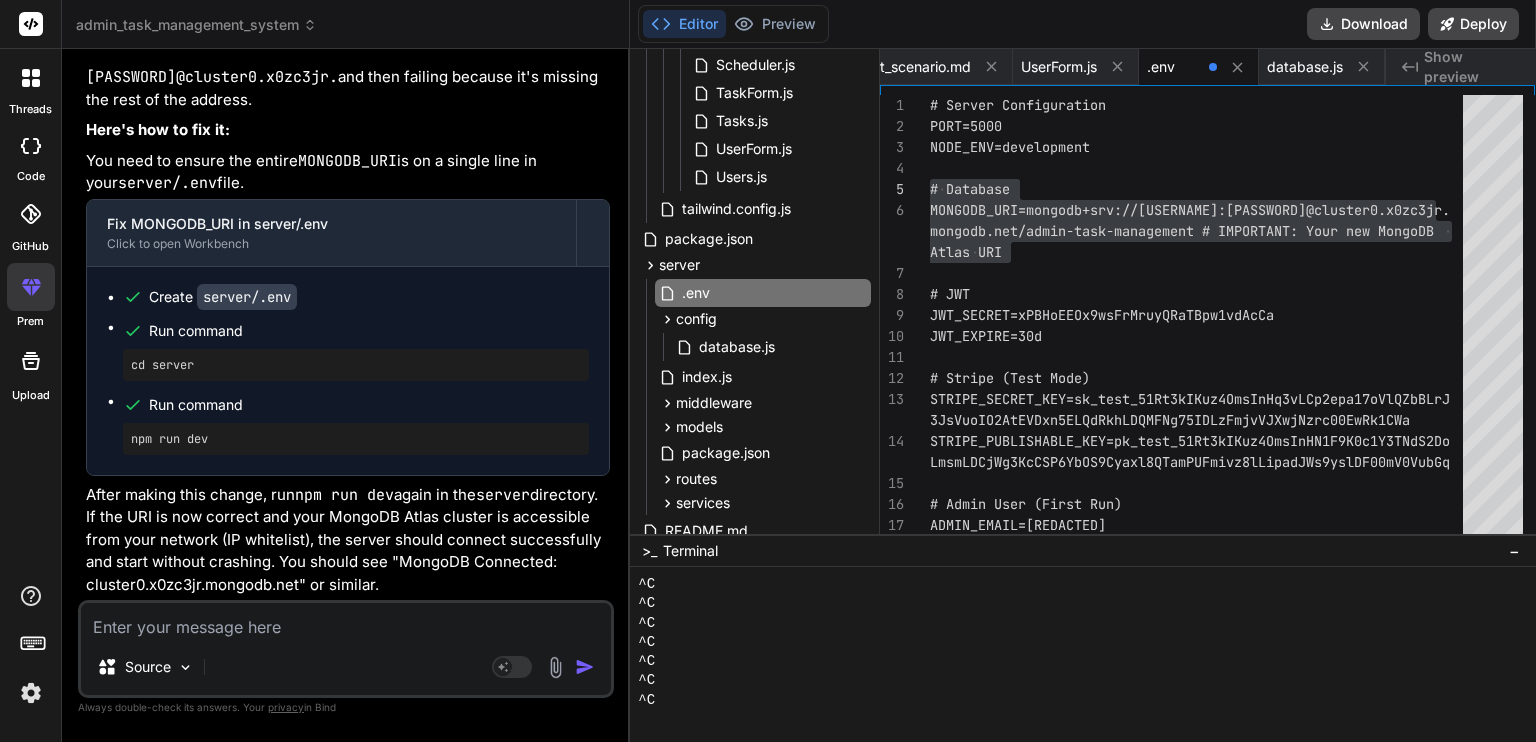 drag, startPoint x: 237, startPoint y: 331, endPoint x: 186, endPoint y: 334, distance: 51.088158 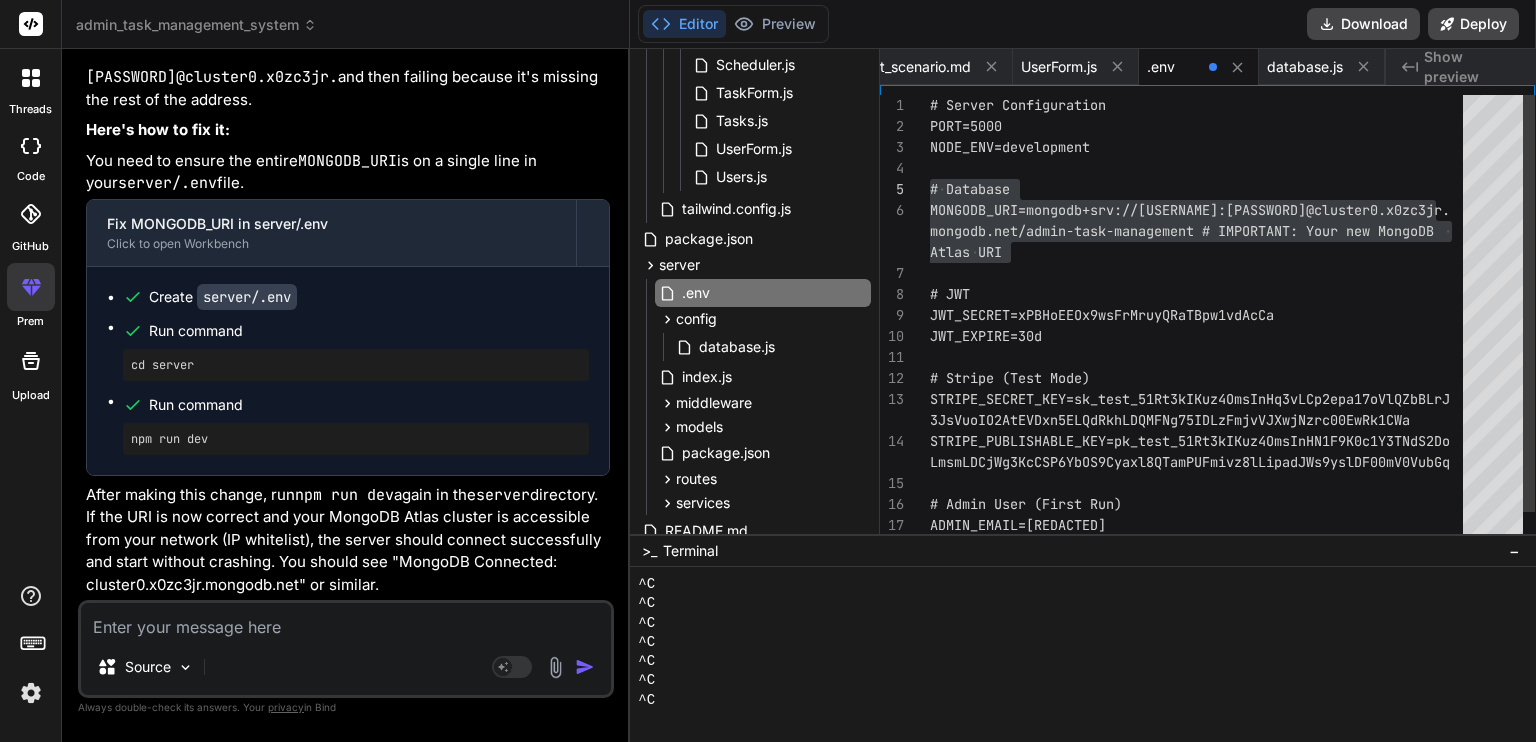 copy on "n-task" 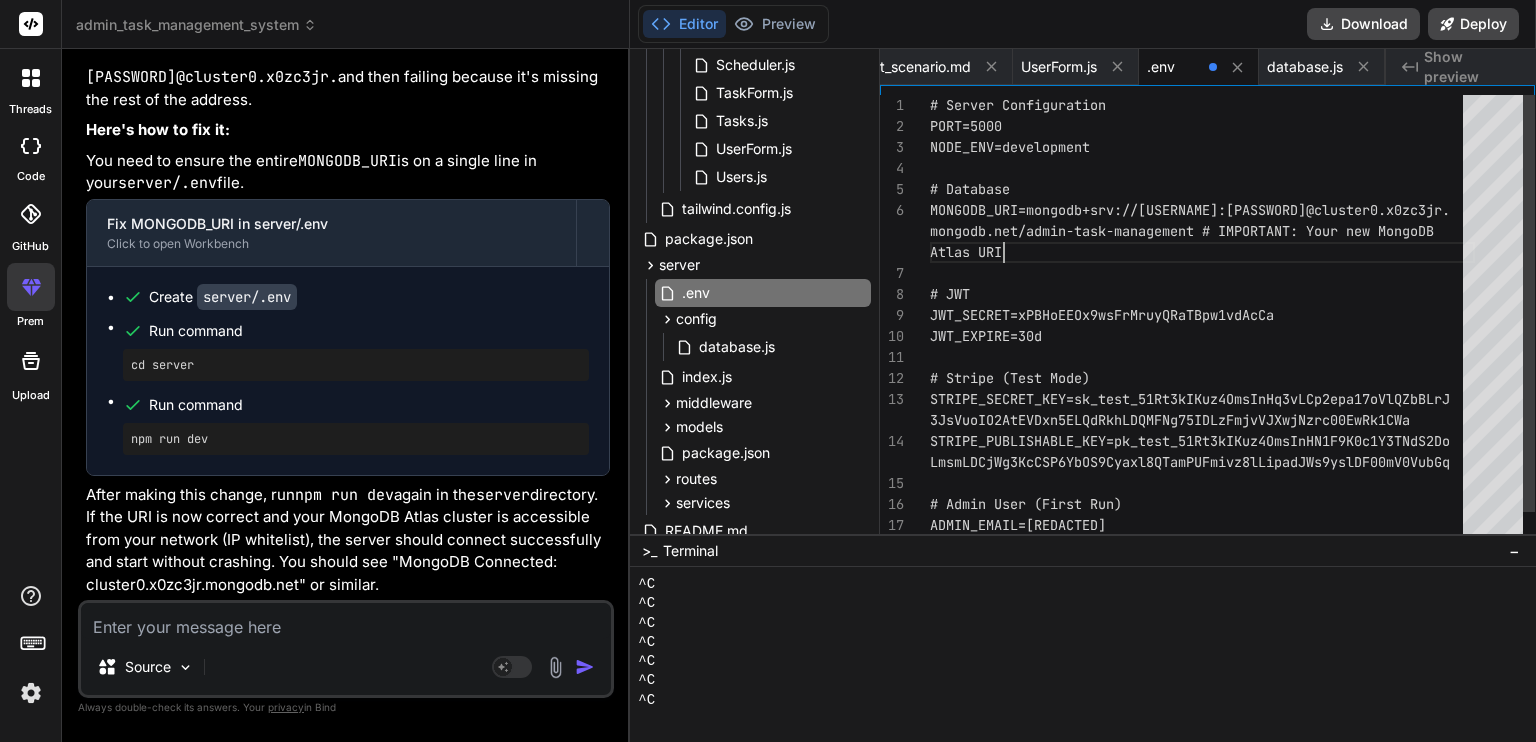 click on "# Database MONGODB_URI=mongodb+srv://[USERNAME]:[PASSWORD]@clust er0.x0zc3jr. mongodb.net/admin-task-management # IMPORTANT: You r new MongoDB  # JWT JWT_SECRET=[JWT_SECRET] JWT_EXPIRE=30d # Stripe (Test Mode) STRIPE_SECRET_KEY=sk_test_51Rt3kIKuz4OmsInHq3vLCp2 epa17oVlQZbBLrJ STRIPE_PUBLISHABLE_KEY=pk_test_51Rt3kIKuz4OmsInHN1 F9K0c1Y3TNdS2Do PORT=5000 NODE_ENV=development 3JsVuoIO2AtEVDxn5ELQdRkhLDQMFNg75IDLzFmjvVJXwjNzrc 00EwRk1CWa LmsmLDCjWg3KcCSP6YbOS9Cyaxl8QTamPUFmivz8lLipadJWs9 yslDF00mV0VubGq # Server Configuration Atlas URI # Admin User (First Run) ADMIN_EMAIL=[EMAIL] ADMIN_PASSWORD=[PASSWORD]" at bounding box center [1202, 336] 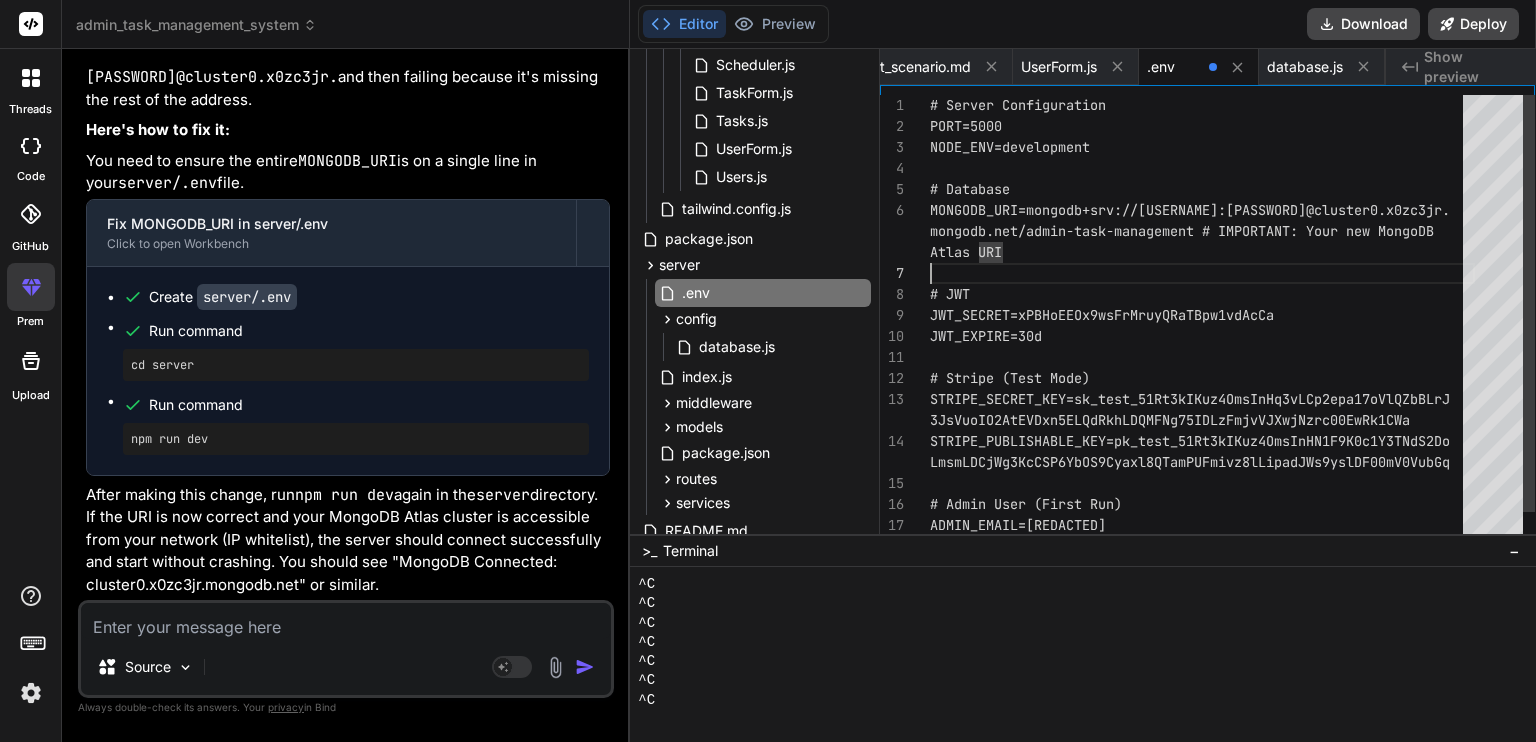 drag, startPoint x: 1023, startPoint y: 259, endPoint x: 943, endPoint y: 211, distance: 93.29523 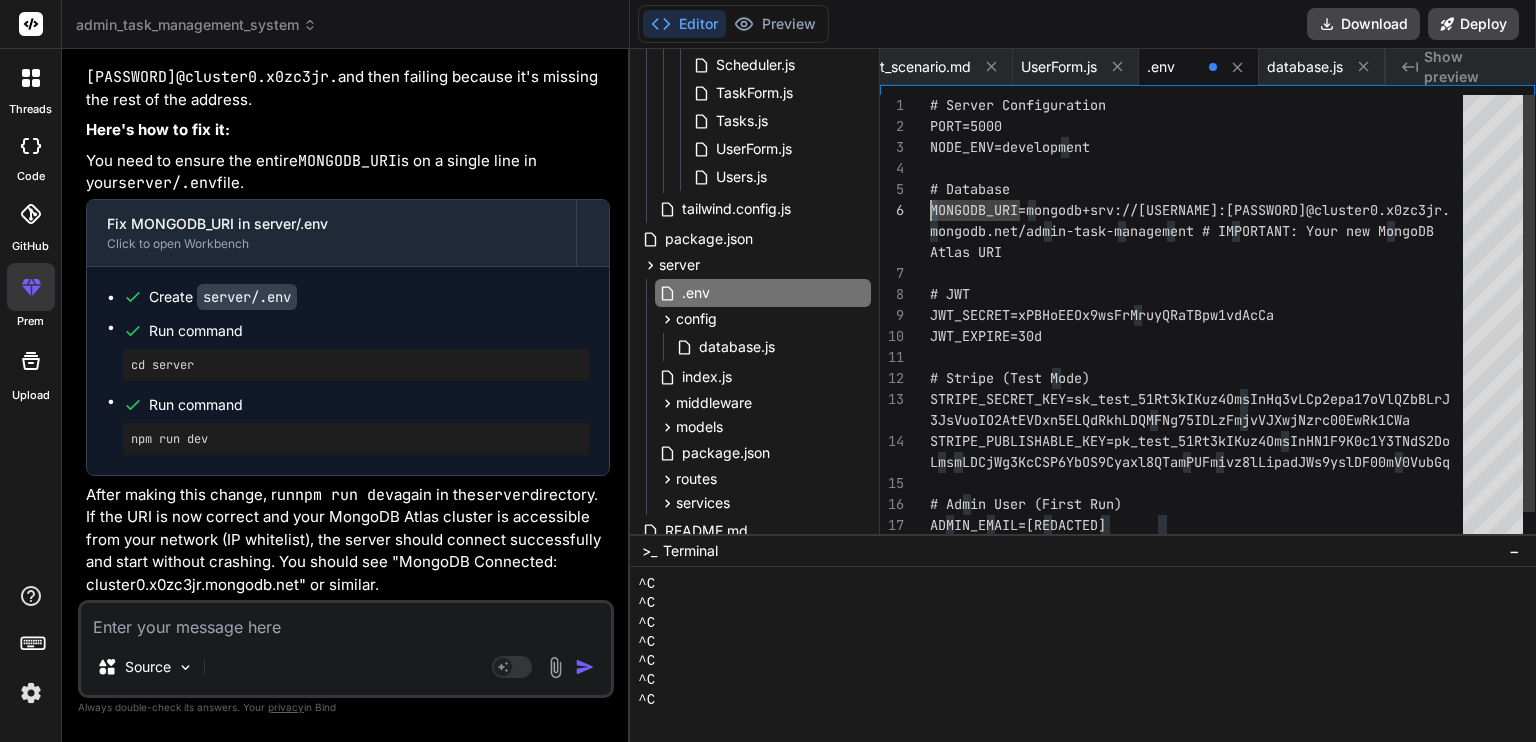 drag, startPoint x: 932, startPoint y: 201, endPoint x: 924, endPoint y: 191, distance: 12.806249 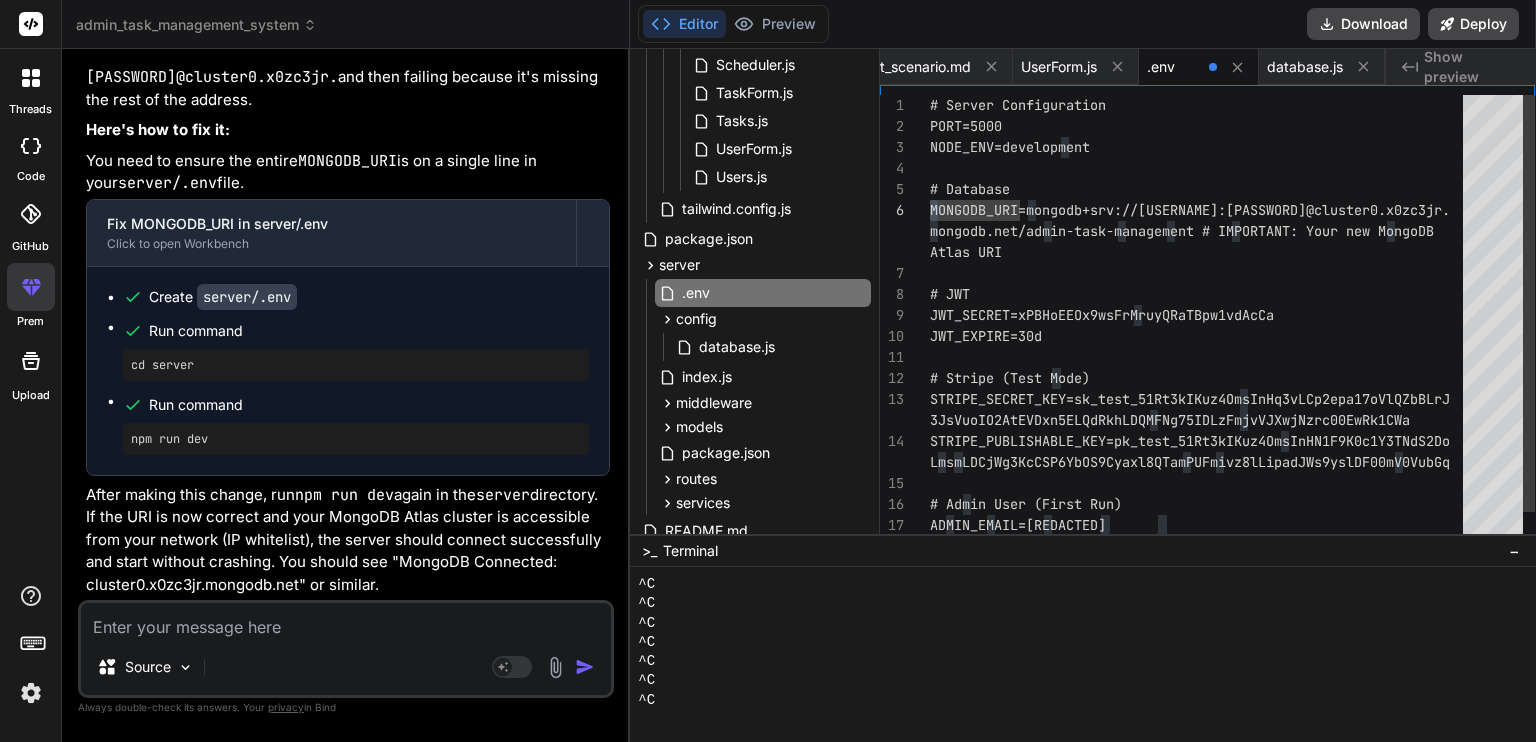 click on "5" at bounding box center (905, 189) 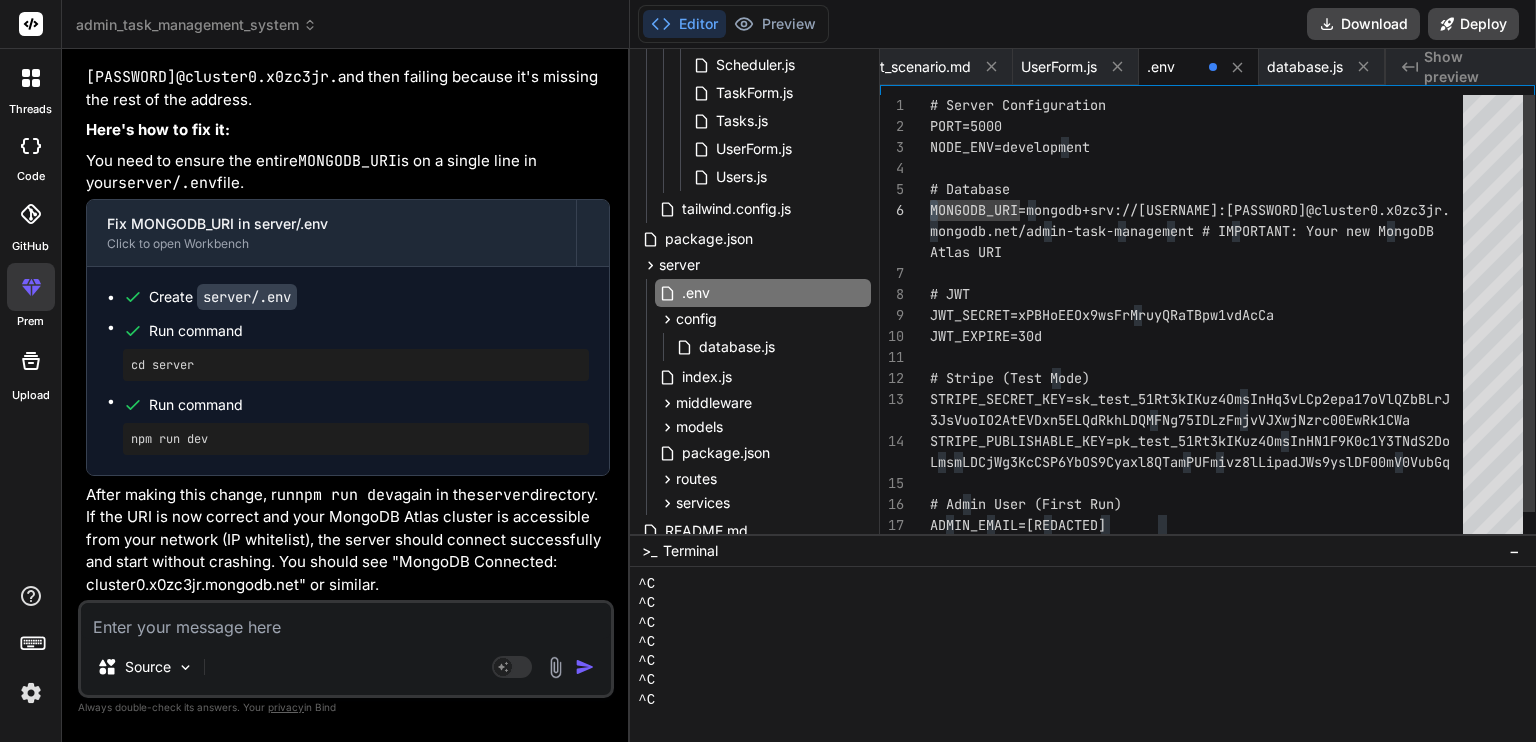 drag, startPoint x: 929, startPoint y: 178, endPoint x: 1005, endPoint y: 232, distance: 93.230896 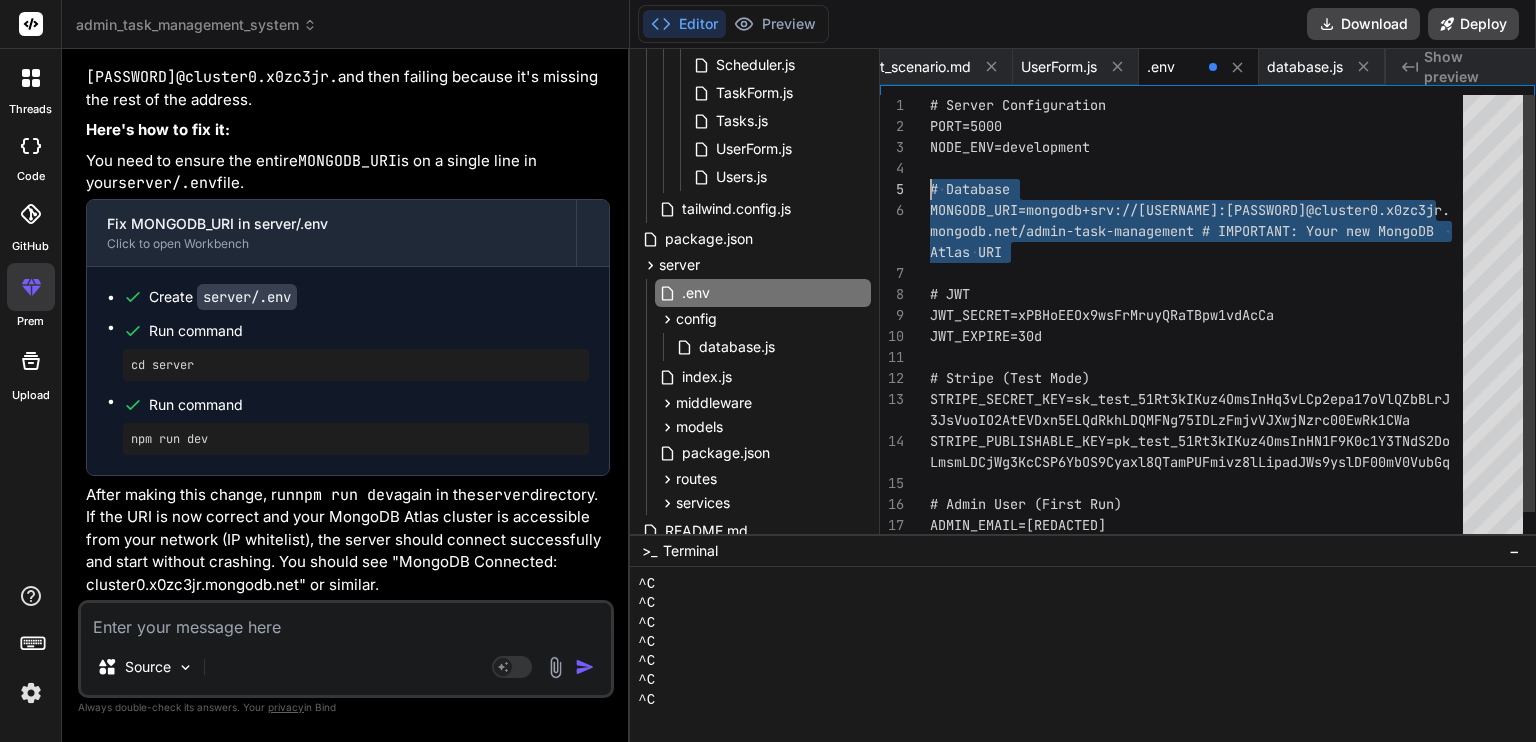 drag, startPoint x: 1066, startPoint y: 270, endPoint x: 893, endPoint y: 177, distance: 196.41283 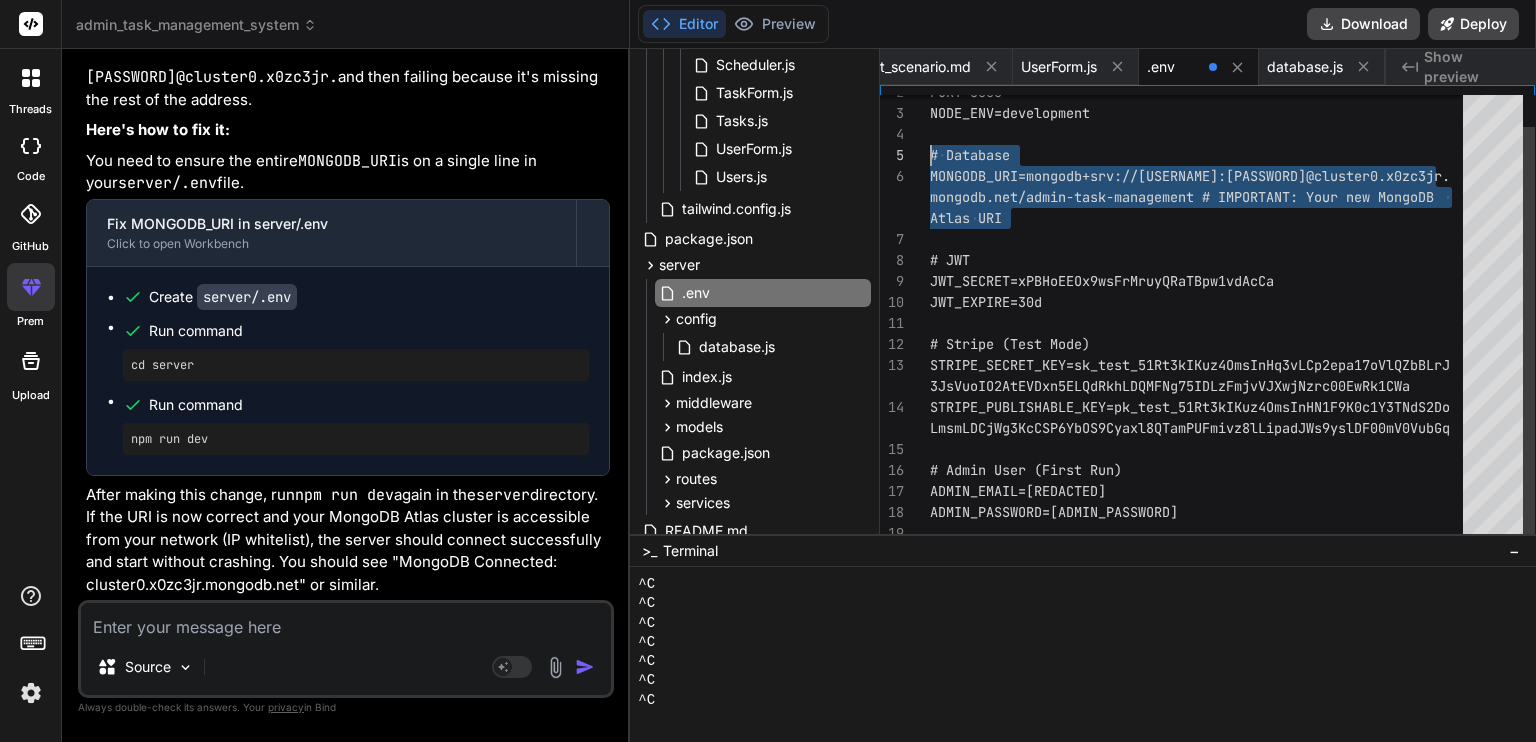 click on "# Database MONGODB_URI=mongodb+srv://switch41:switch@41@clust er0.x0zc3jr. mongodb.net/admin-task-management # IMPORTANT: You r new MongoDB  # JWT JWT_SECRET=xPBHoEEOx9wsFrMruyQRaTBpw1vdAcCa JWT_EXPIRE=30d # Stripe (Test Mode) STRIPE_SECRET_KEY=sk_test_51Rt3kIKuz4OmsInHq3vLCp2 epa17oVlQZbBLrJ STRIPE_PUBLISHABLE_KEY=pk_test_51Rt3kIKuz4OmsInHN1 F9K0c1Y3TNdS2Do PORT=5000 NODE_ENV=development 3JsVuoIO2AtEVDxn5ELQdRkhLDQMFNg75IDLzFmjvVJXwjNzrc 00EwRk1CWa LmsmLDCjWg3KcCSP6YbOS9Cyaxl8QTamPUFmivz8lLipadJWs9 yslDF00mV0VubGq Atlas URI # Admin User (First Run) ADMIN_EMAIL=[EMAIL] ADMIN_PASSWORD=admin@123" at bounding box center (1202, 302) 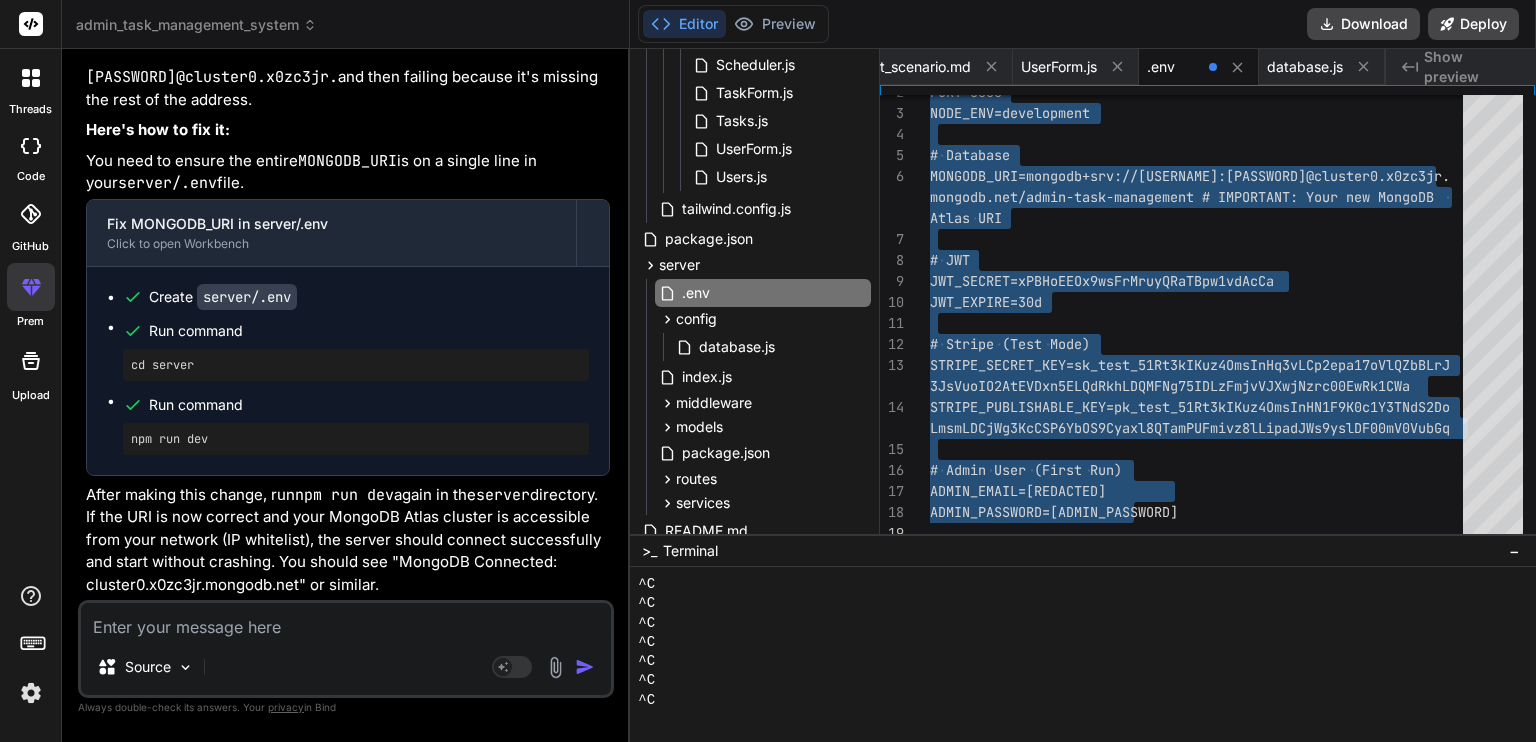 scroll, scrollTop: 21621, scrollLeft: 0, axis: vertical 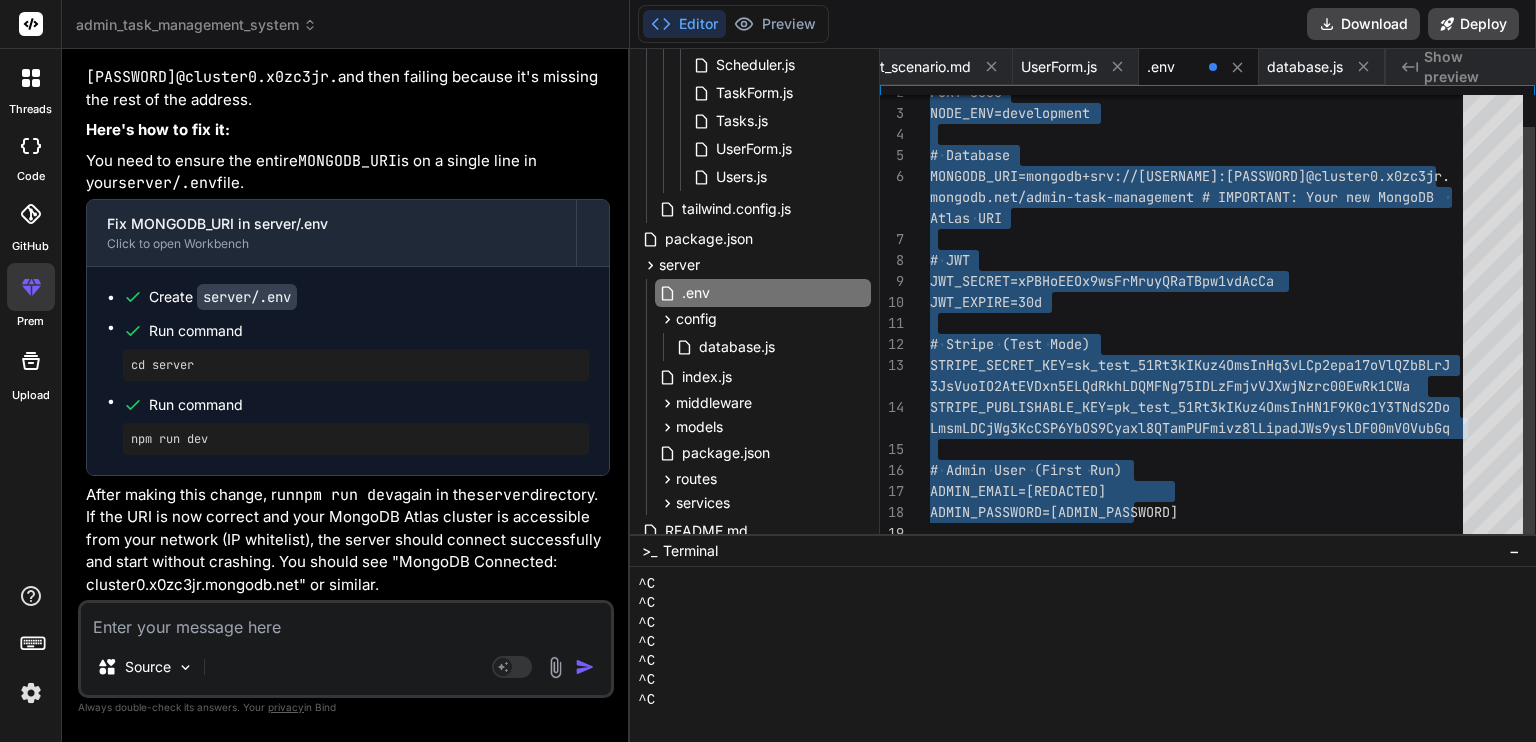 click on "# Database MONGODB_URI=mongodb+srv://switch41:switch@41@clust er0.x0zc3jr. mongodb.net/admin-task-management # IMPORTANT: You r new MongoDB  # JWT JWT_SECRET=xPBHoEEOx9wsFrMruyQRaTBpw1vdAcCa JWT_EXPIRE=30d # Stripe (Test Mode) STRIPE_SECRET_KEY=sk_test_51Rt3kIKuz4OmsInHq3vLCp2 epa17oVlQZbBLrJ STRIPE_PUBLISHABLE_KEY=pk_test_51Rt3kIKuz4OmsInHN1 F9K0c1Y3TNdS2Do PORT=5000 NODE_ENV=development 3JsVuoIO2AtEVDxn5ELQdRkhLDQMFNg75IDLzFmjvVJXwjNzrc 00EwRk1CWa LmsmLDCjWg3KcCSP6YbOS9Cyaxl8QTamPUFmivz8lLipadJWs9 yslDF00mV0VubGq Atlas URI # Admin User (First Run) ADMIN_EMAIL=[EMAIL] ADMIN_PASSWORD=admin@123" at bounding box center [1202, 302] 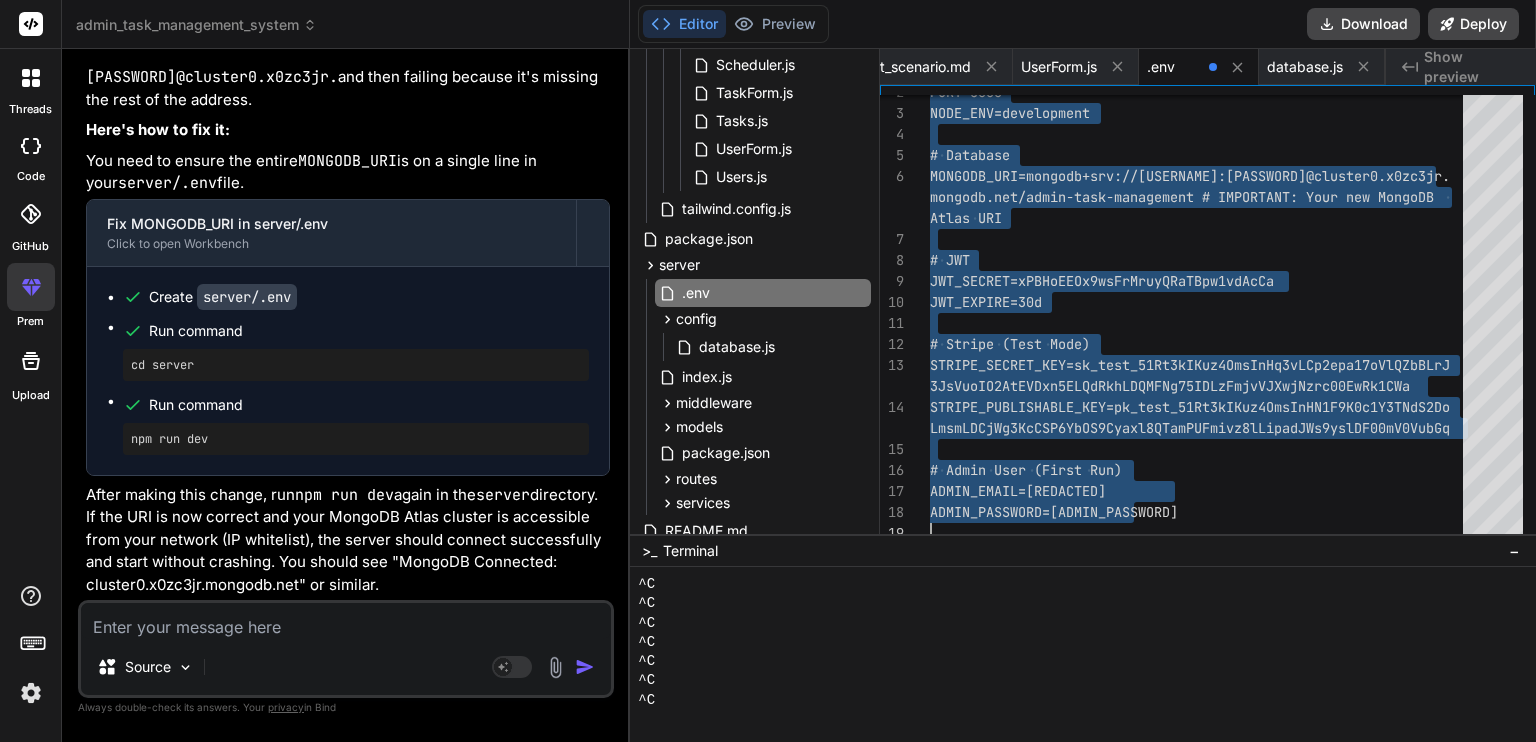 click at bounding box center (346, 621) 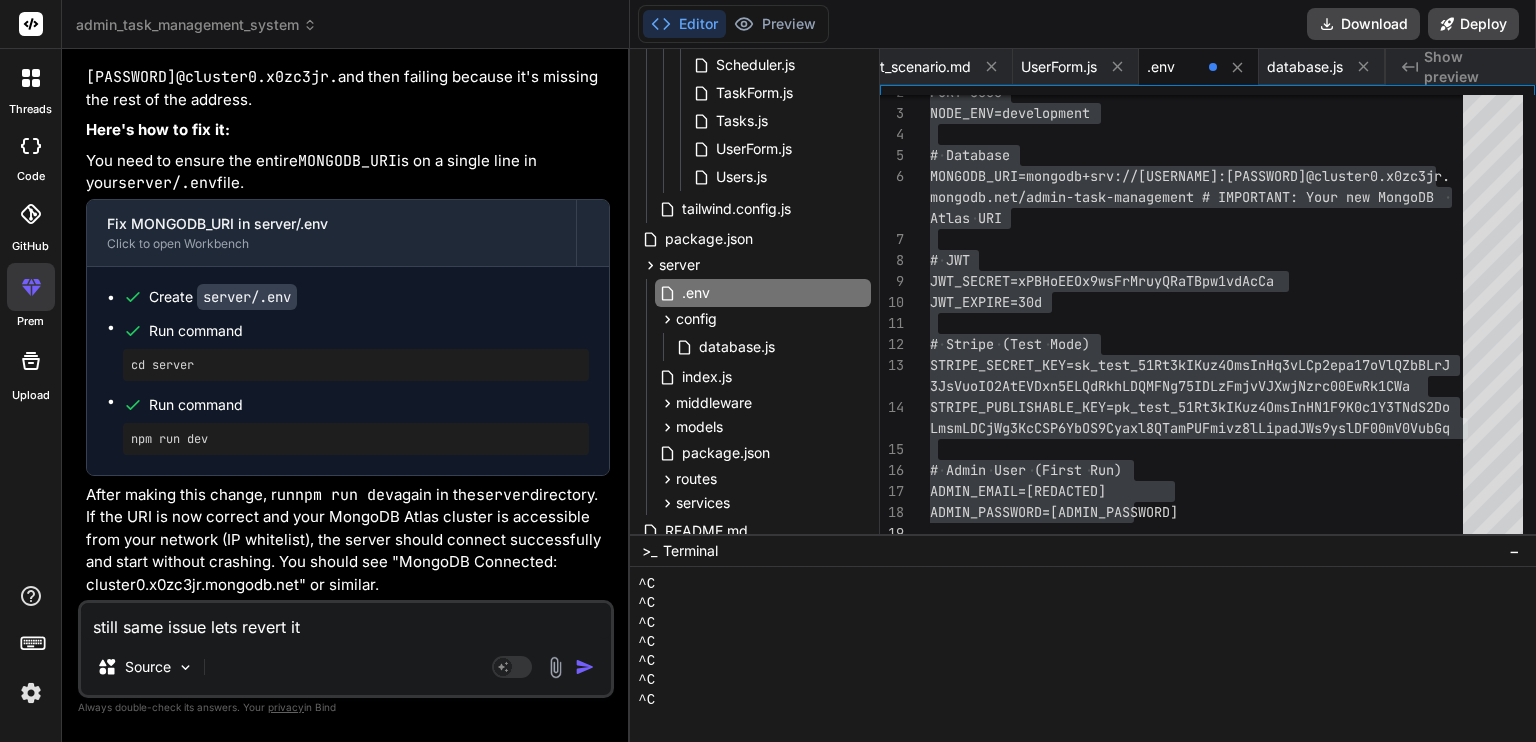 click on "still same issue lets revert it" at bounding box center [346, 621] 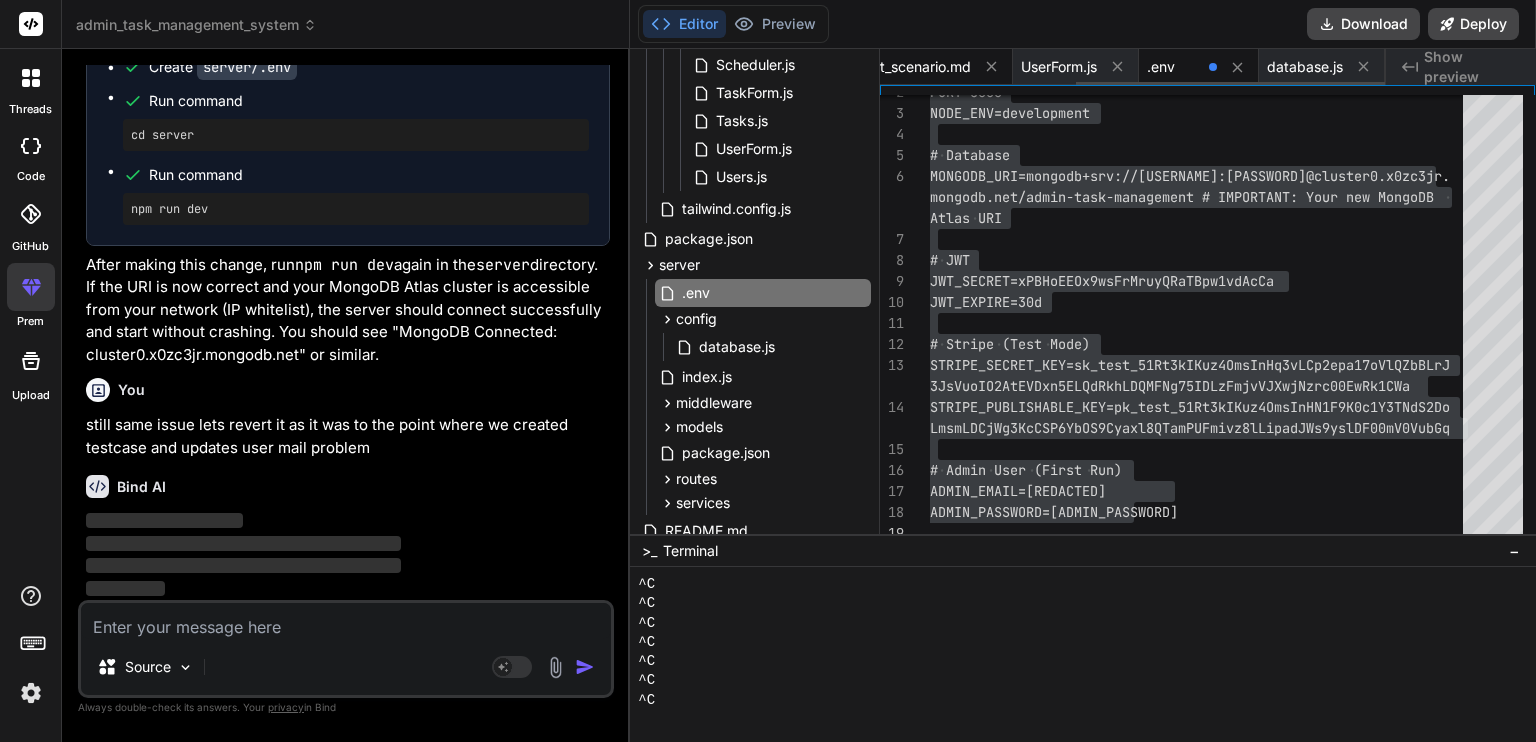 scroll, scrollTop: 21851, scrollLeft: 0, axis: vertical 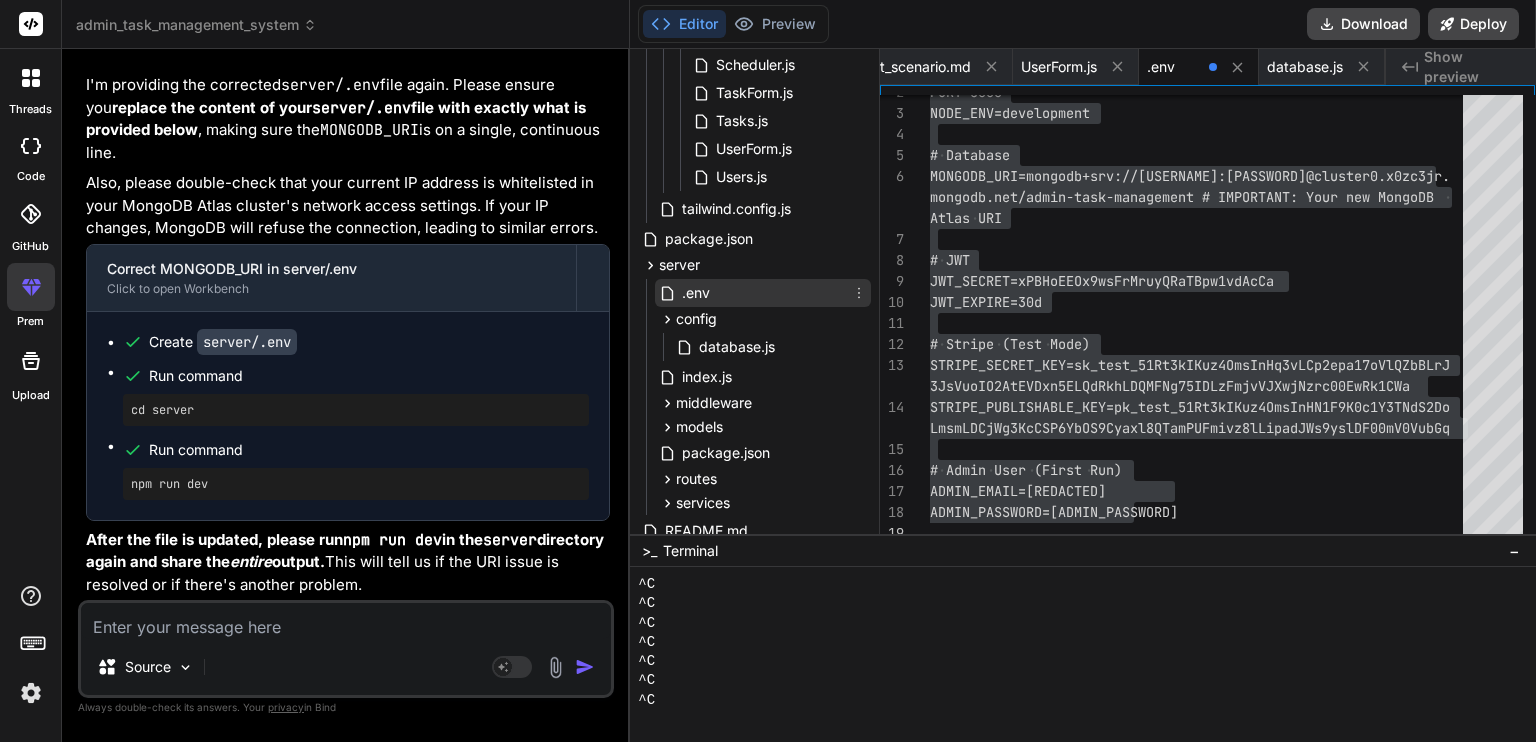 click on ".env" at bounding box center [696, 293] 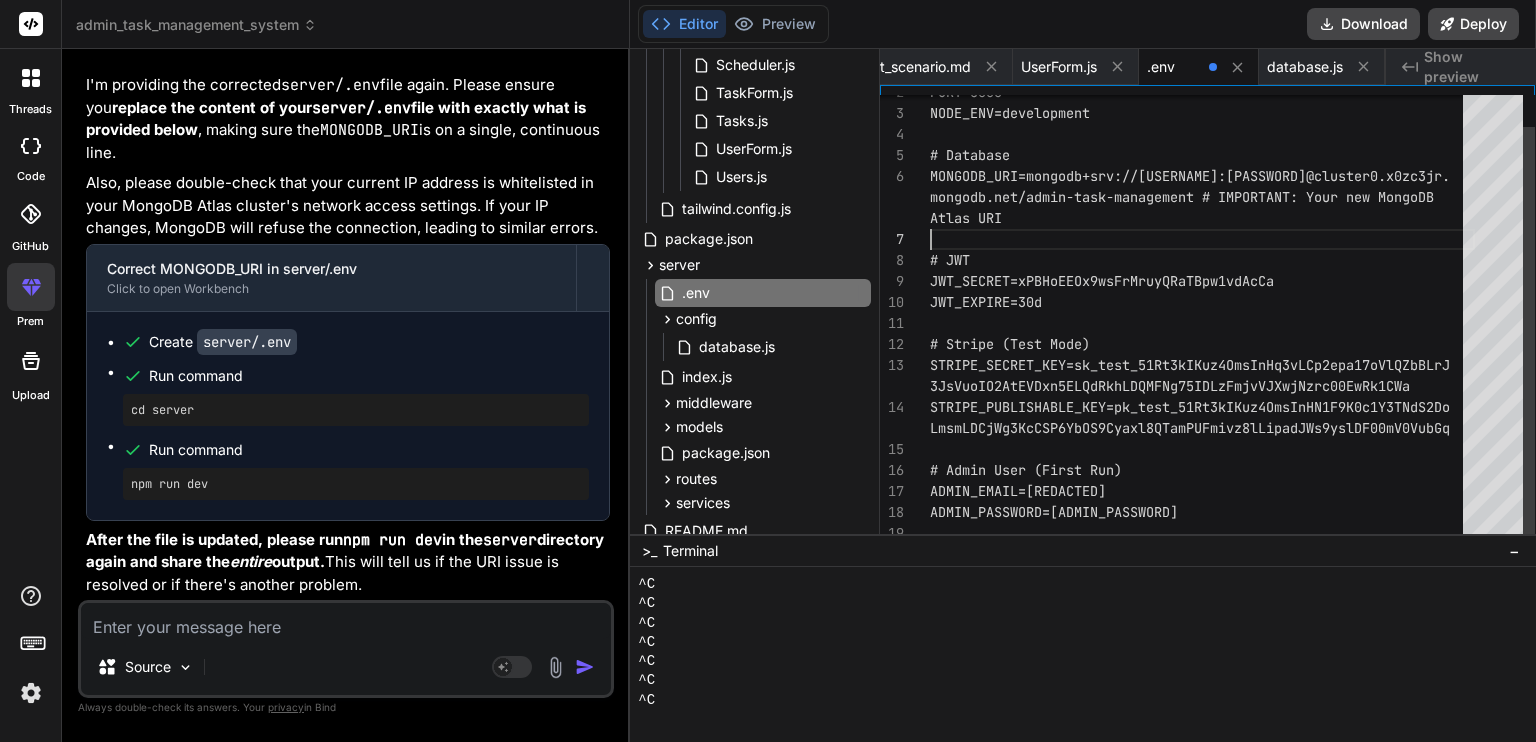 click on "# Database MONGODB_URI=mongodb+srv://switch41:switch@41@clust er0.x0zc3jr. mongodb.net/admin-task-management # IMPORTANT: You r new MongoDB  # JWT JWT_SECRET=xPBHoEEOx9wsFrMruyQRaTBpw1vdAcCa JWT_EXPIRE=30d # Stripe (Test Mode) STRIPE_SECRET_KEY=sk_test_51Rt3kIKuz4OmsInHq3vLCp2 epa17oVlQZbBLrJ STRIPE_PUBLISHABLE_KEY=pk_test_51Rt3kIKuz4OmsInHN1 F9K0c1Y3TNdS2Do PORT=5000 NODE_ENV=development 3JsVuoIO2AtEVDxn5ELQdRkhLDQMFNg75IDLzFmjvVJXwjNzrc 00EwRk1CWa LmsmLDCjWg3KcCSP6YbOS9Cyaxl8QTamPUFmivz8lLipadJWs9 yslDF00mV0VubGq Atlas URI # Admin User (First Run) ADMIN_EMAIL=[EMAIL] ADMIN_PASSWORD=admin@123" at bounding box center (1202, 302) 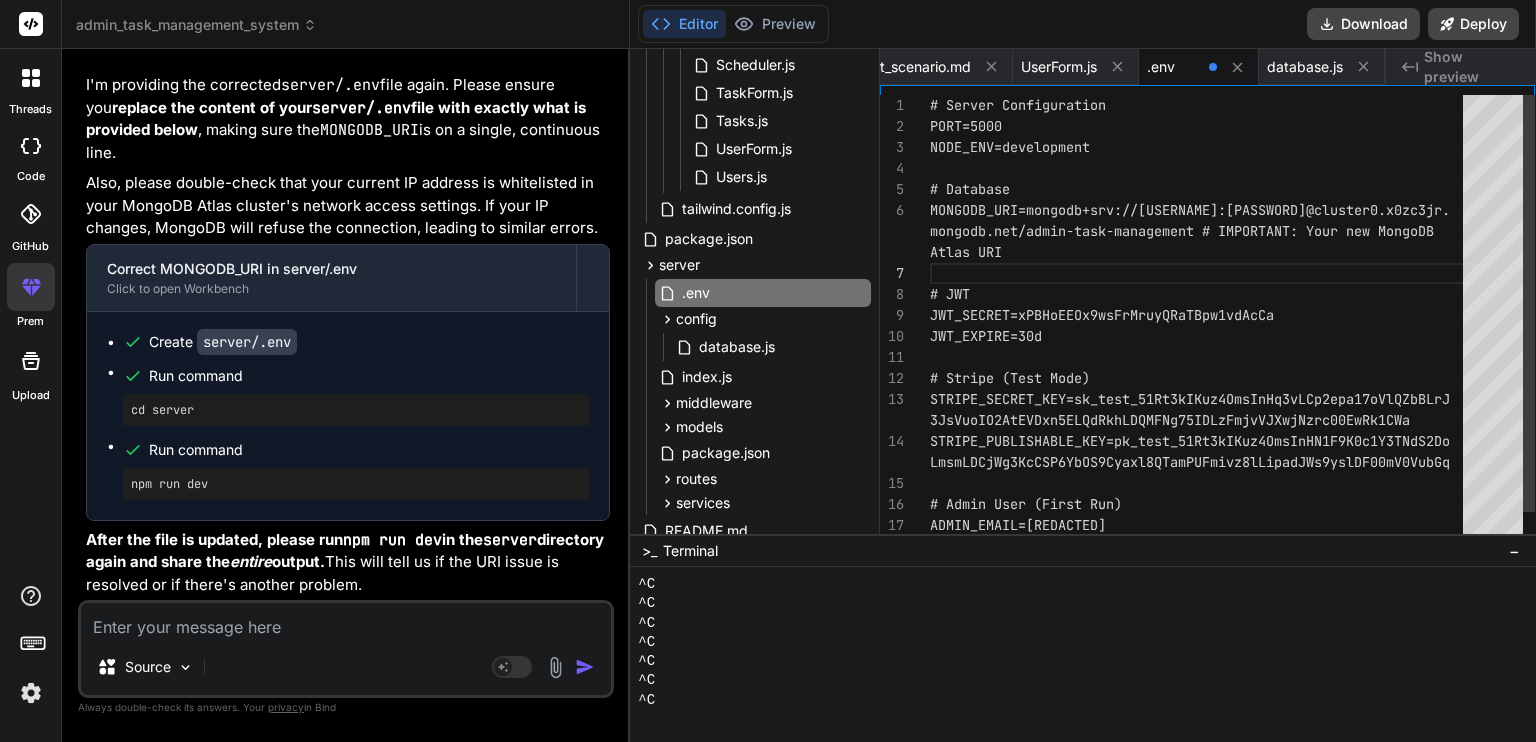 click on "# Database MONGODB_URI=mongodb+srv://switch41:switch@41@clust er0.x0zc3jr. mongodb.net/admin-task-management # IMPORTANT: You r new MongoDB # JWT JWT_SECRET=xPBHoEEOx9wsFrMruyQRaTBpw1vdAcCa JWT_EXPIRE=30d # Stripe (Test Mode) STRIPE_SECRET_KEY=sk_test_51Rt3kIKuz4OmsInHq3vLCp2 epa17oVlQZbBLrJ STRIPE_PUBLISHABLE_KEY=pk_test_51Rt3kIKuz4OmsInHN1 F9K0c1Y3TNdS2Do PORT=5000 NODE_ENV=development 3JsVuoIO2AtEVDxn5ELQdRkhLDQMFNg75IDLzFmjvVJXwjNzrc 00EwRk1CWa LmsmLDCjWg3KcCSP6YbOS9Cyaxl8QTamPUFmivz8lLipadJWs9 yslDF00mV0VubGq Atlas URI # Admin User (First Run) ADMIN_EMAIL=admin@example.com ADMIN_PASSWORD=admin@123 # Server Configuration" at bounding box center [1202, 336] 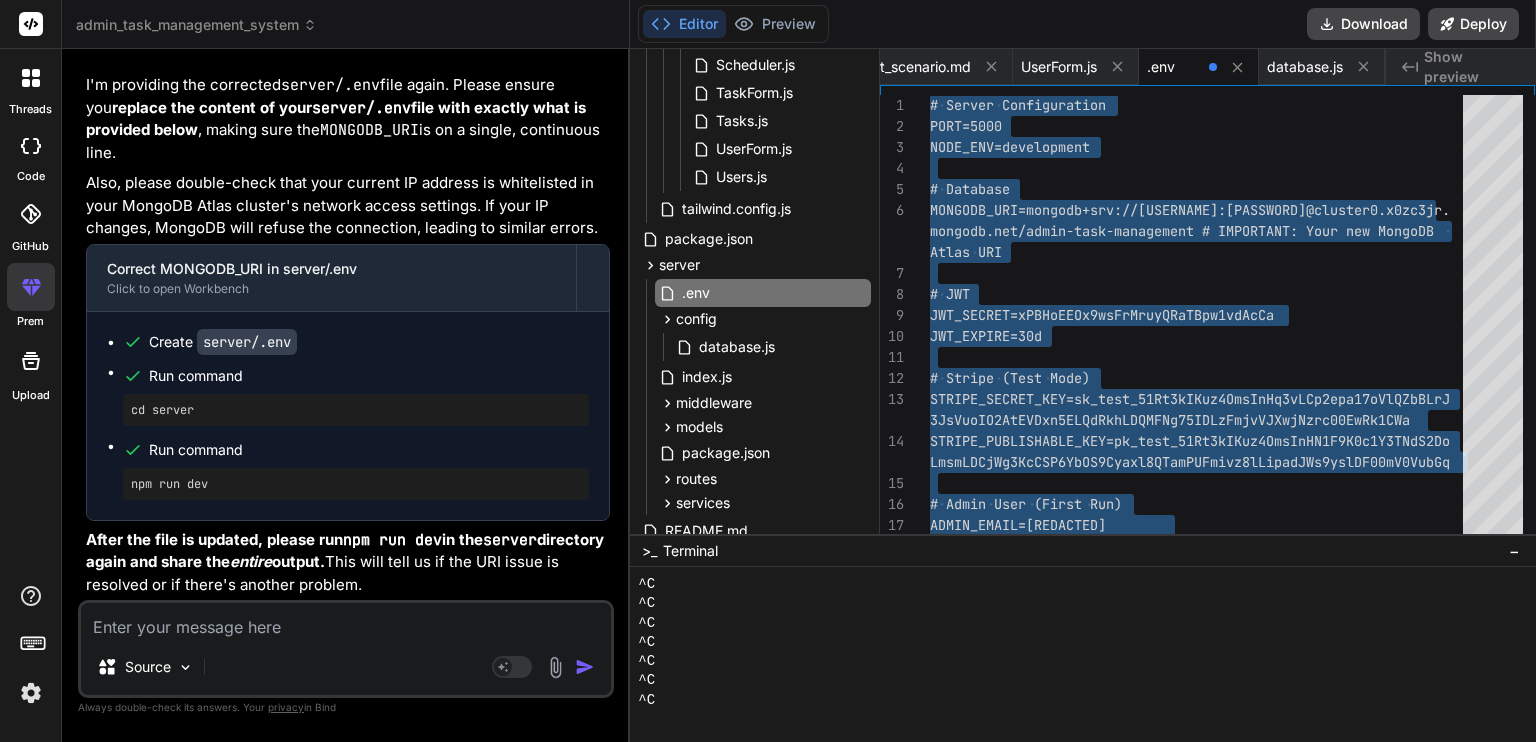 click at bounding box center (346, 621) 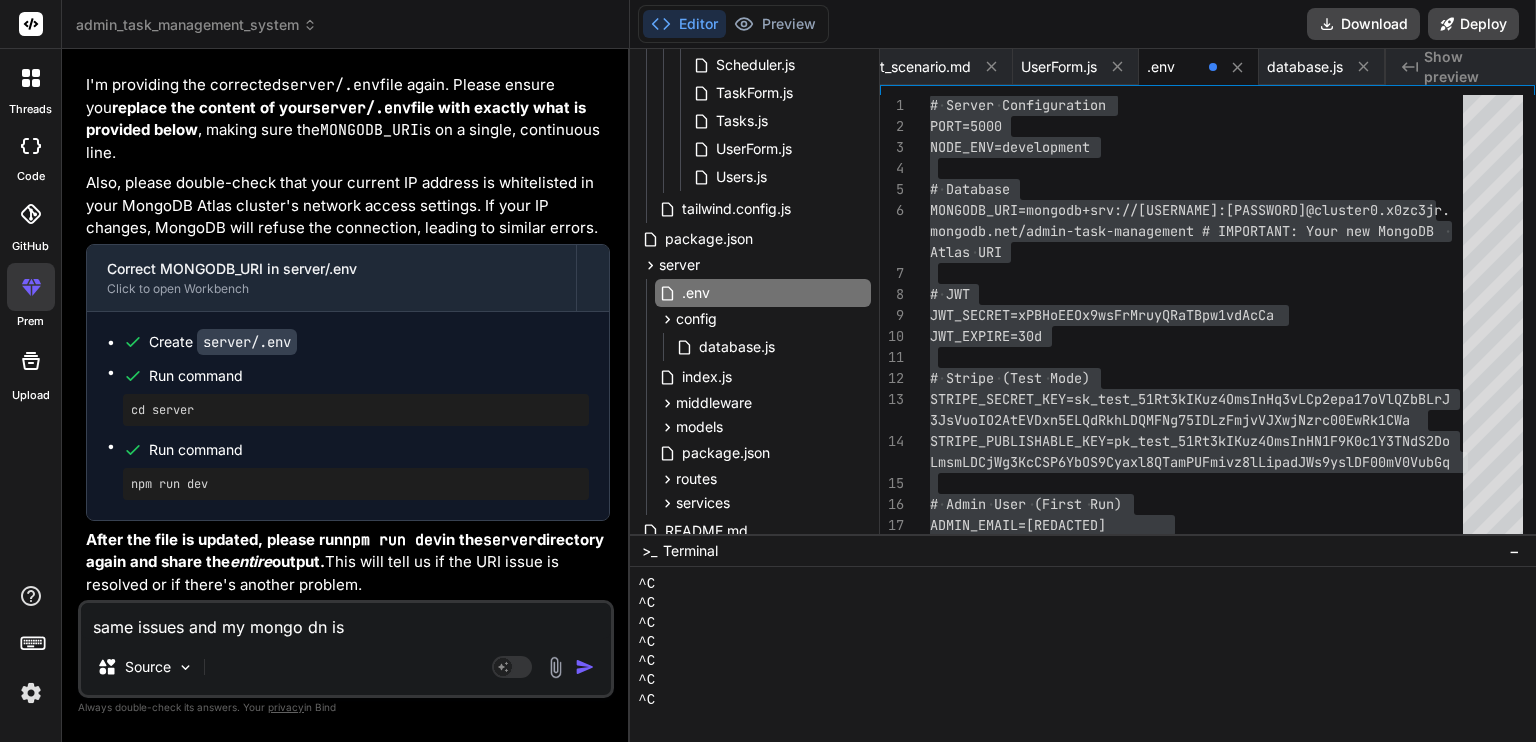 drag, startPoint x: 1134, startPoint y: 623, endPoint x: 1510, endPoint y: 671, distance: 379.05145 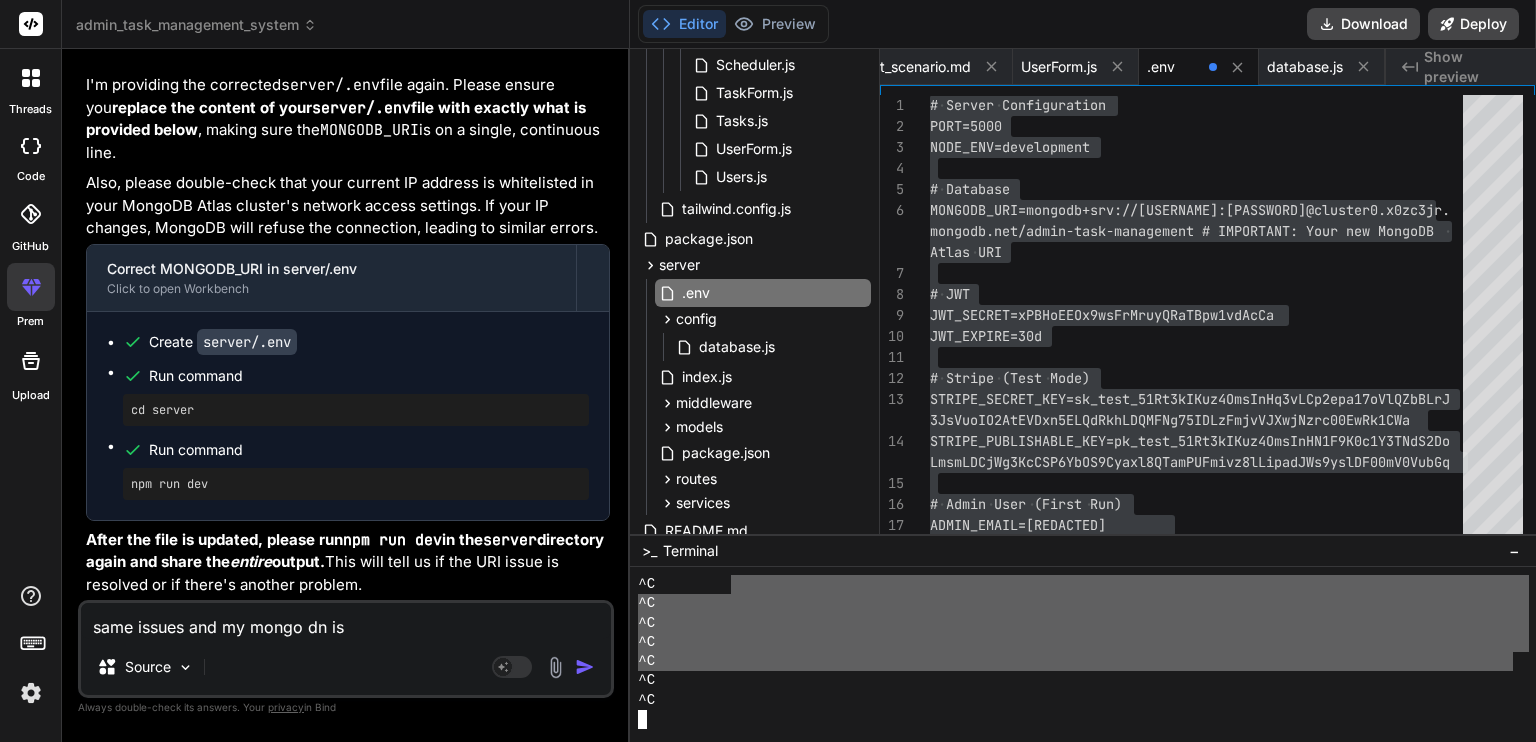 click on "same issues and my mongo dn is" at bounding box center [346, 621] 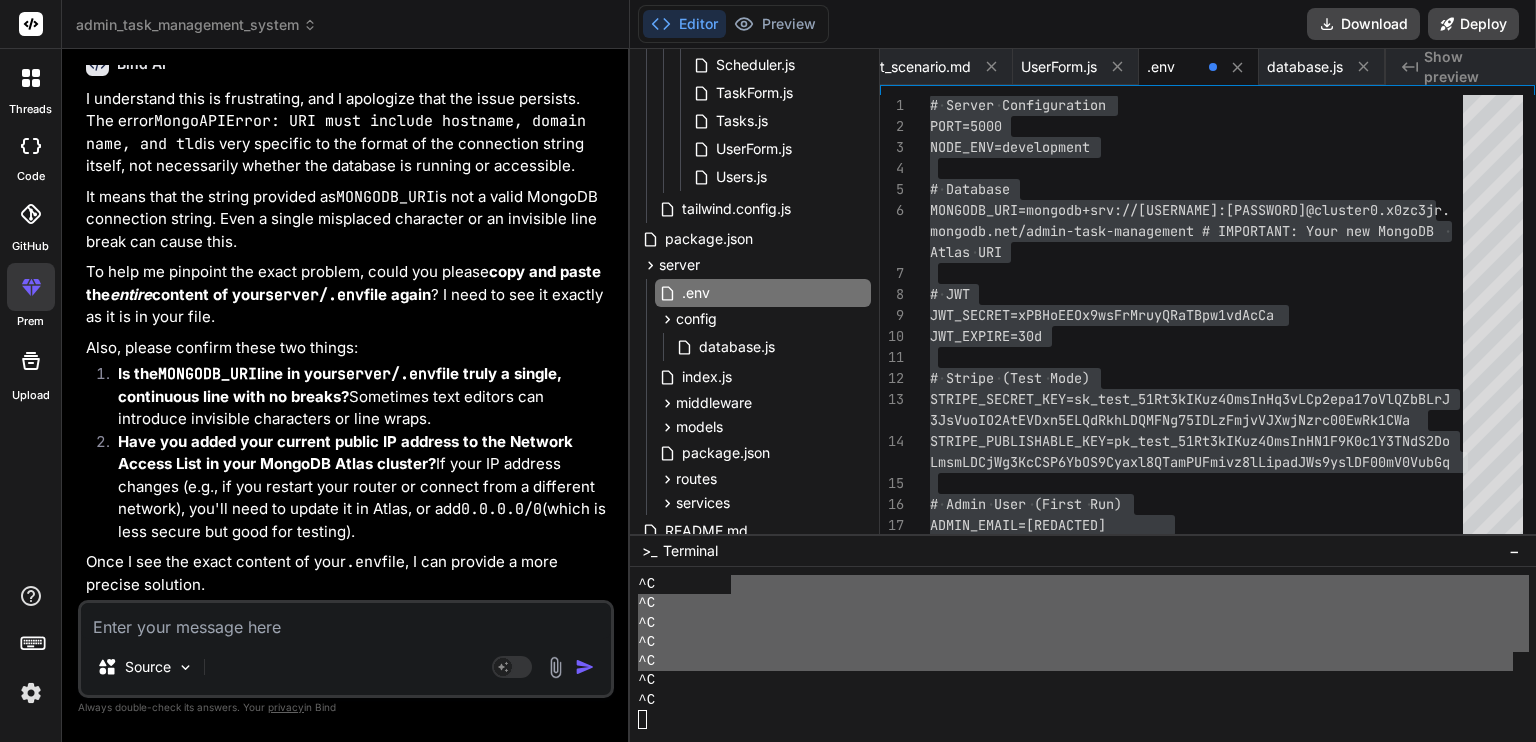scroll, scrollTop: 23165, scrollLeft: 0, axis: vertical 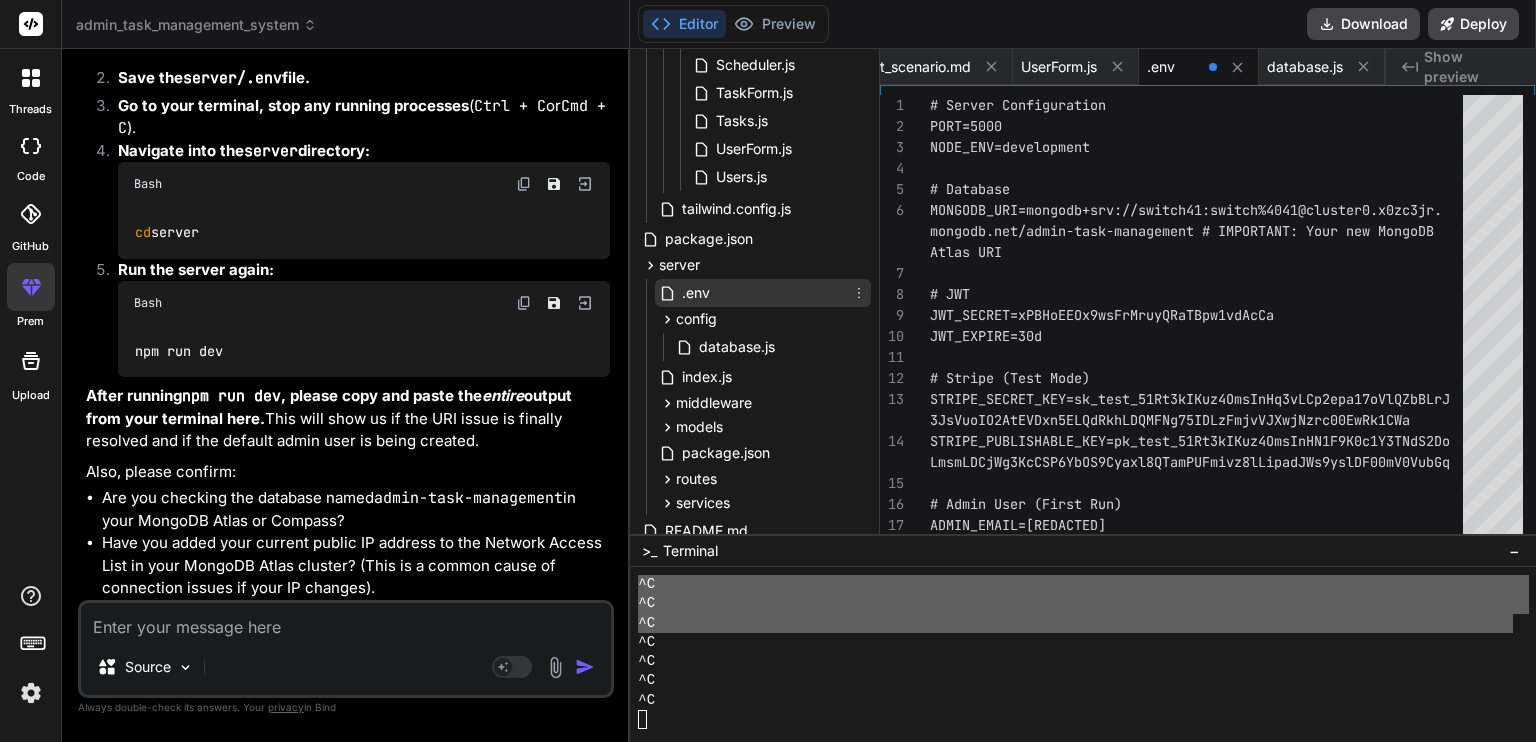 click on ".env" at bounding box center [763, 293] 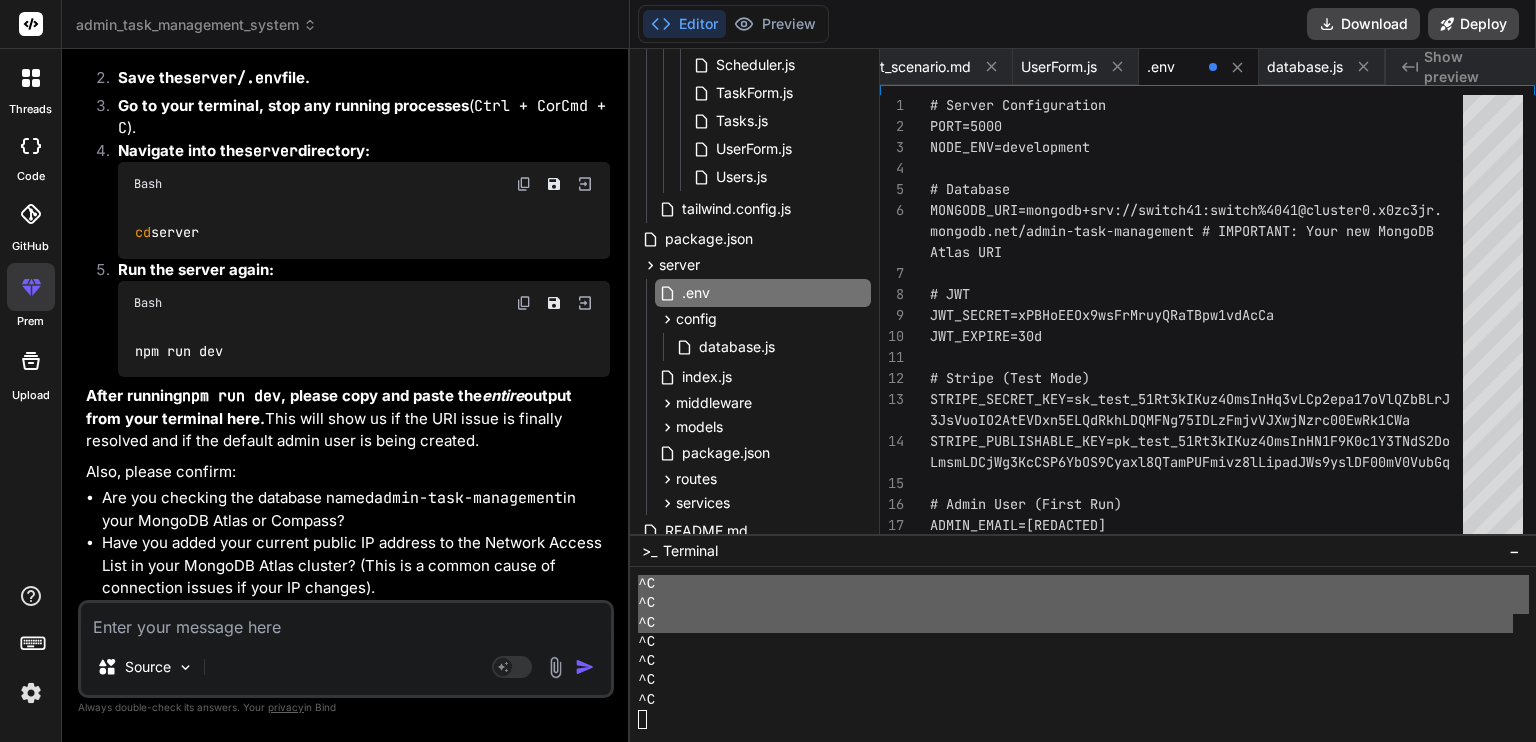 click at bounding box center (346, 621) 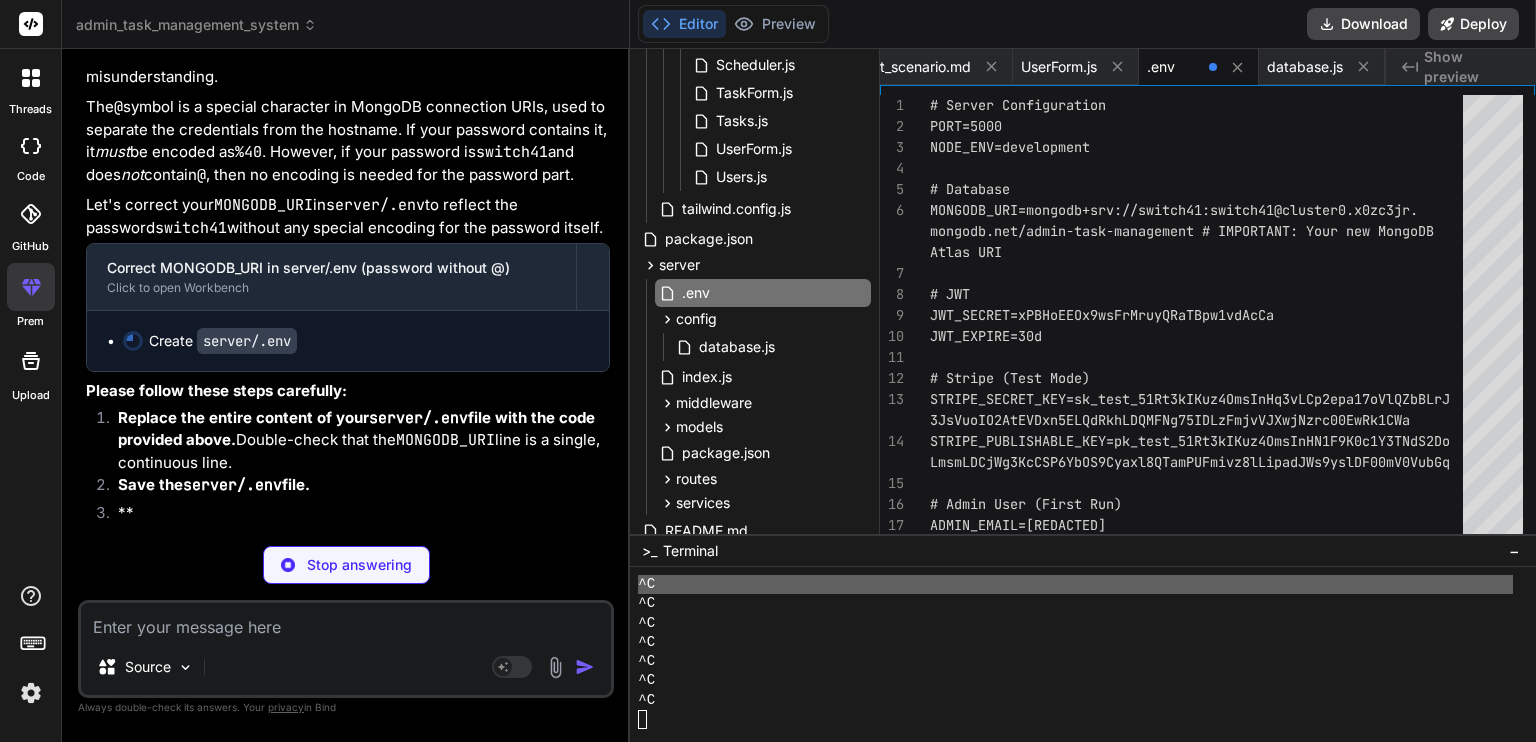 scroll, scrollTop: 25126, scrollLeft: 0, axis: vertical 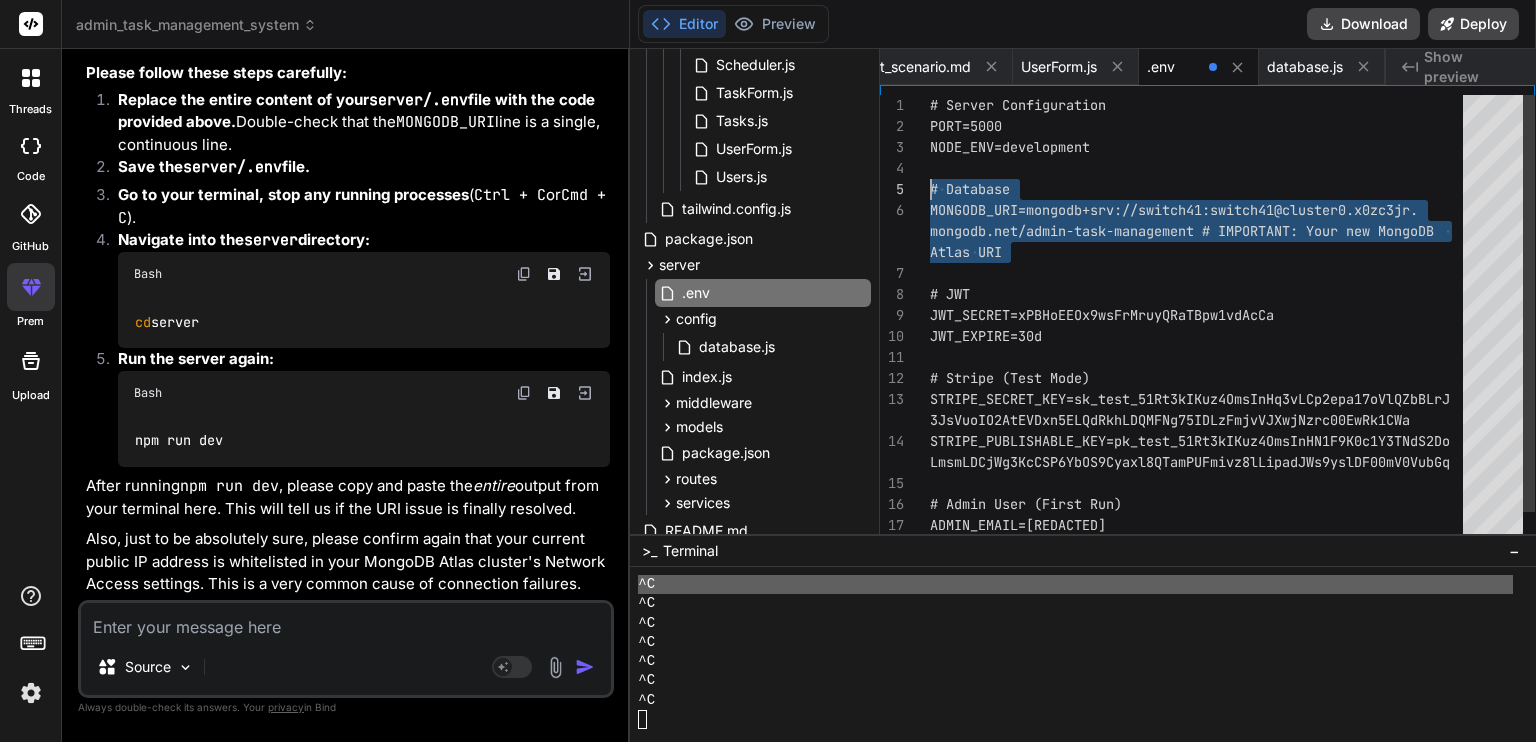 drag, startPoint x: 1024, startPoint y: 259, endPoint x: 882, endPoint y: 172, distance: 166.53227 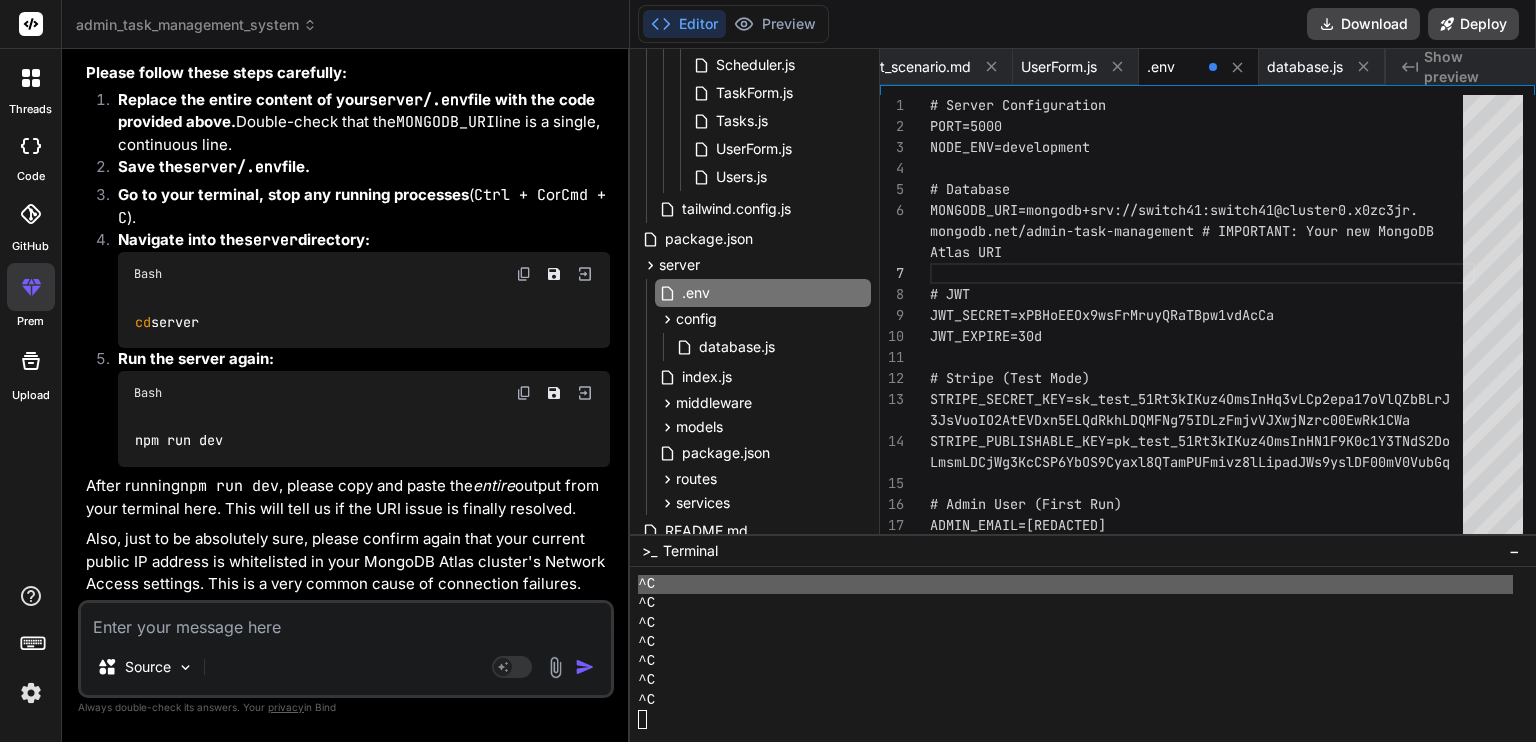 click at bounding box center [346, 621] 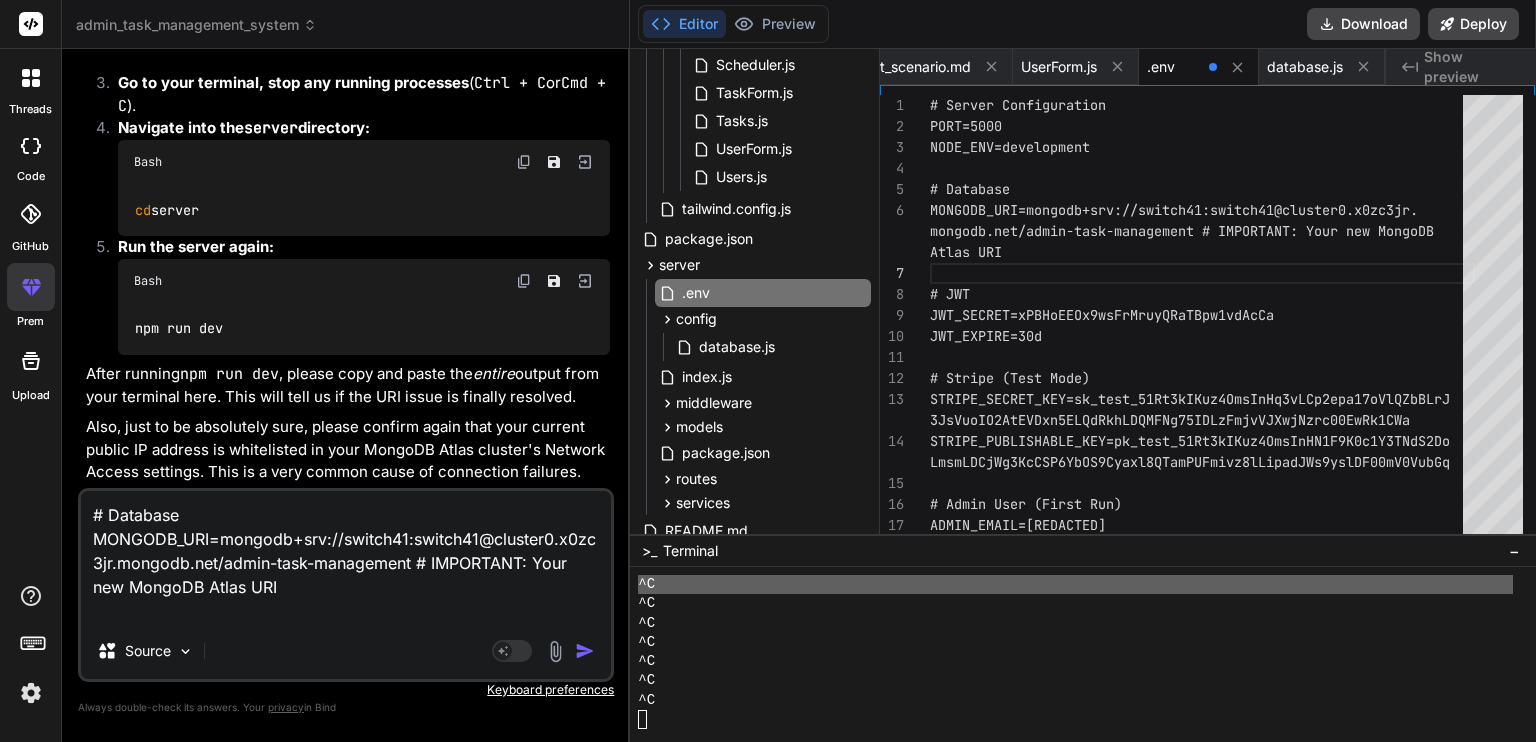 paste on "at Module._compile (node:internal/modules/cjs/loader:1562:14)
at Object..js (node:internal/modules/cjs/loader:1699:10) {
[Symbol(errorLabels)]: Set(0) {}
}
[nodemon] app crashed - waiting for file changes before starting...
it always shows this so that you can see where the warning was created)
Server running on port 5000
Database connection error: MongooseServerSelectionError: Could not connect to any servers in your MongoDB Atlas cluster. One common reason is that you're trying to access the database from an IP that isn't whitelisted. Make sure your current IP address is on your Atlas cluster's IP whitelist: https://www.mongodb.com/docs/atlas/security-whitelist/
at _handleConnectionErrors (S:\alatree ventures\server\node_modules\mongoose\lib\connection.js:816:11)
at NativeConnection.openUri (S:\alatree ventures\server\node_modules\mongoose\lib\connection.js:791:11)
at process.processTicksAndRejections (node:internal/process/task_queues:105:..." 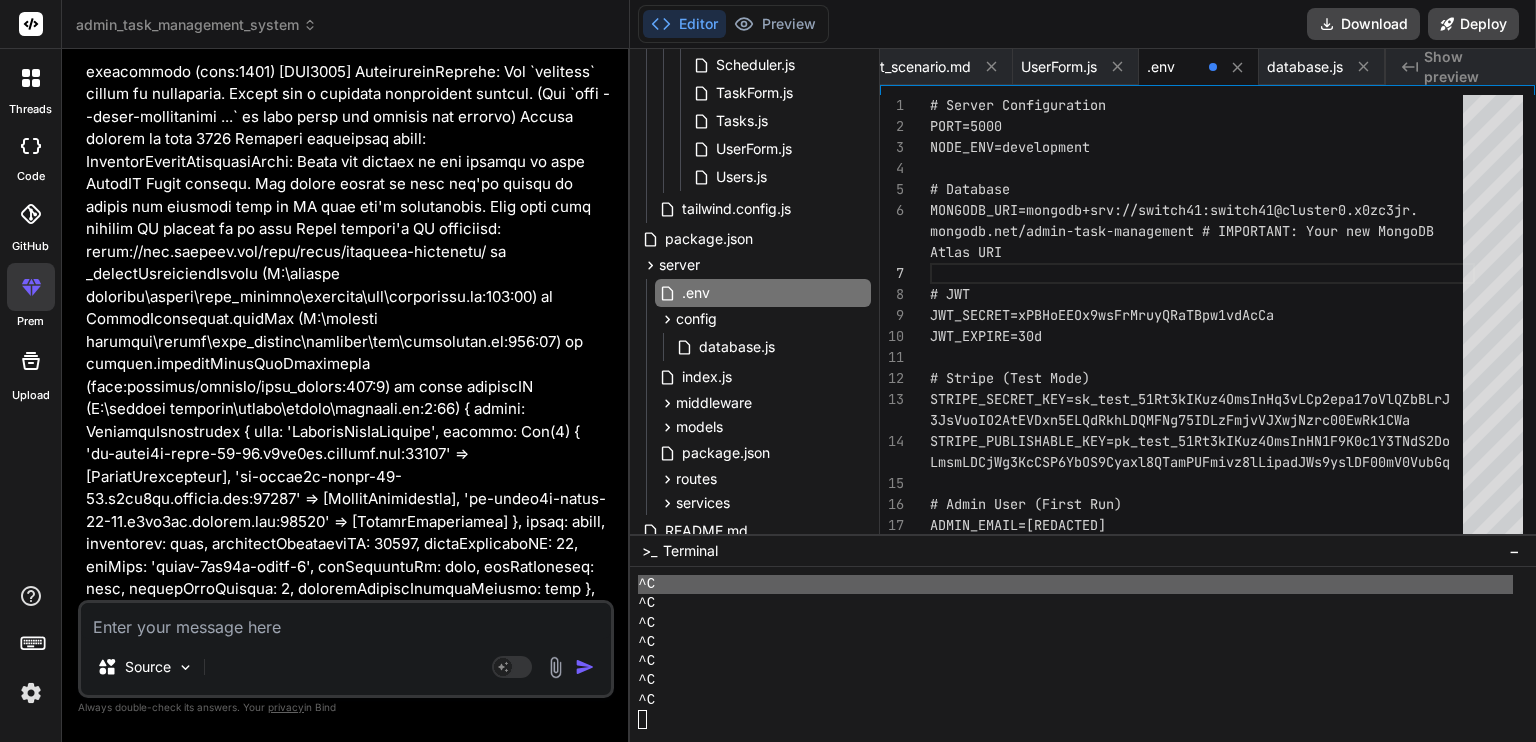 scroll, scrollTop: 0, scrollLeft: 0, axis: both 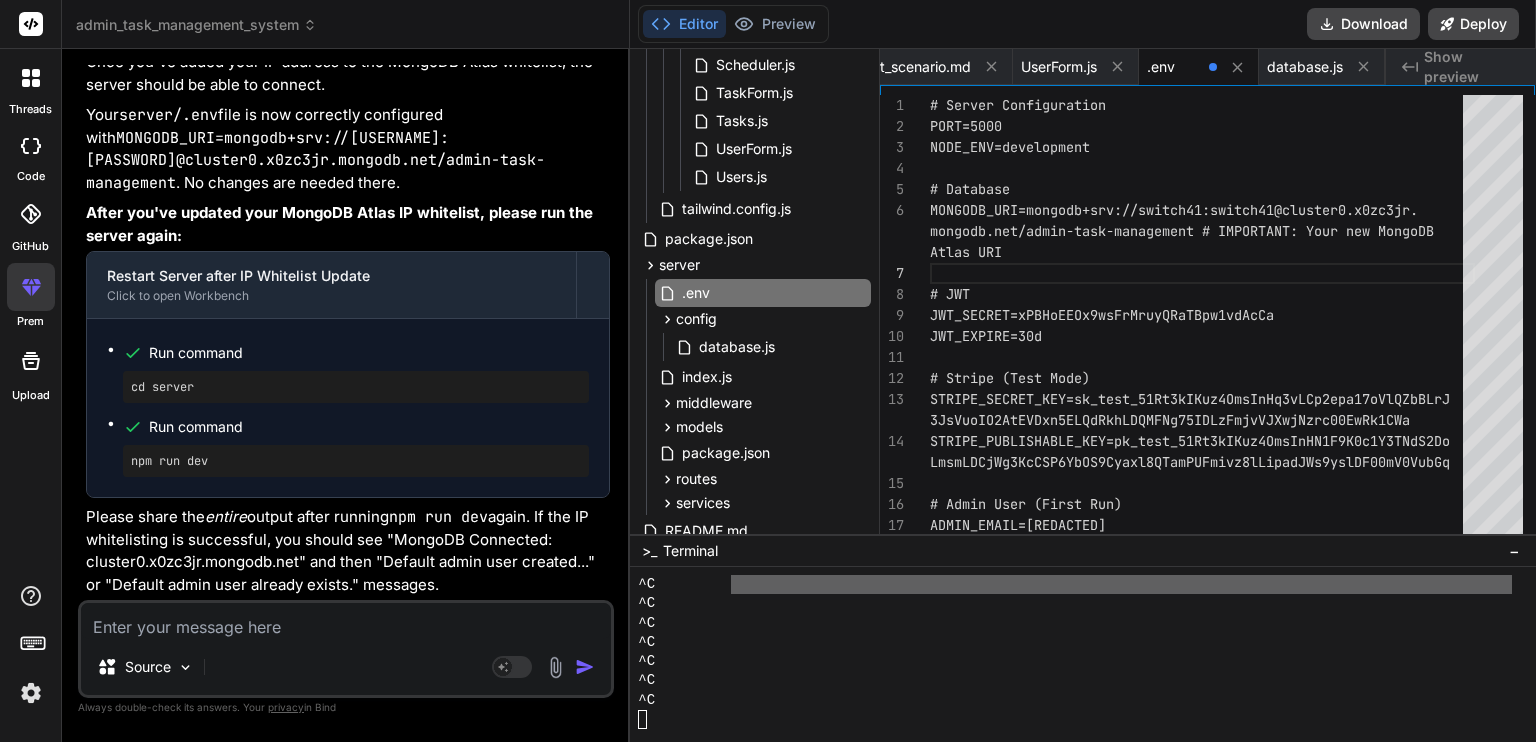 click on "MongoDB Atlas account" at bounding box center [317, -284] 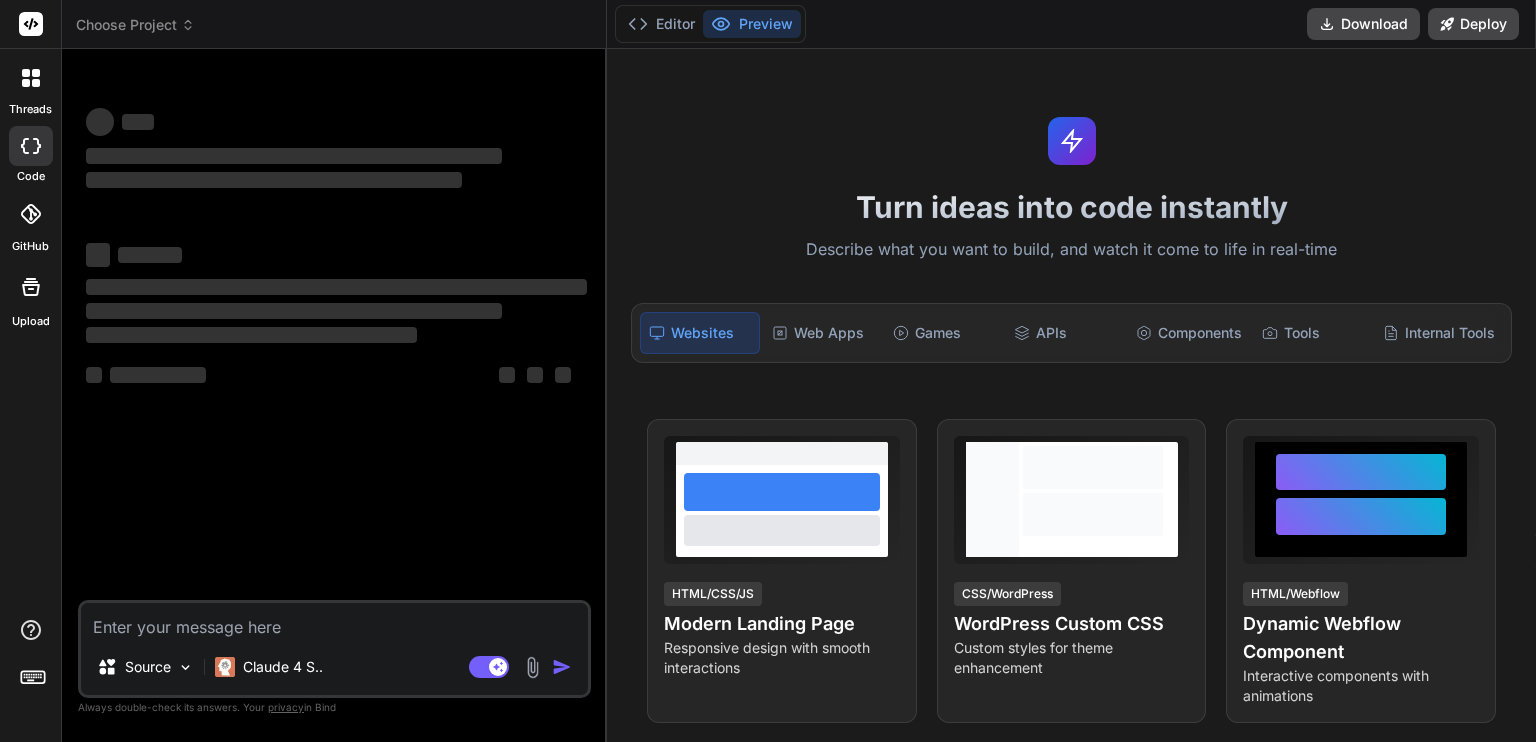 scroll, scrollTop: 0, scrollLeft: 0, axis: both 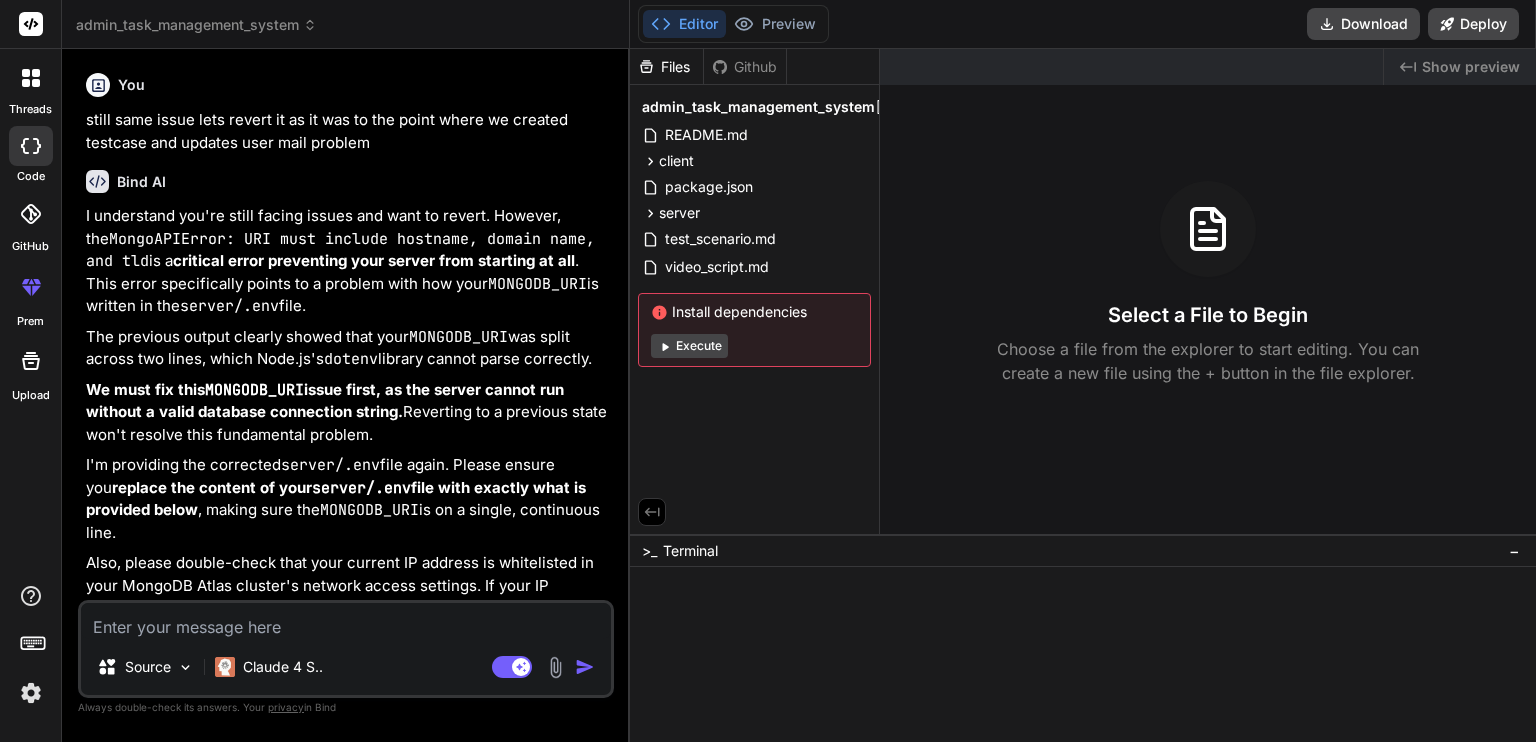 type on "x" 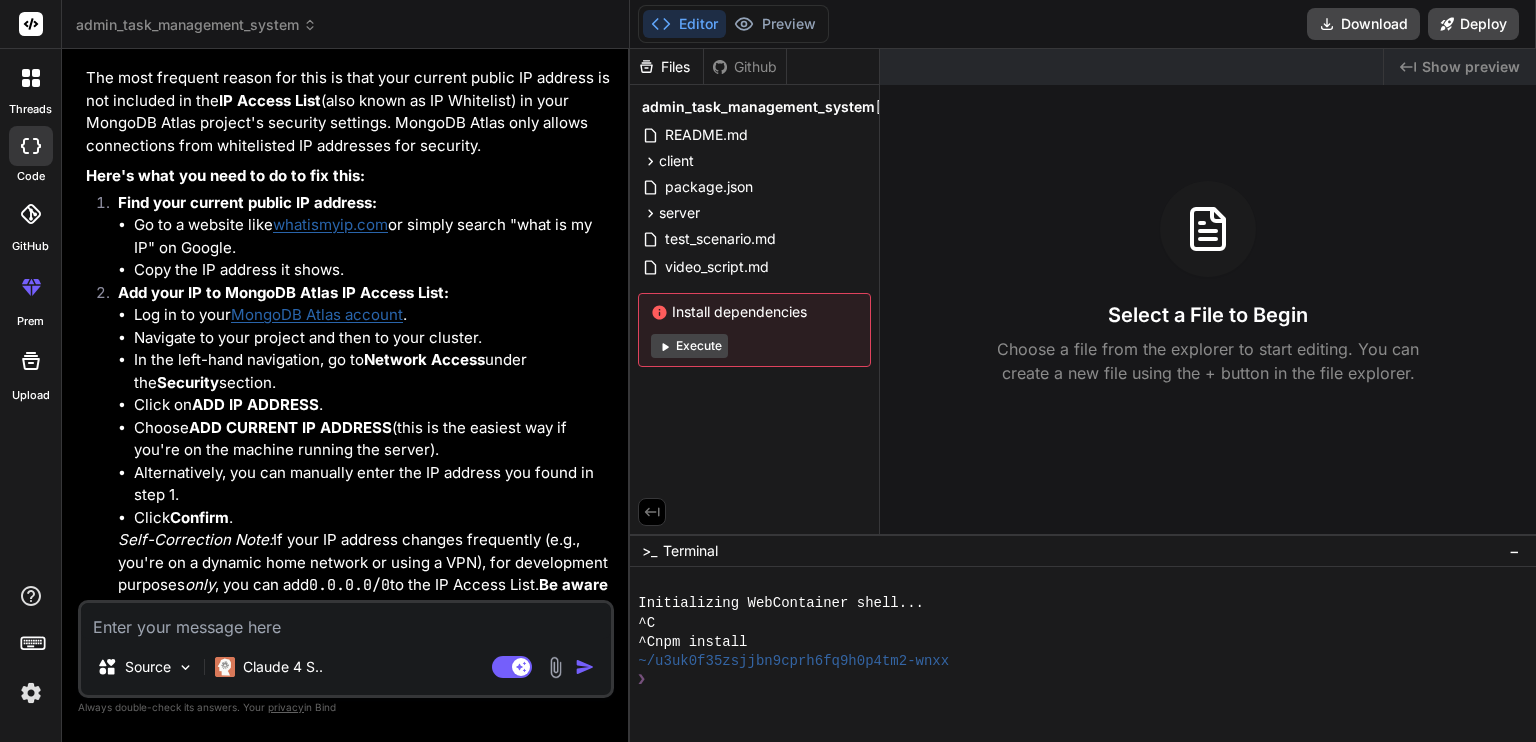 scroll, scrollTop: 5300, scrollLeft: 0, axis: vertical 